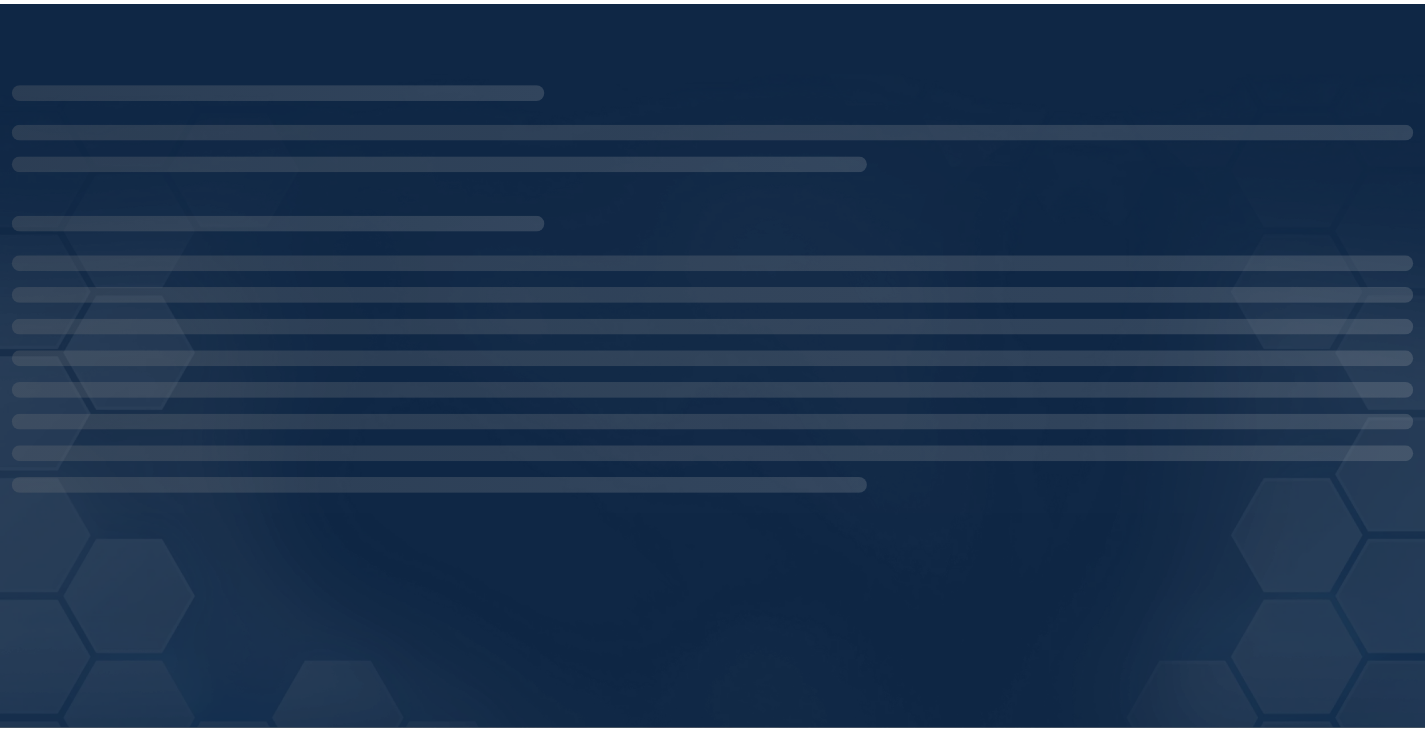 scroll, scrollTop: 0, scrollLeft: 0, axis: both 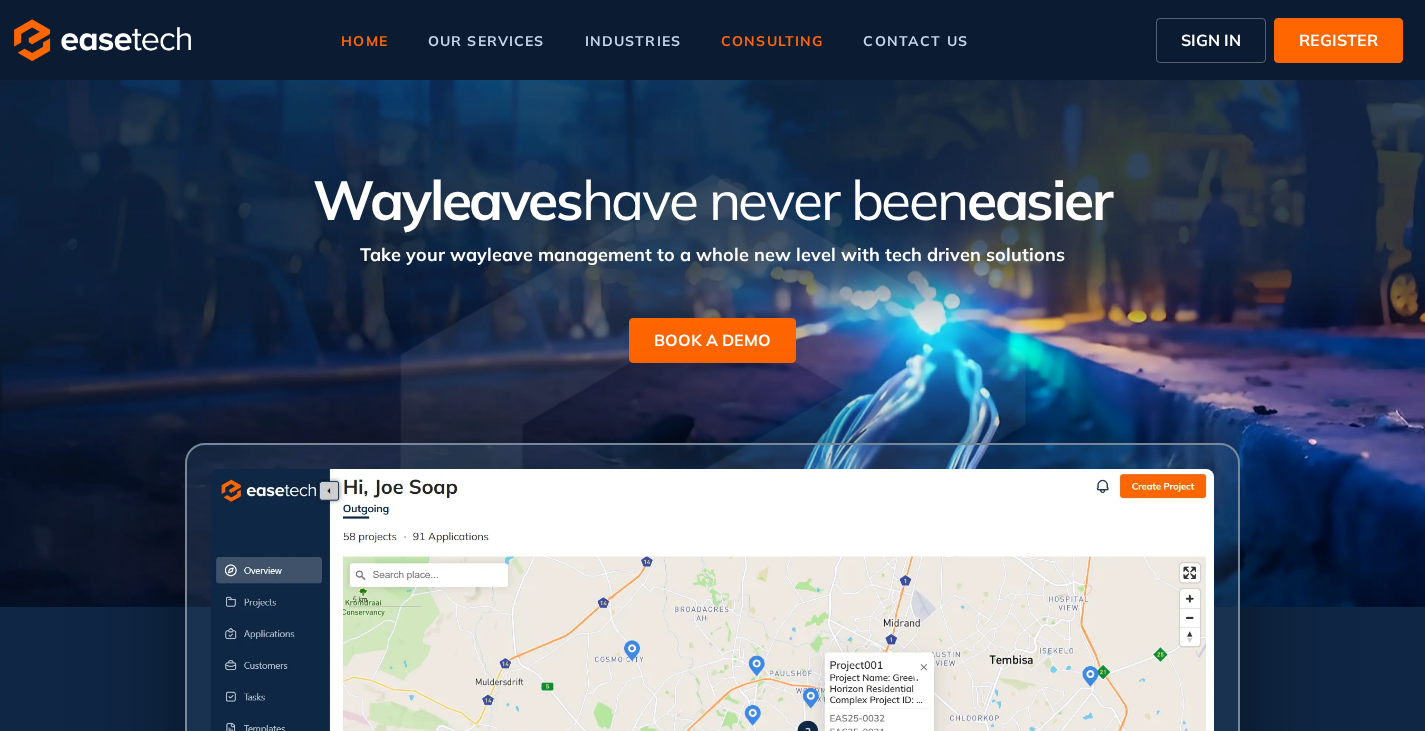 click on "consulting" at bounding box center [772, 41] 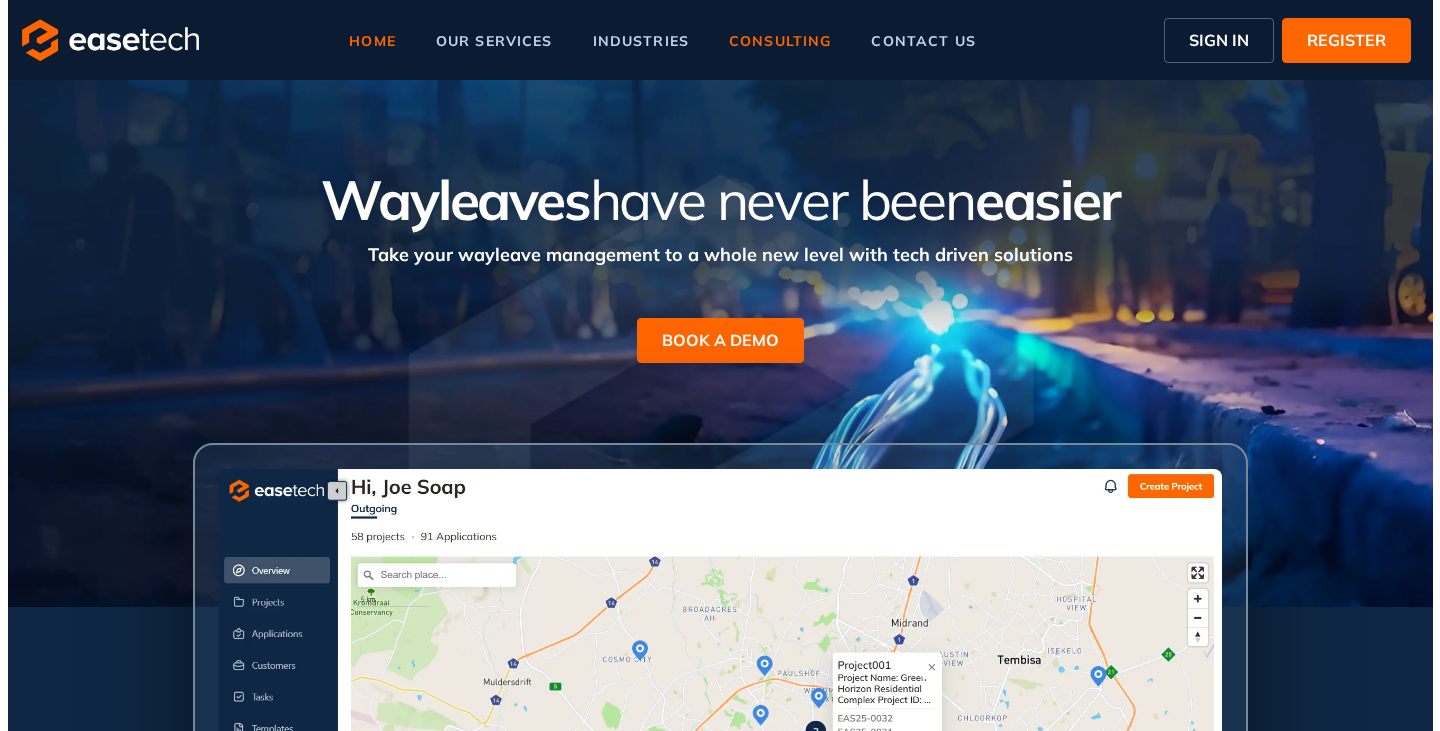 scroll, scrollTop: 0, scrollLeft: 0, axis: both 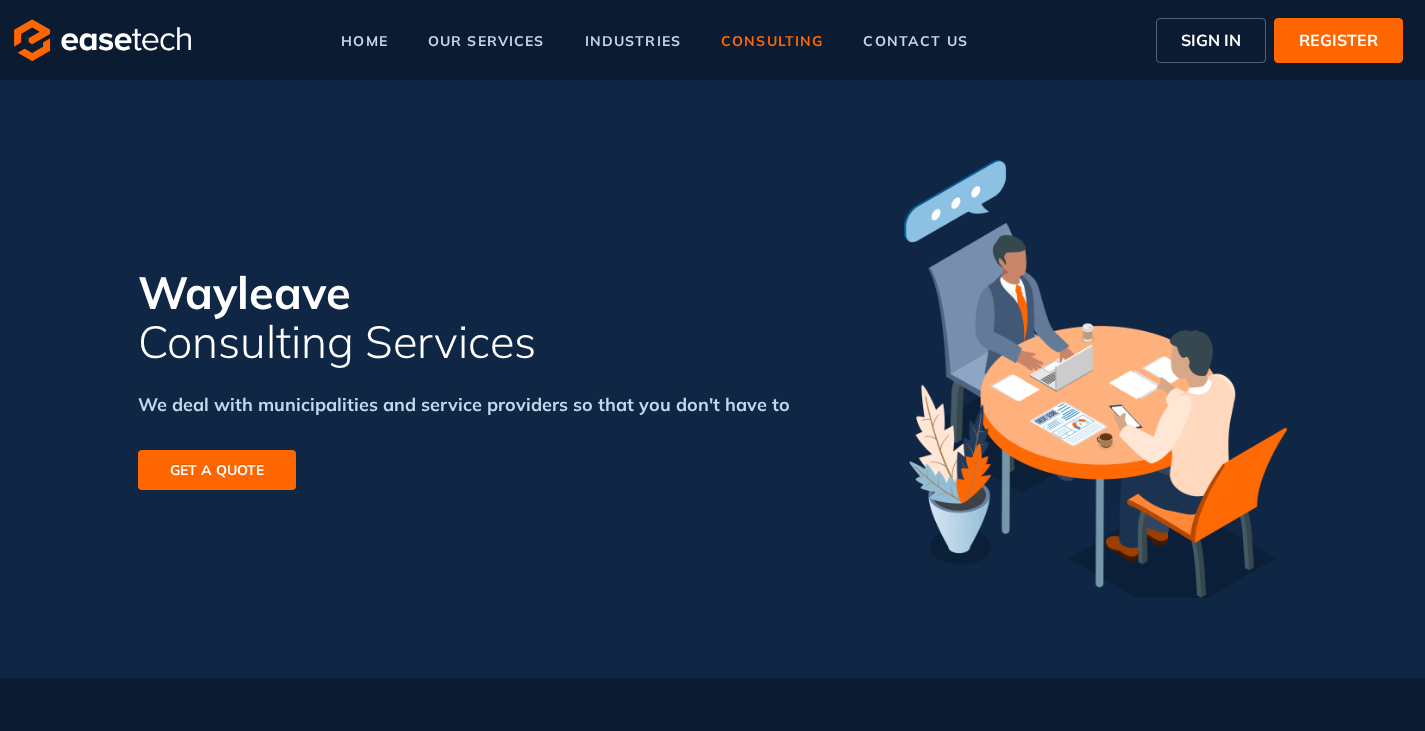 click on "GET A QUOTE" at bounding box center [217, 470] 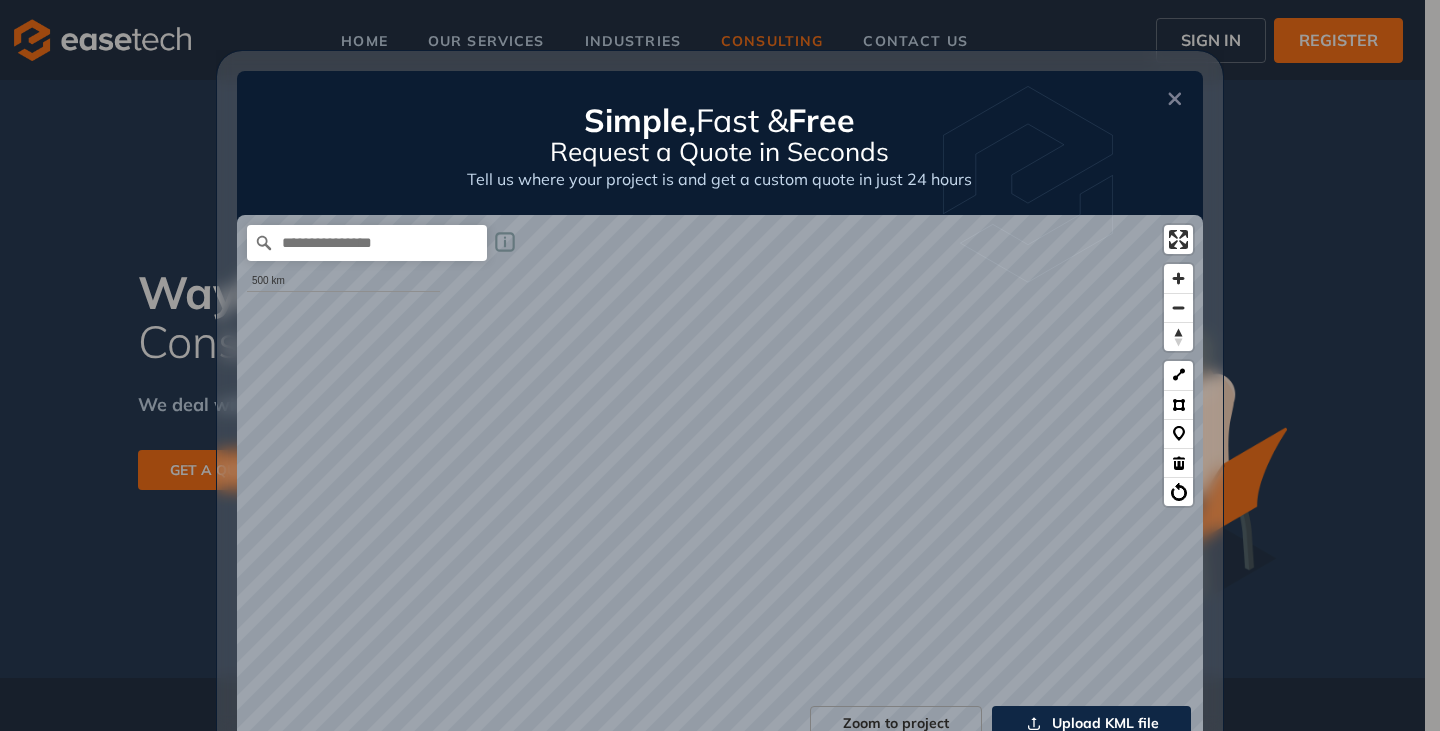 click on "Upload KML file" at bounding box center (1105, 723) 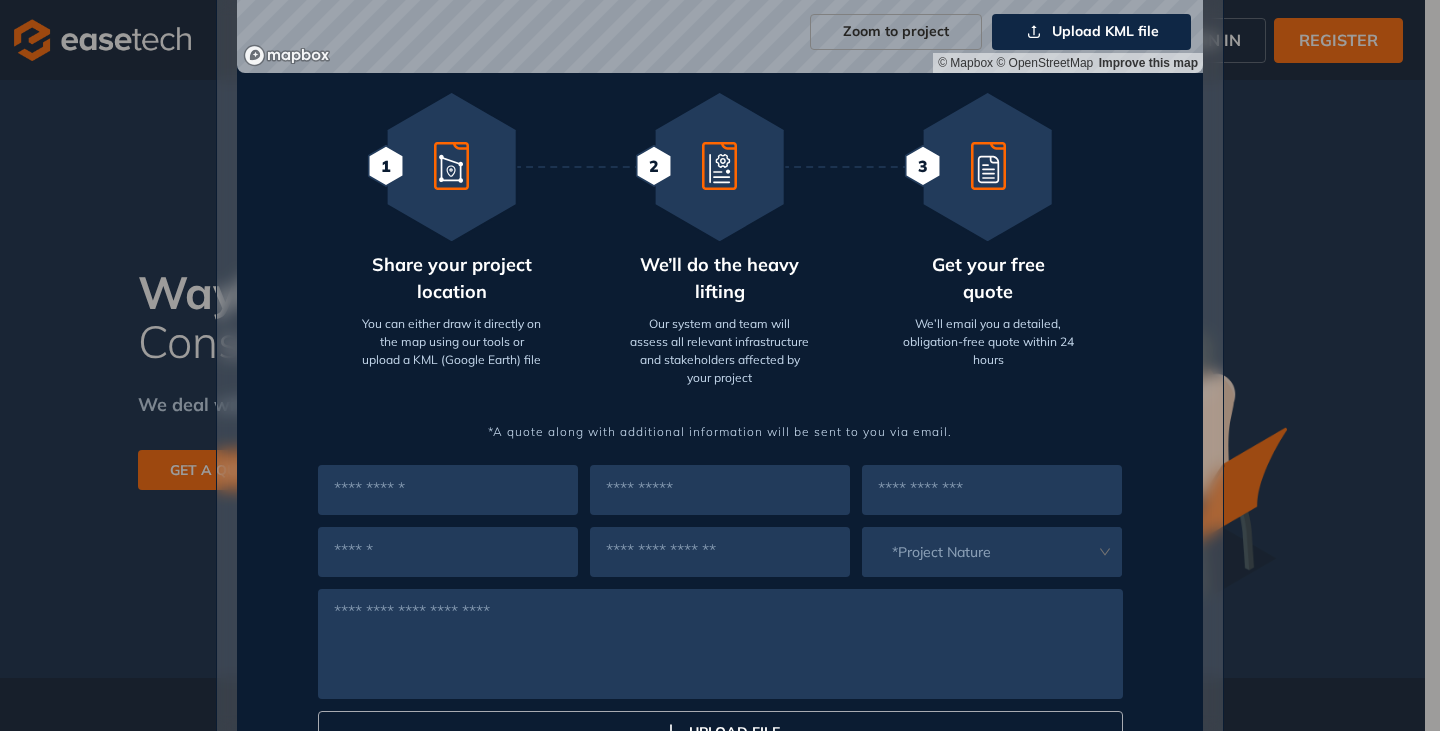 scroll, scrollTop: 700, scrollLeft: 0, axis: vertical 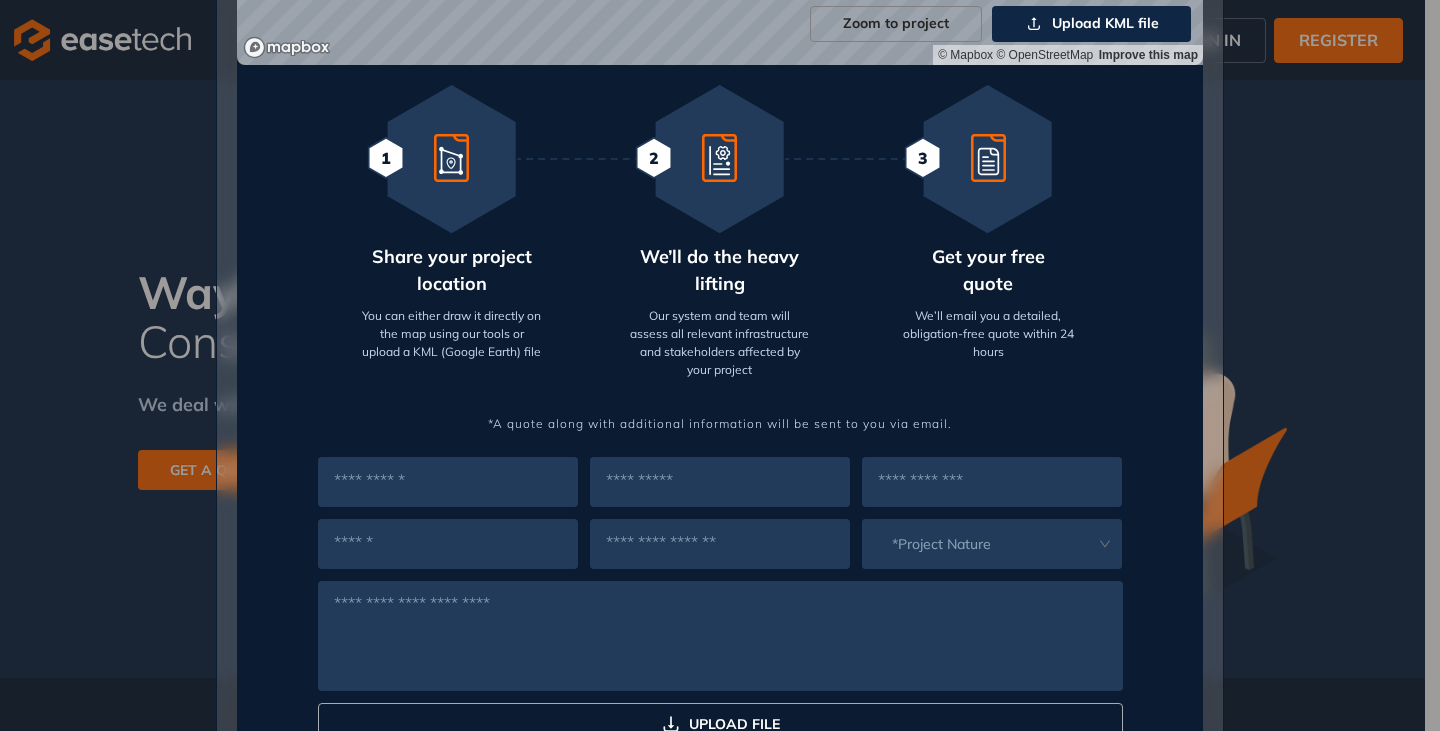 click at bounding box center (448, 482) 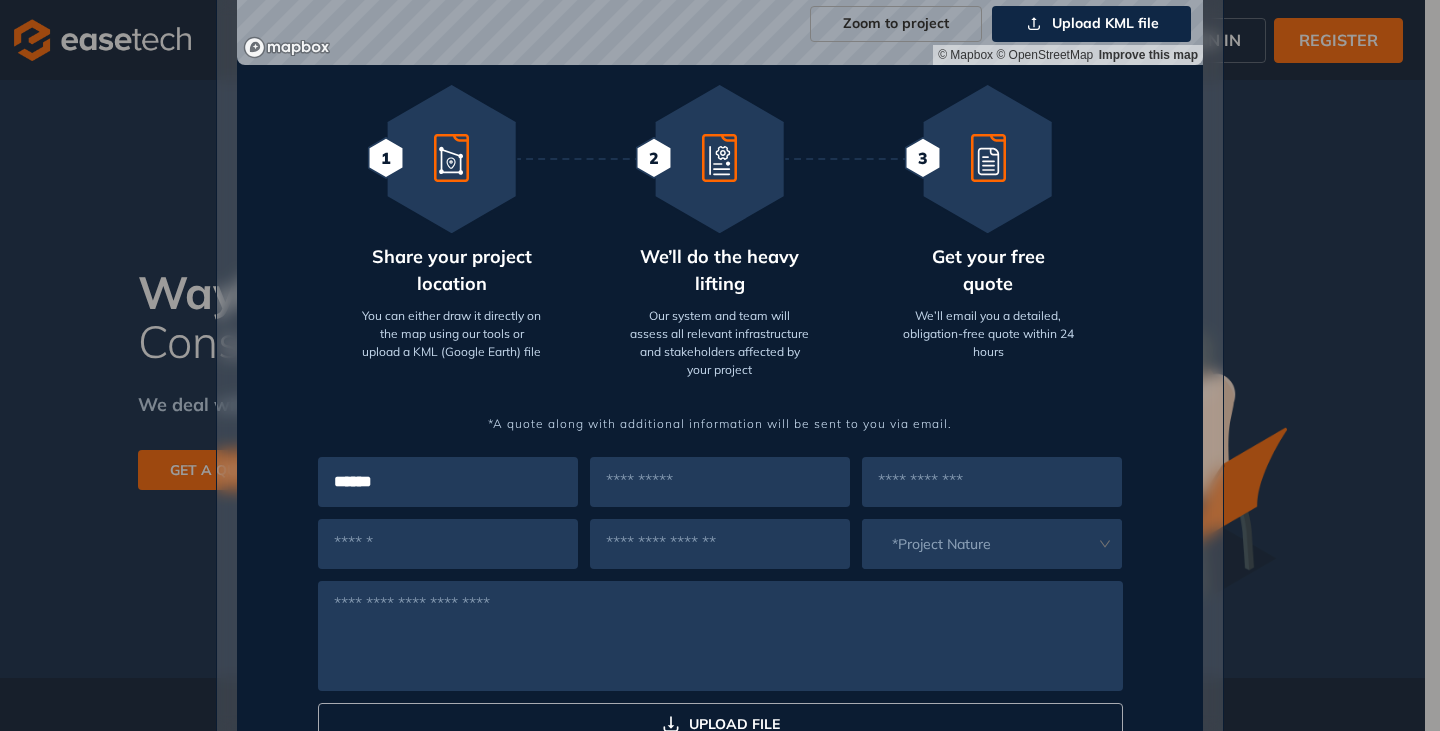 type on "******" 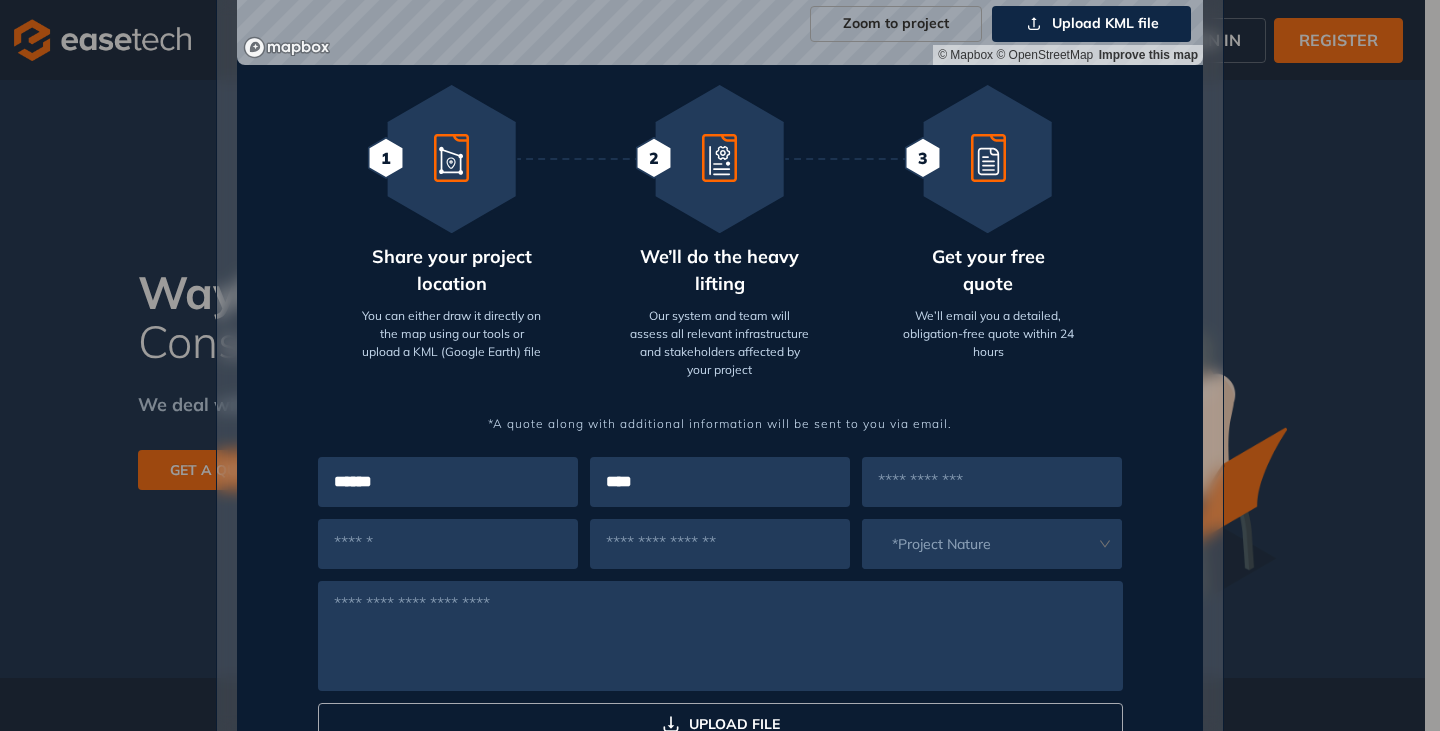 type on "****" 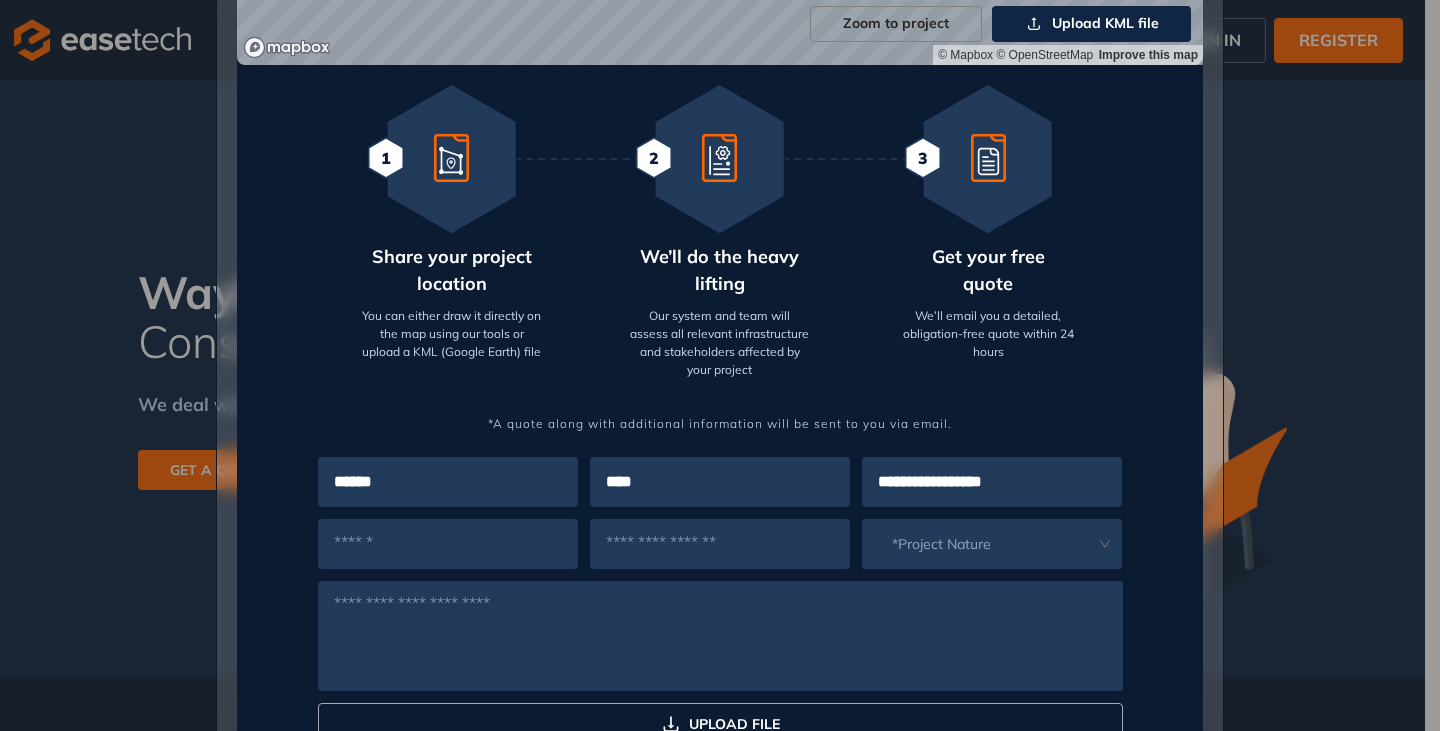 type on "**********" 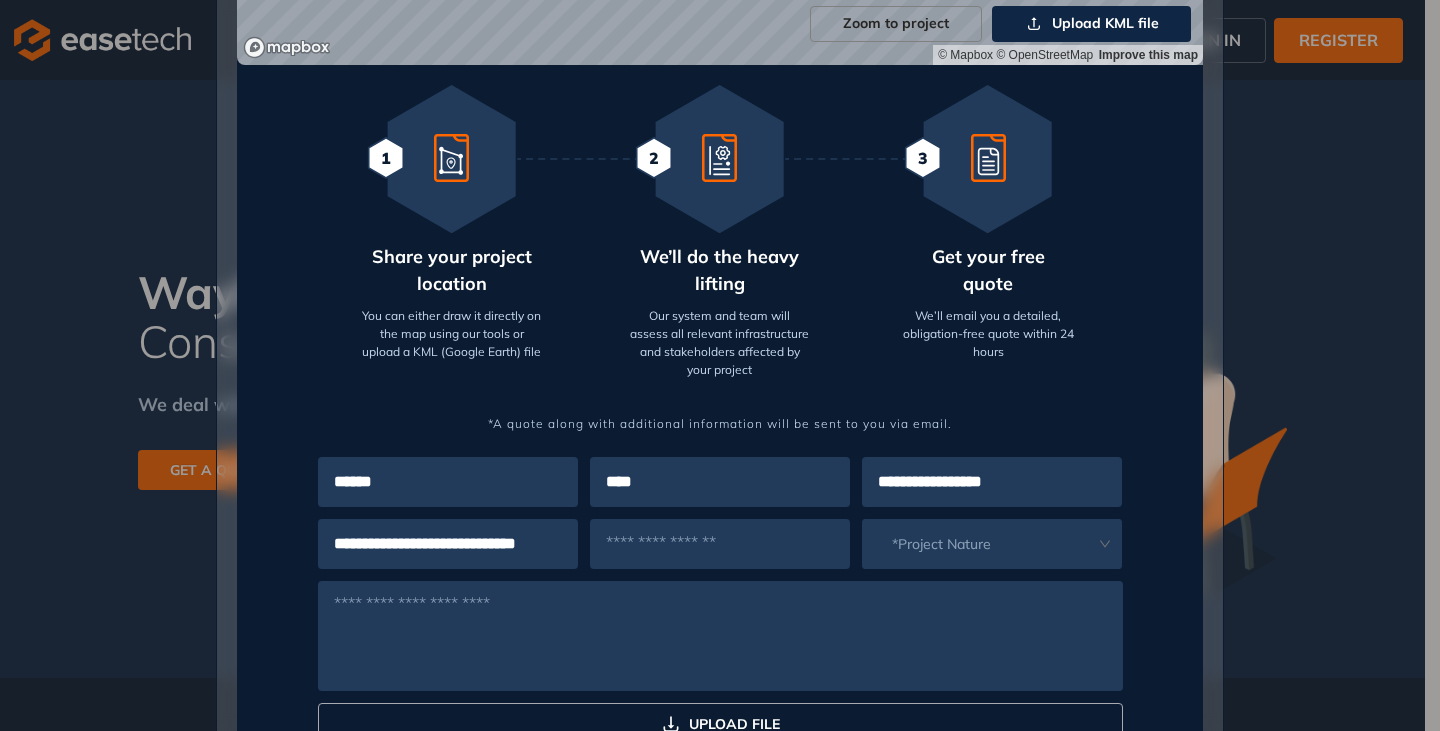scroll, scrollTop: 0, scrollLeft: 26, axis: horizontal 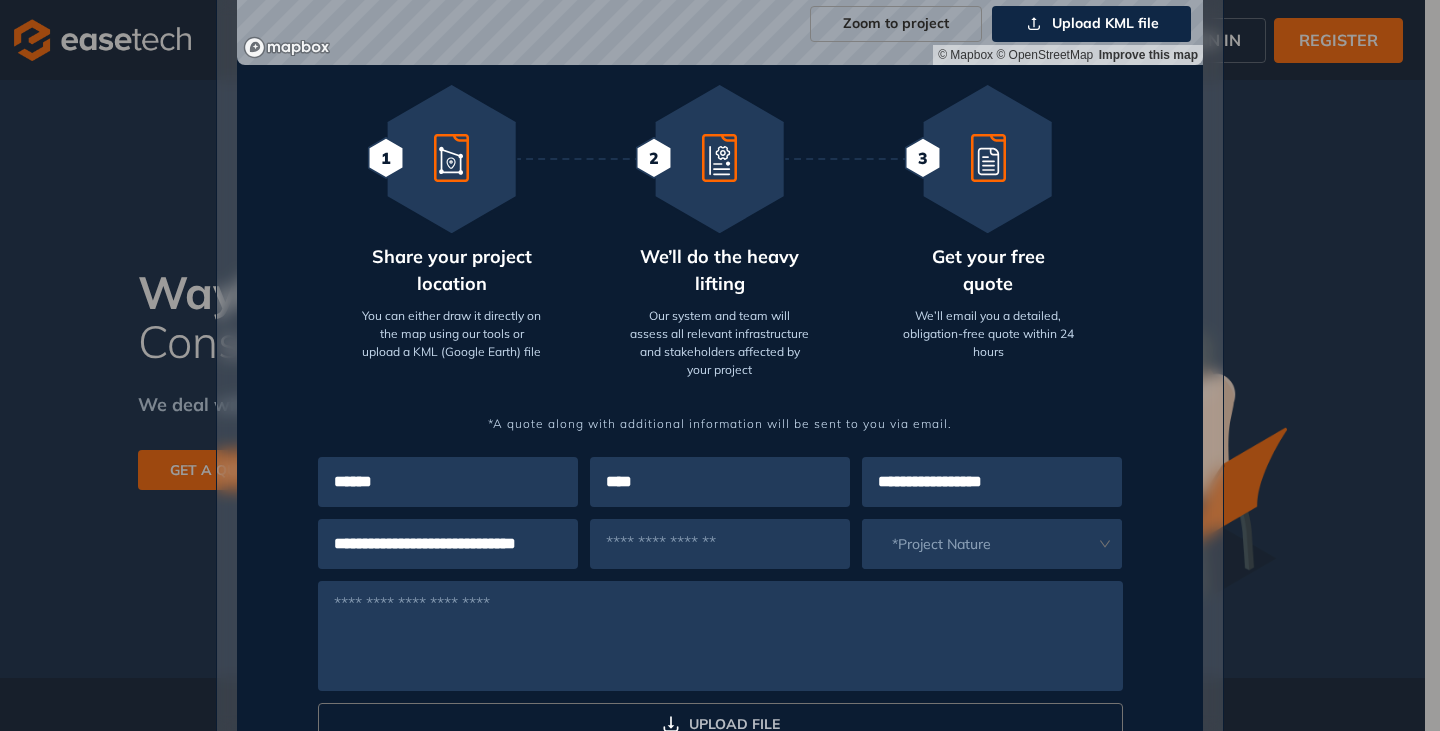 type on "**********" 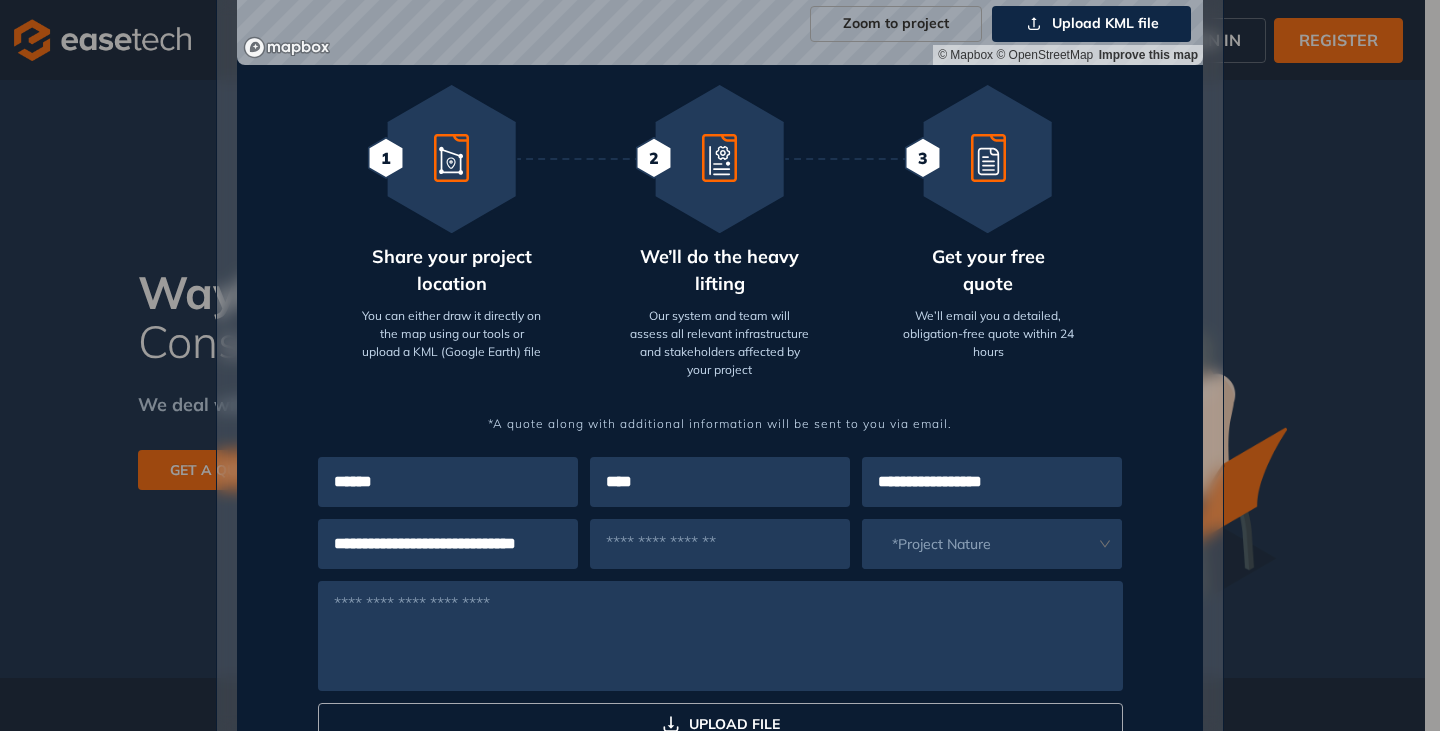 click at bounding box center [720, 544] 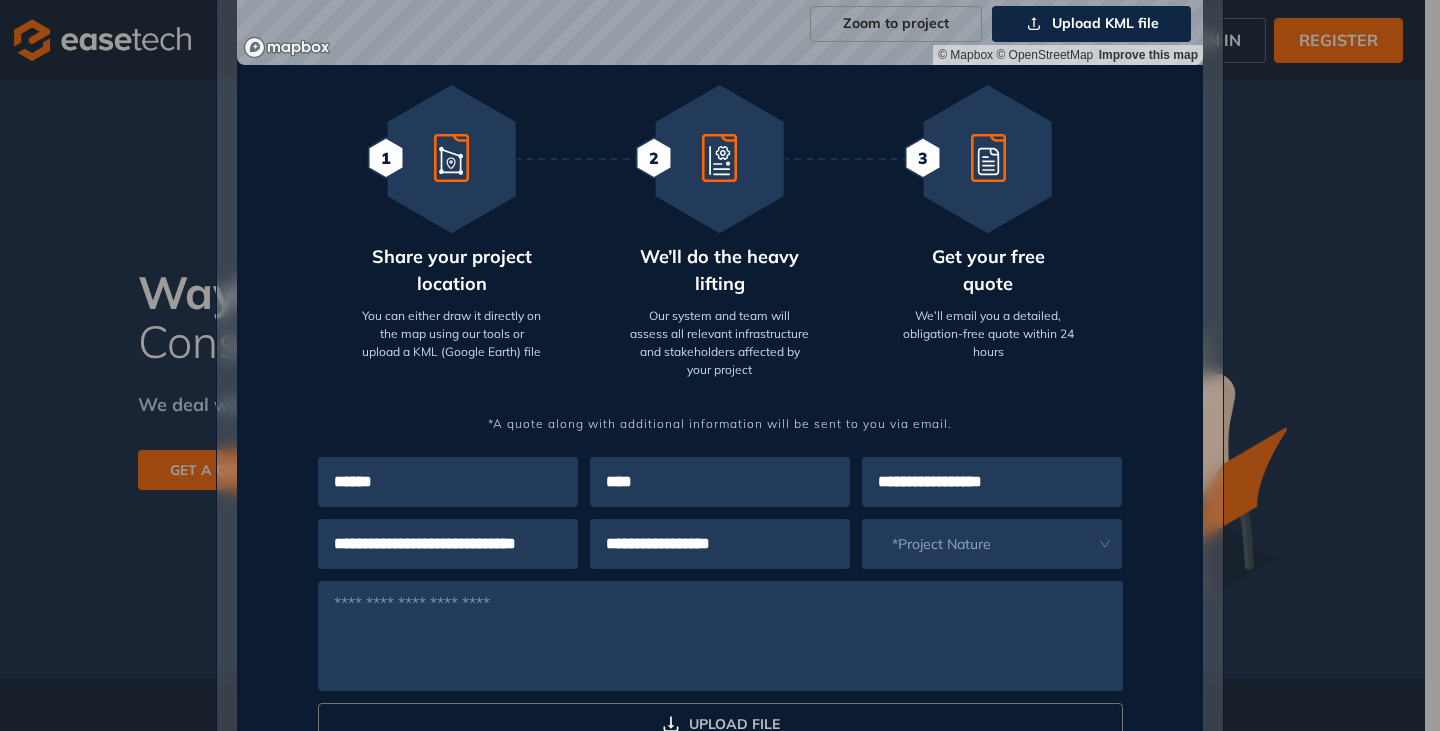 type on "**********" 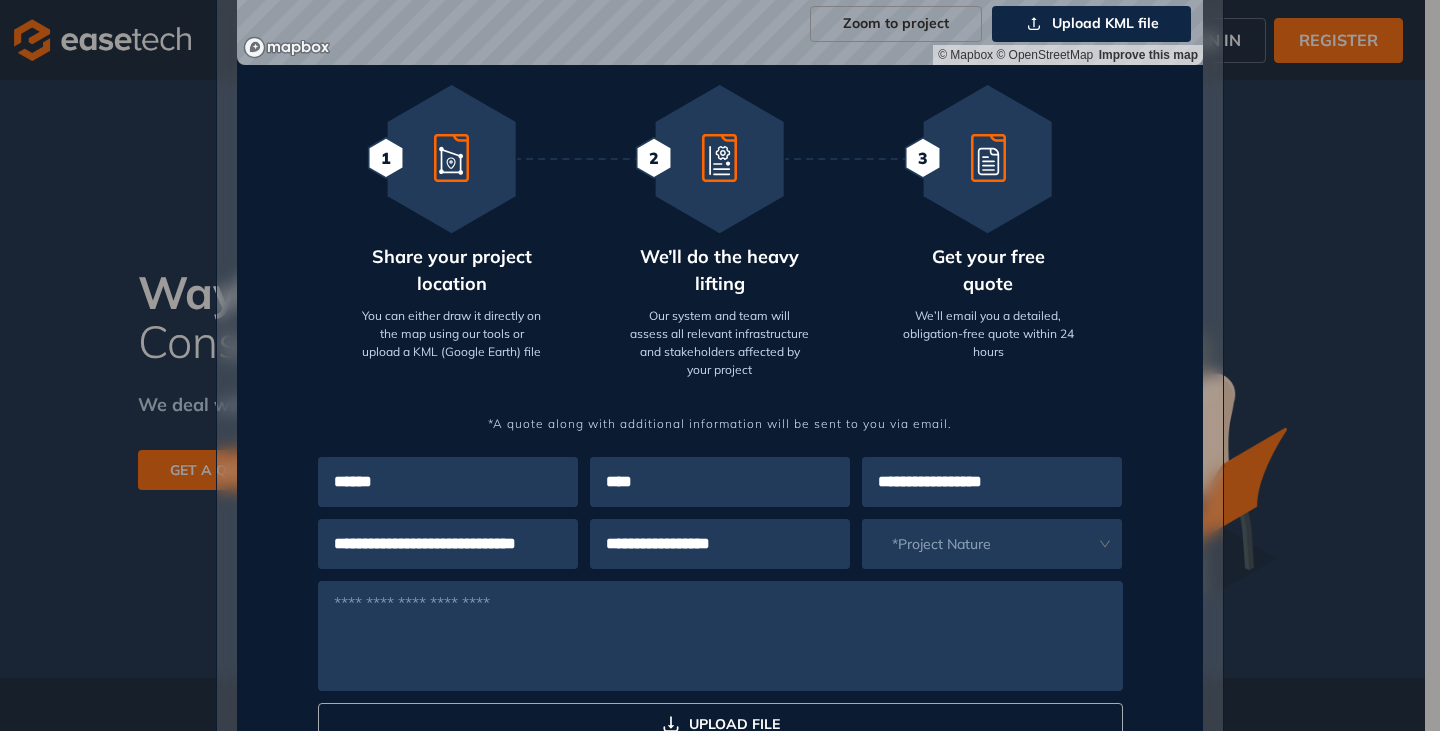 click at bounding box center [979, 534] 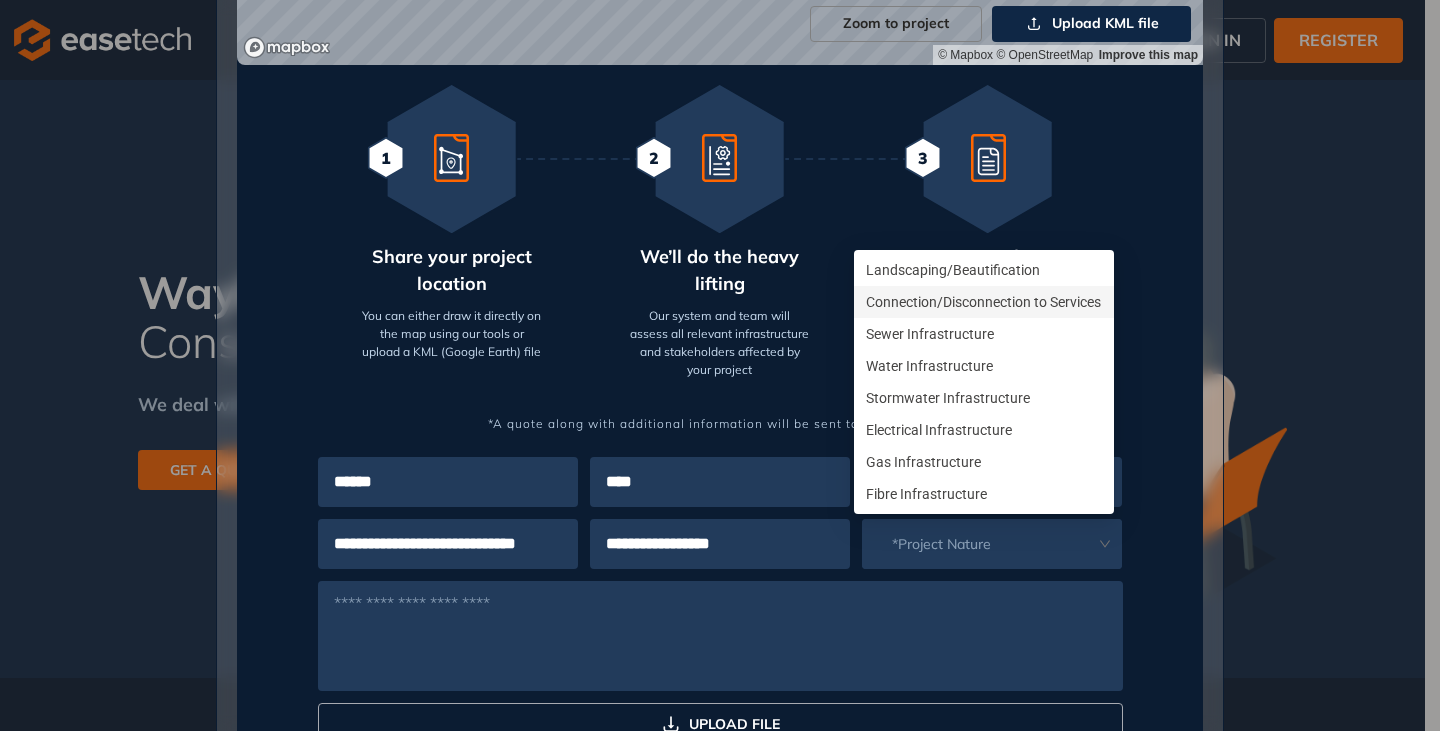 click on "Connection/Disconnection to Services" at bounding box center (984, 302) 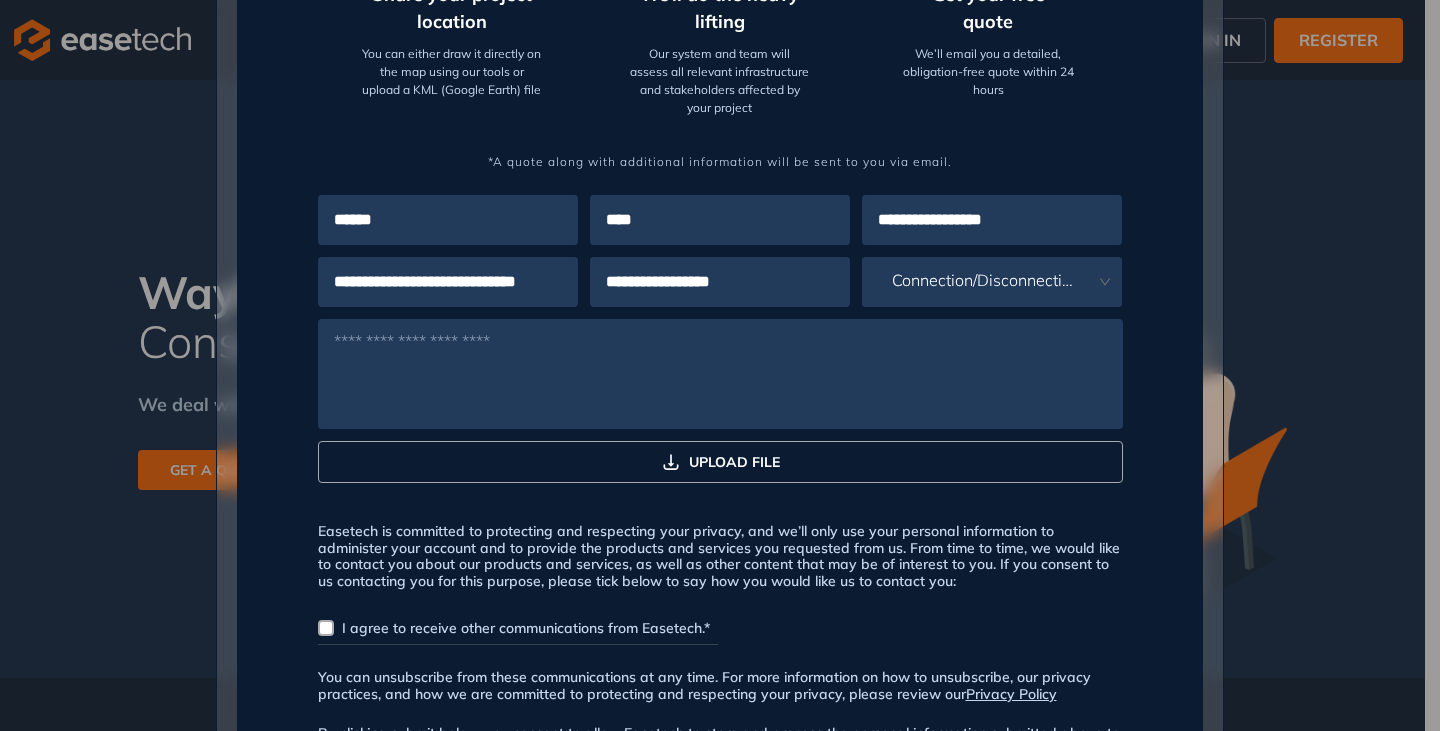 scroll, scrollTop: 1100, scrollLeft: 0, axis: vertical 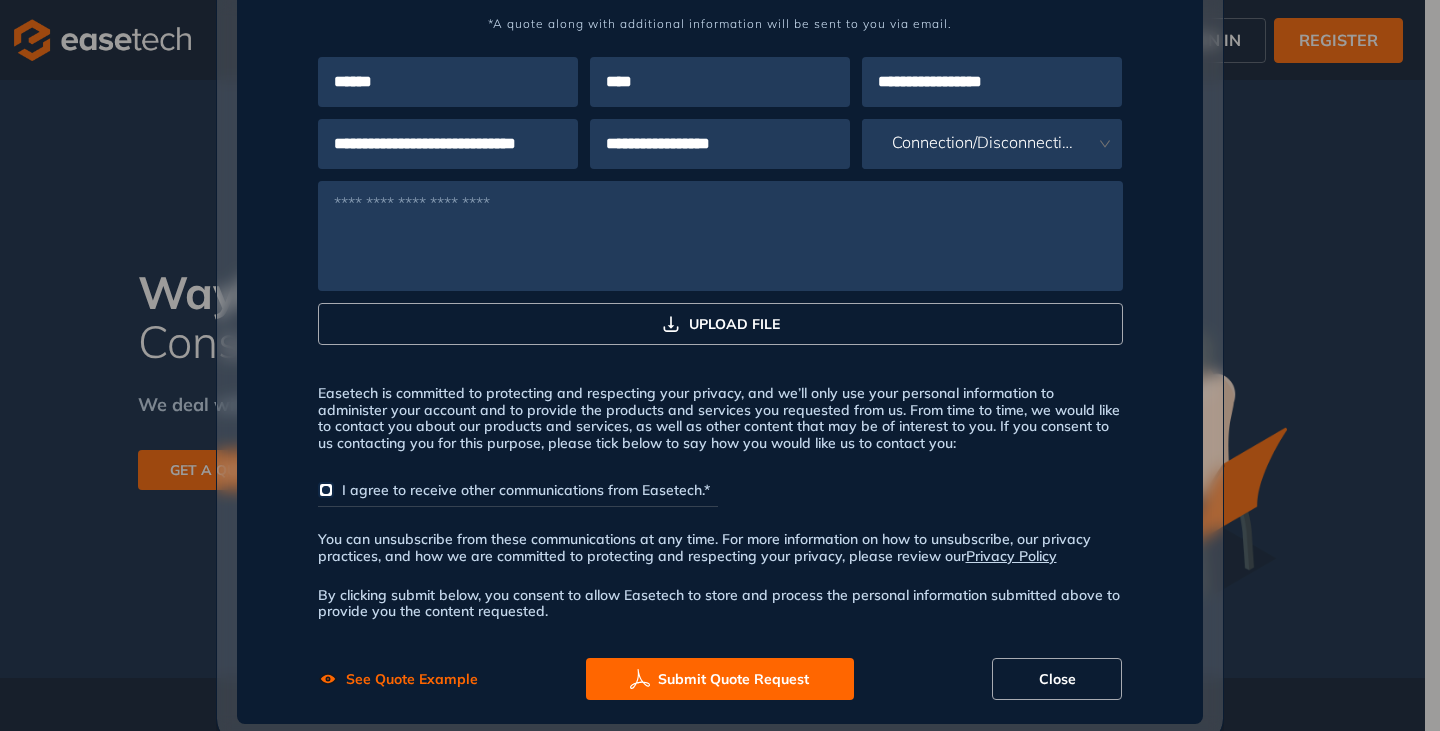 click on "Submit Quote Request" at bounding box center [720, 679] 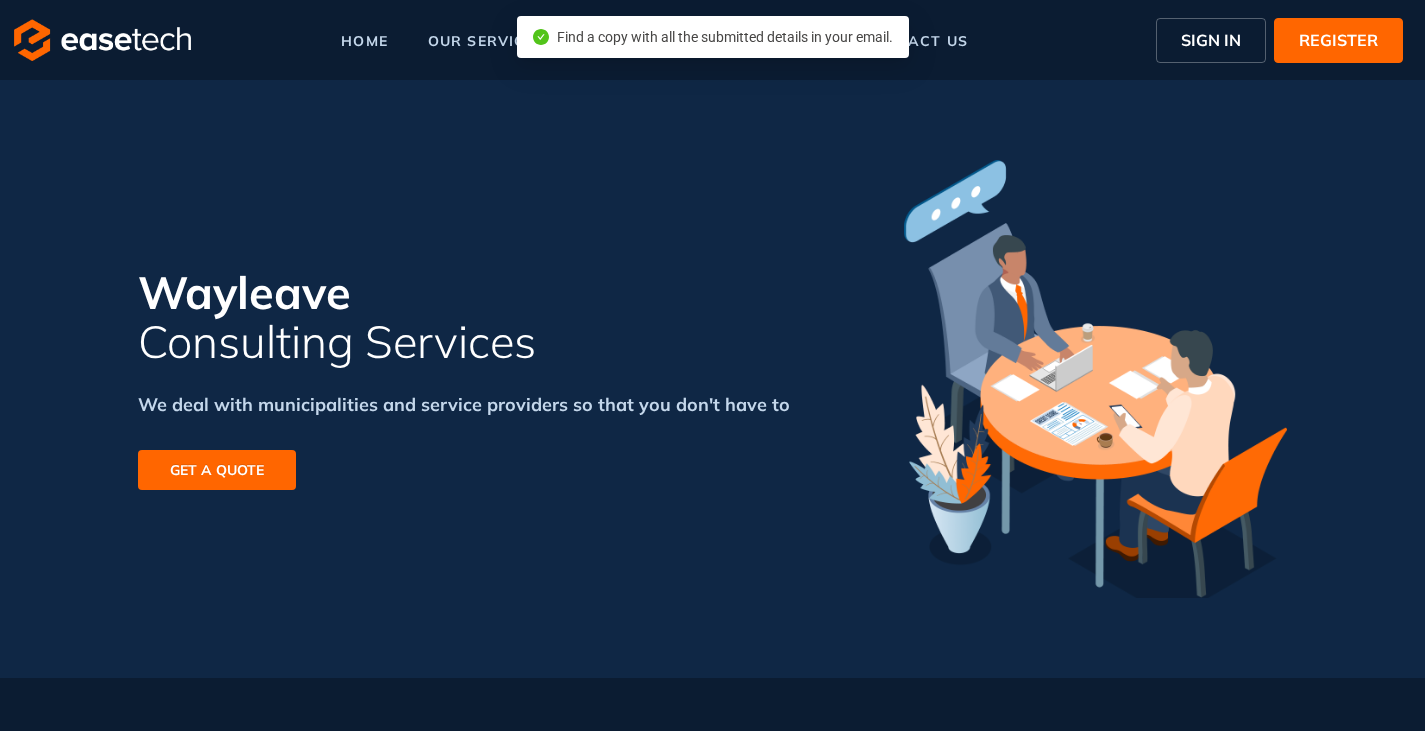 click on "SIGN IN" at bounding box center (1211, 40) 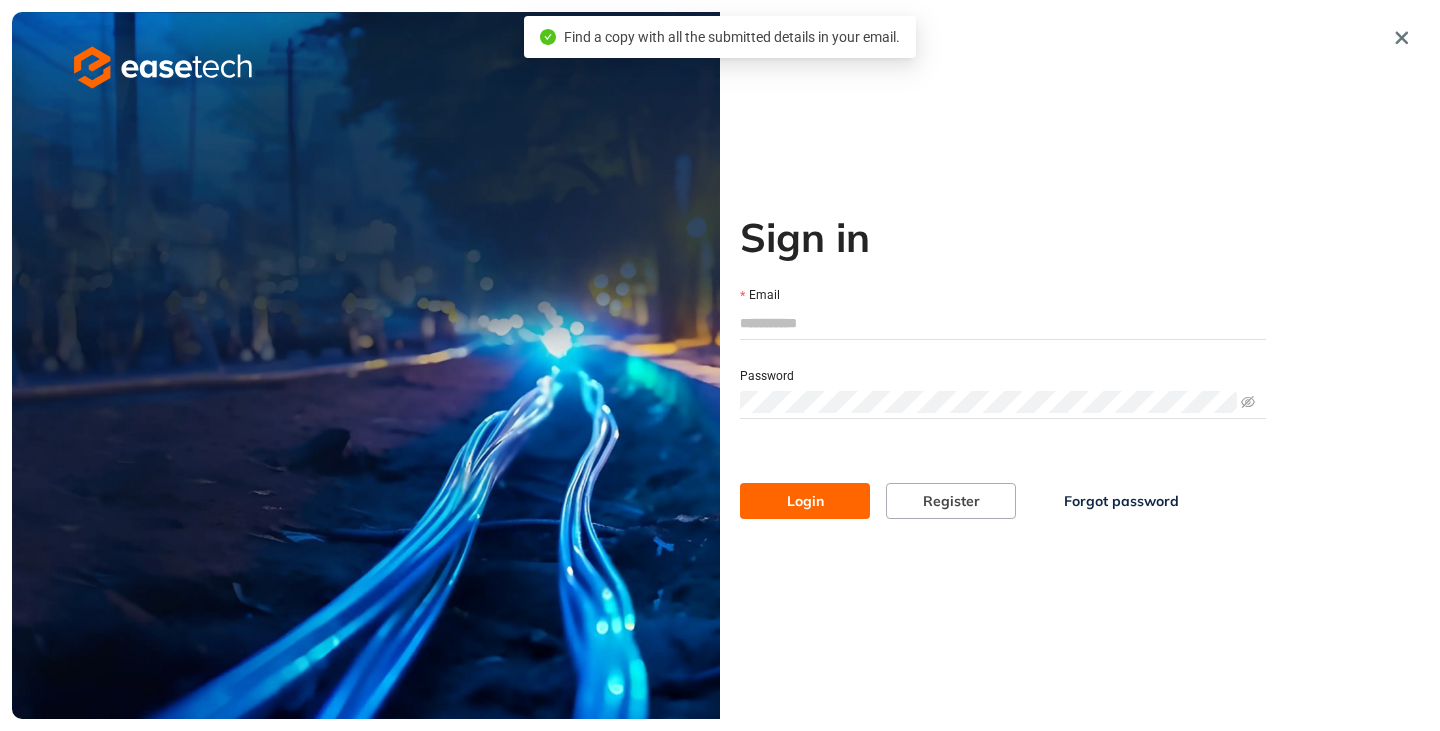 click on "Email" at bounding box center (1003, 323) 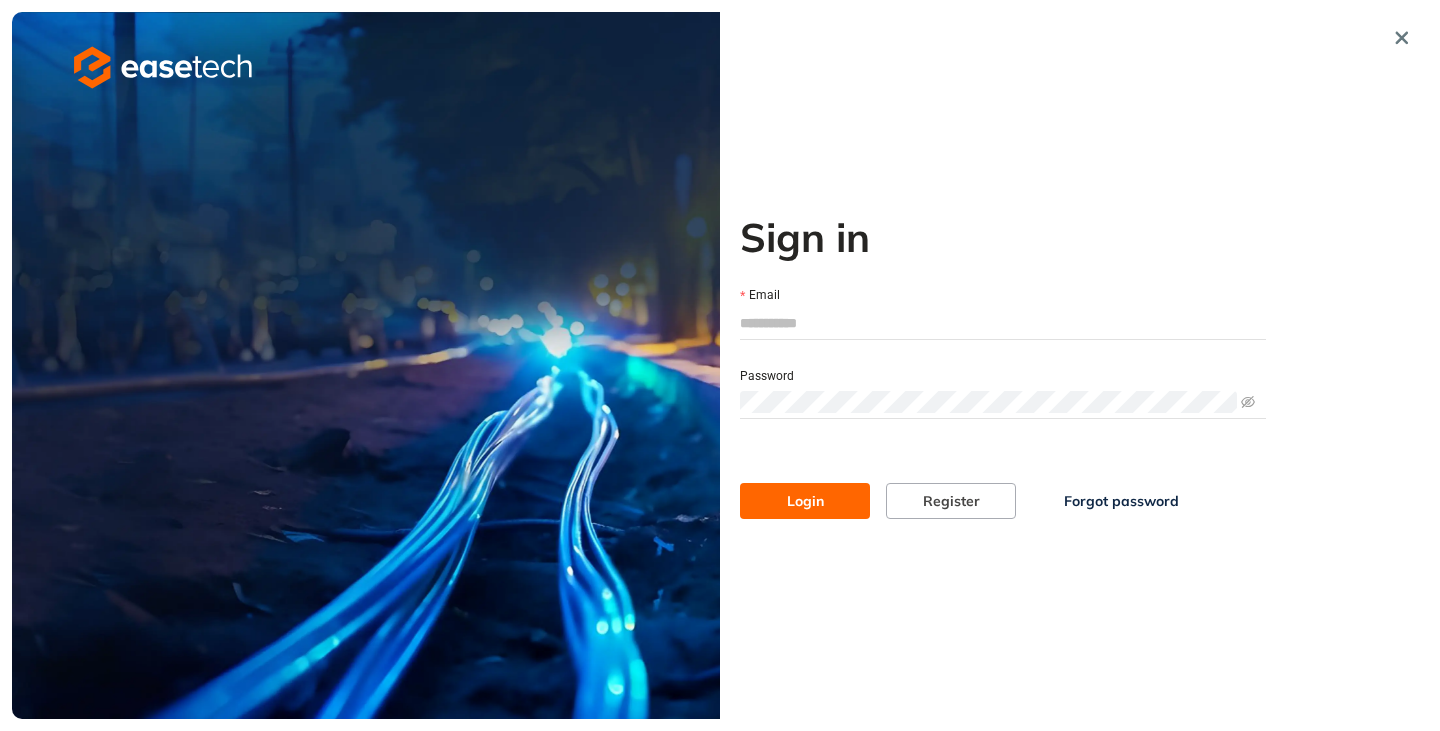type on "**********" 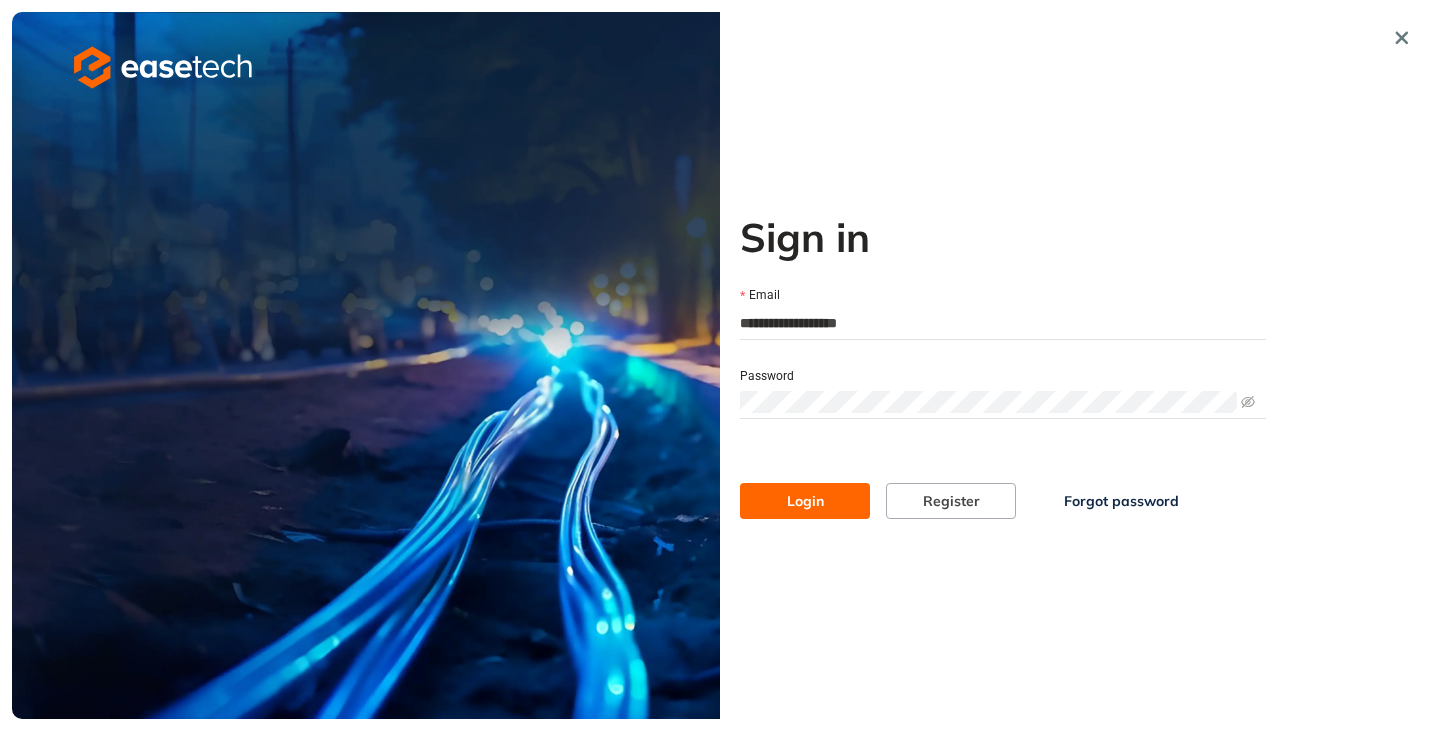 click on "Login" at bounding box center [805, 501] 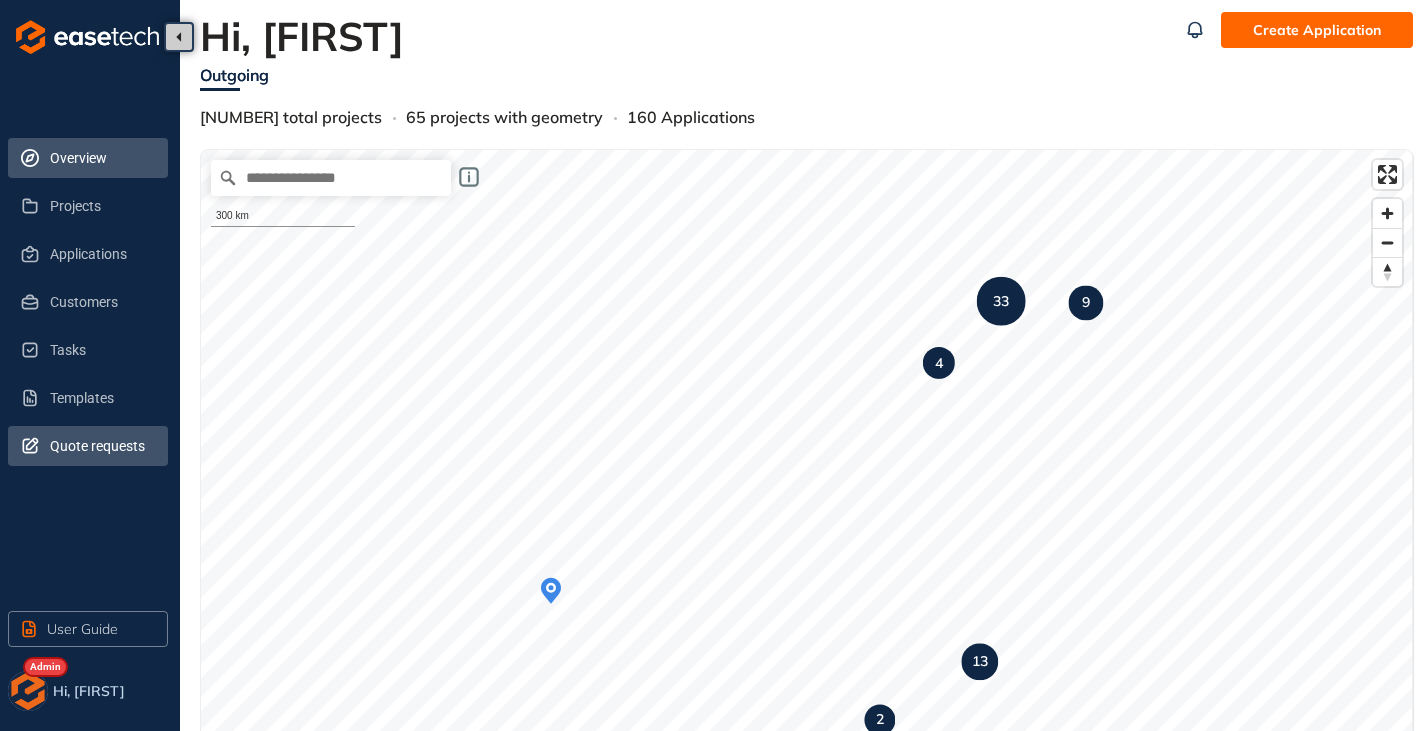 click on "Quote requests" at bounding box center [101, 446] 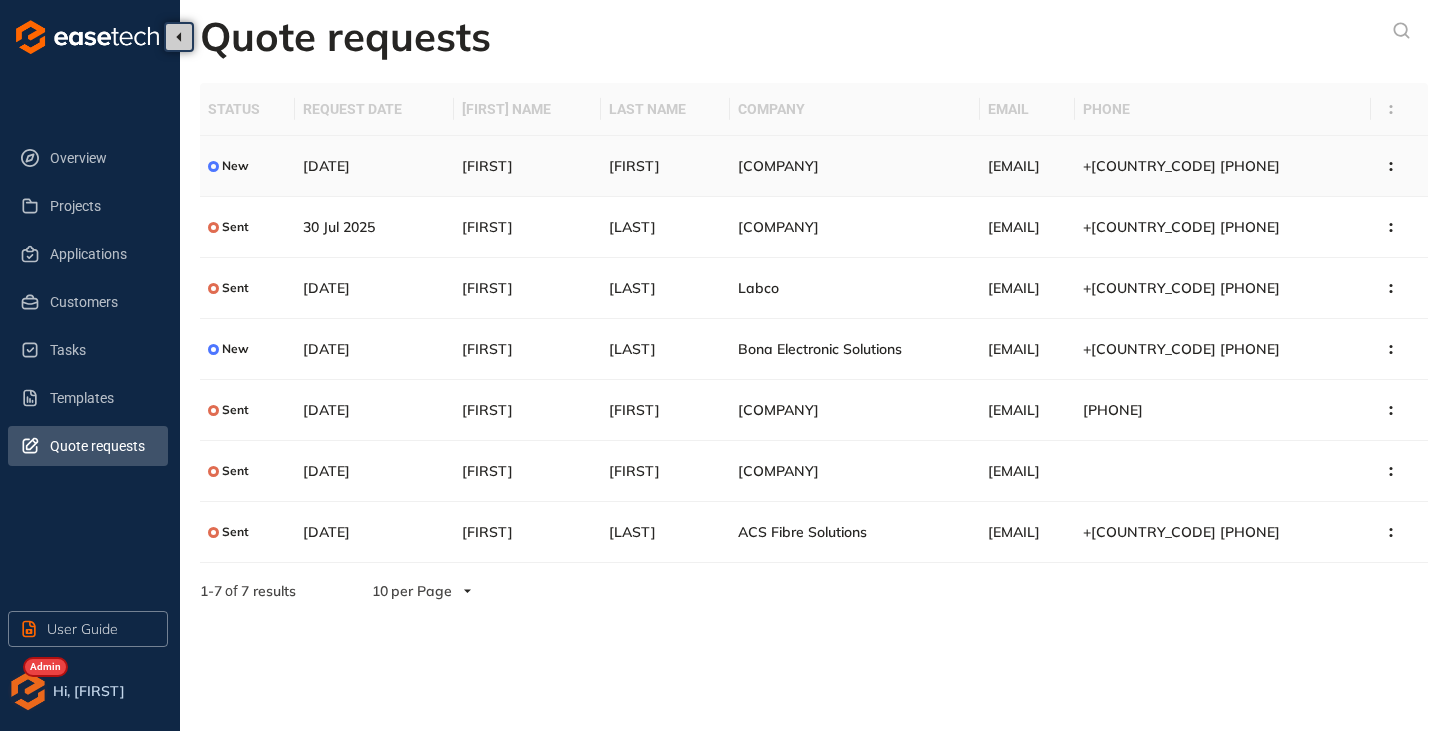 click on "[COMPANY]" at bounding box center (855, 166) 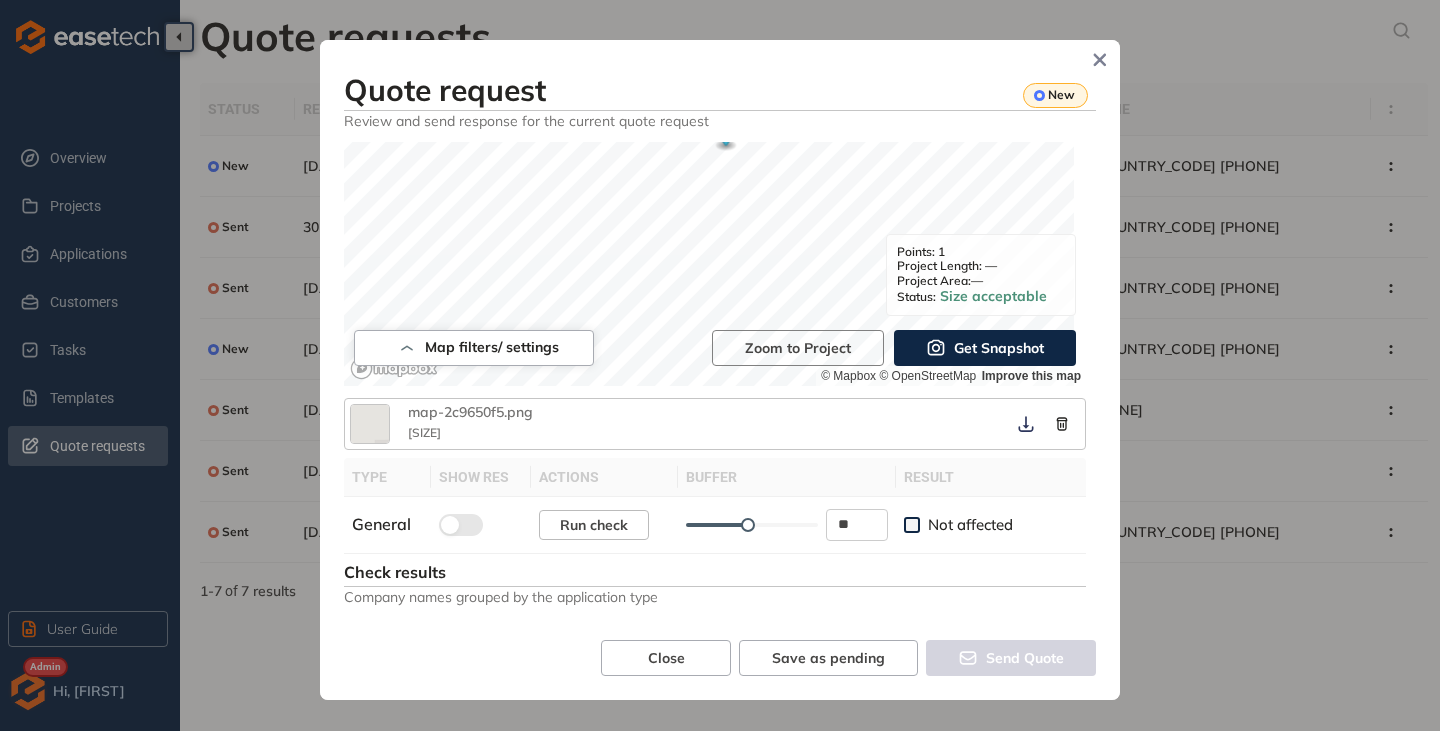 scroll, scrollTop: 300, scrollLeft: 0, axis: vertical 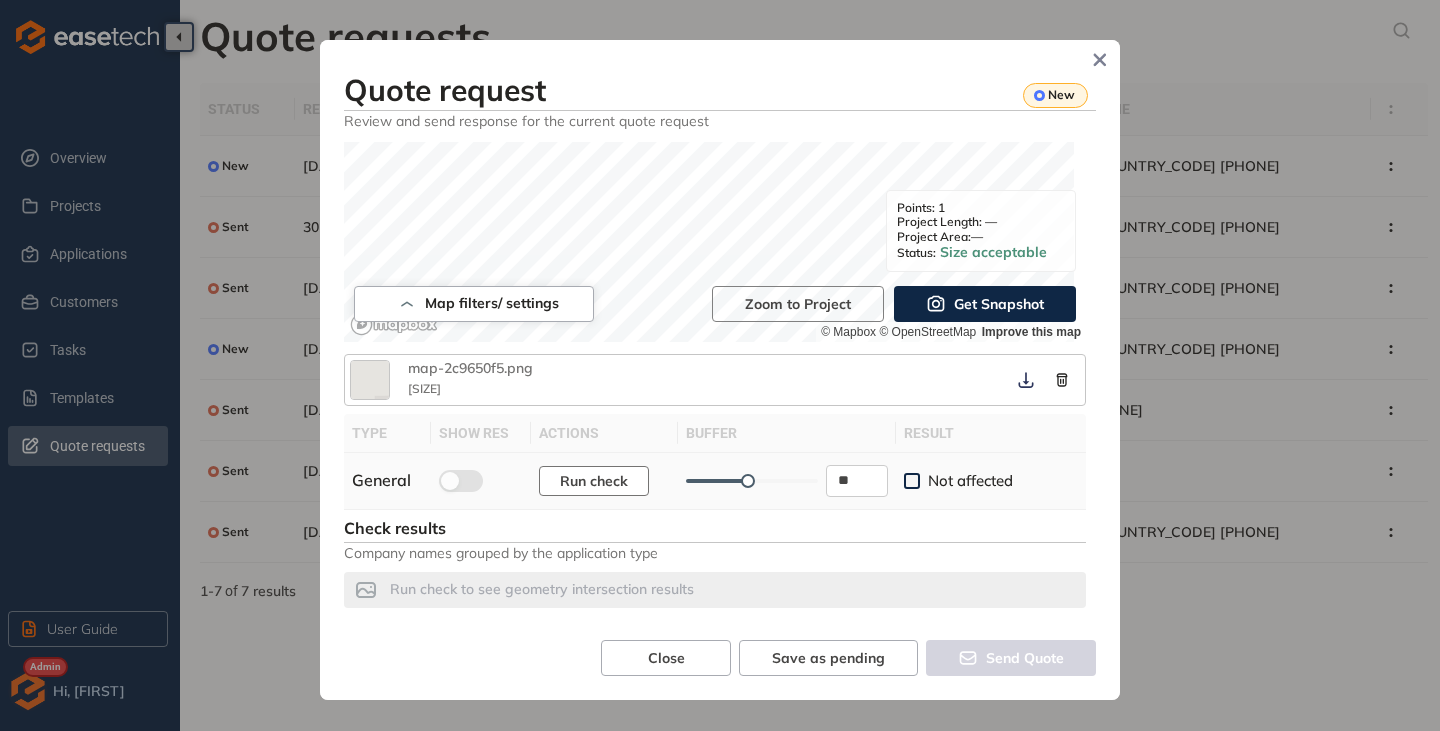 click on "Run check" at bounding box center [594, 481] 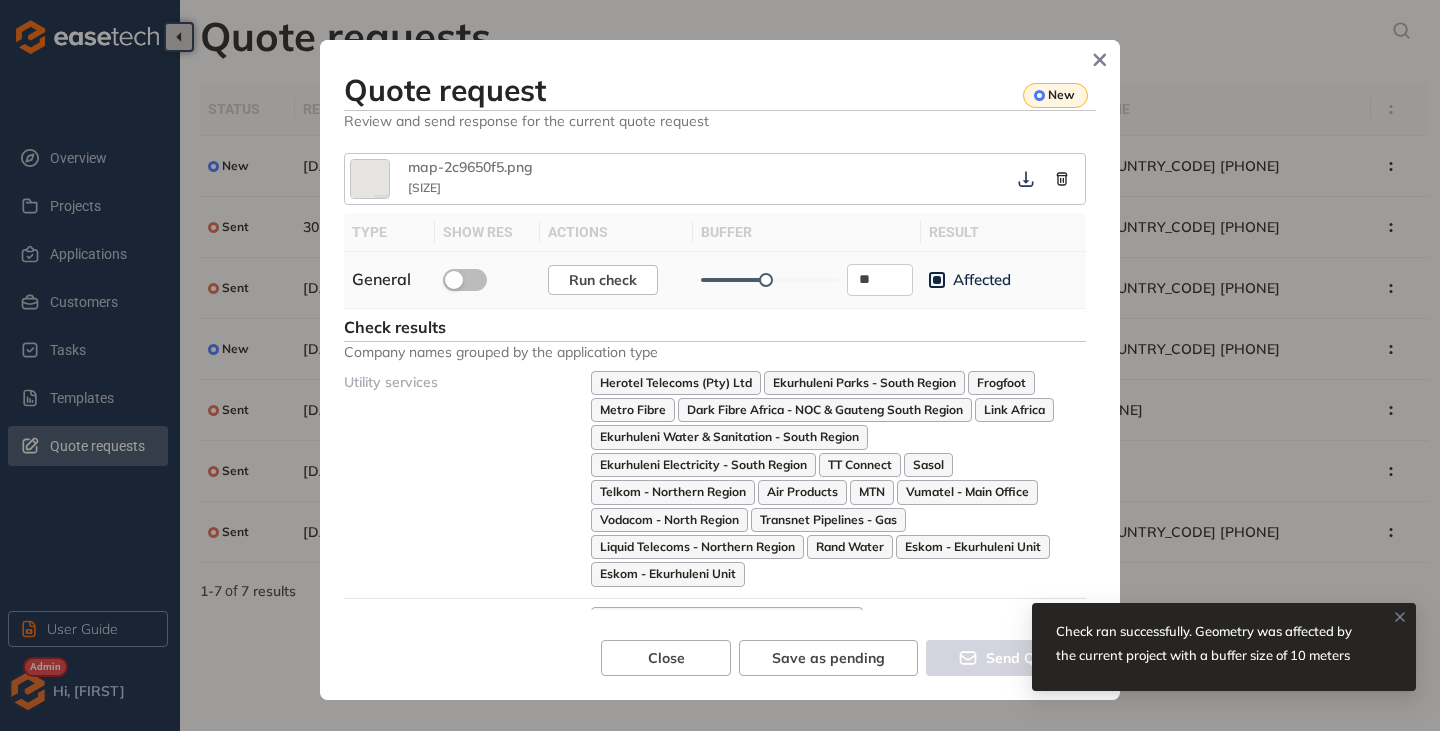 scroll, scrollTop: 700, scrollLeft: 0, axis: vertical 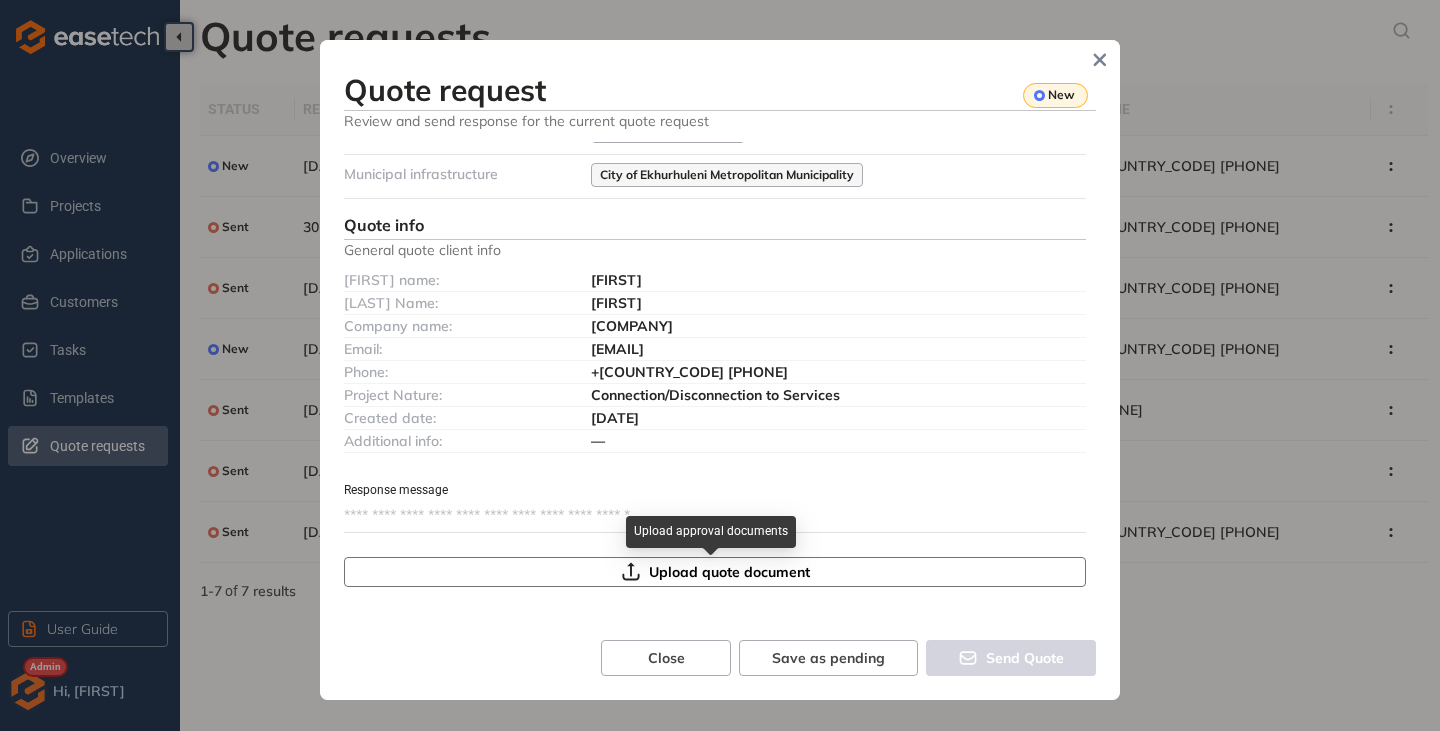 click on "Upload quote document" at bounding box center (729, 572) 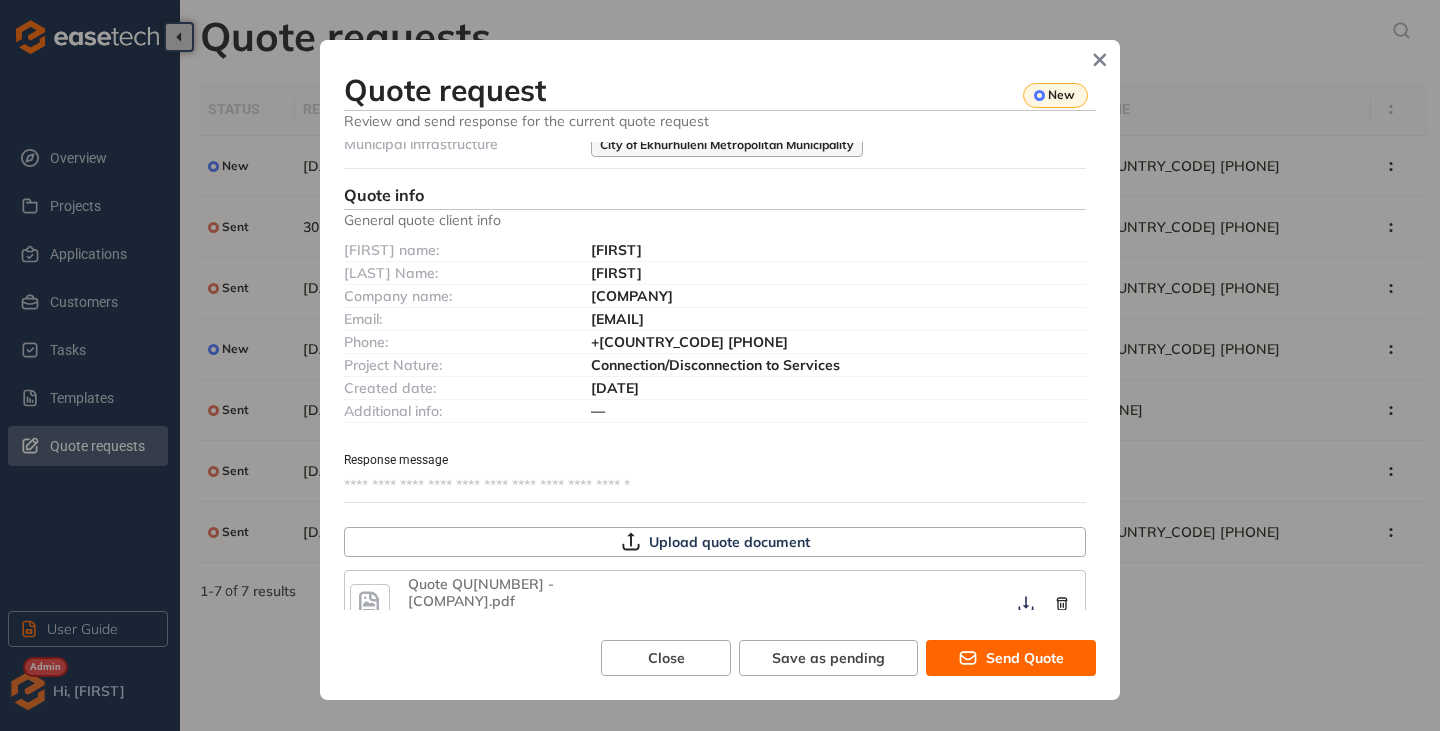 scroll, scrollTop: 1004, scrollLeft: 0, axis: vertical 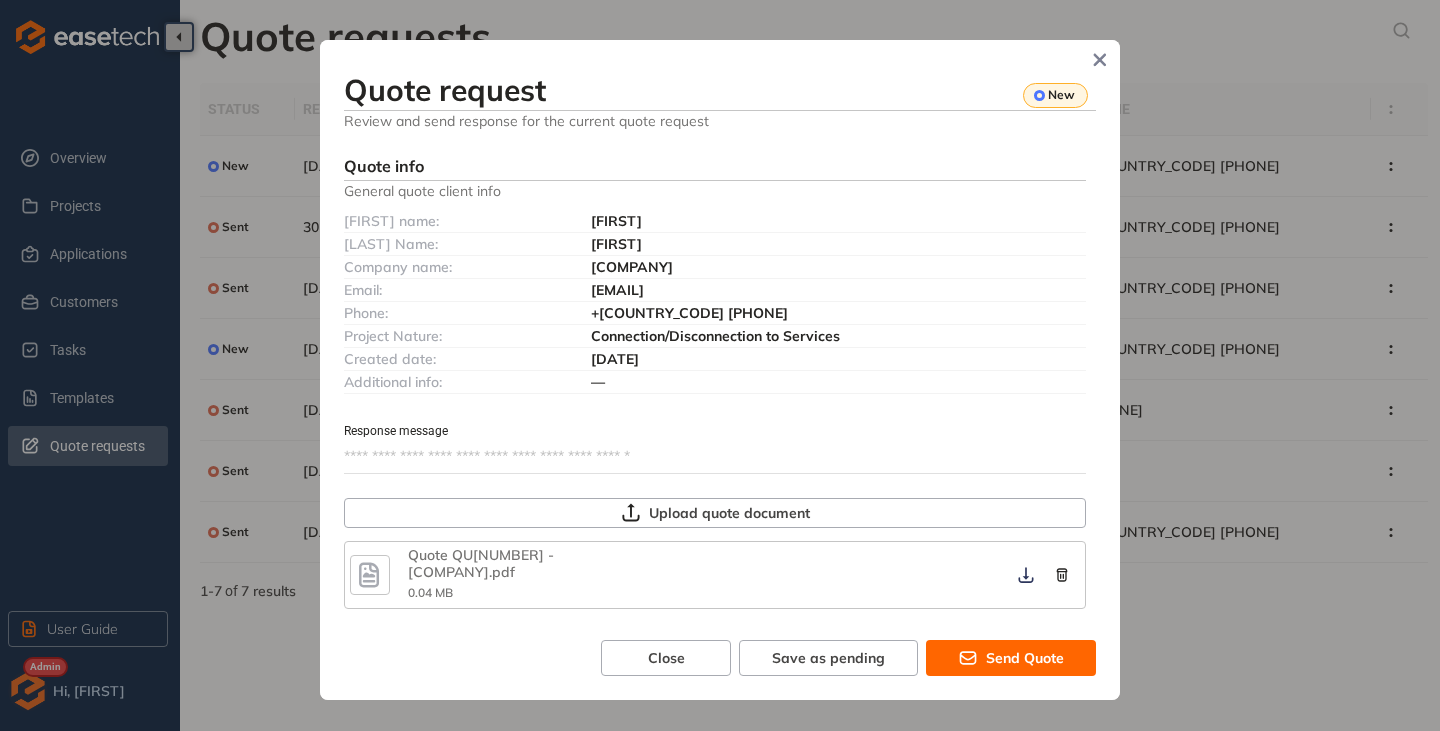 click 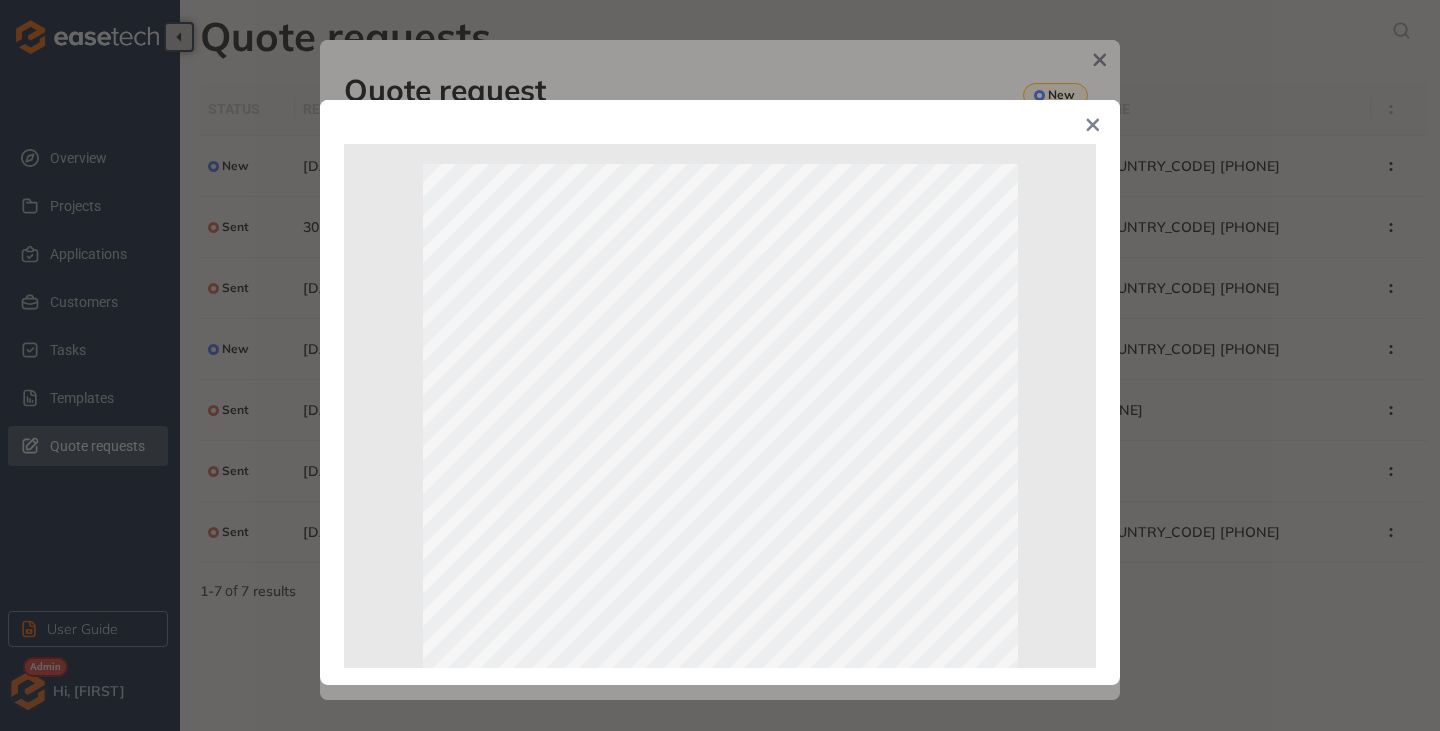 click 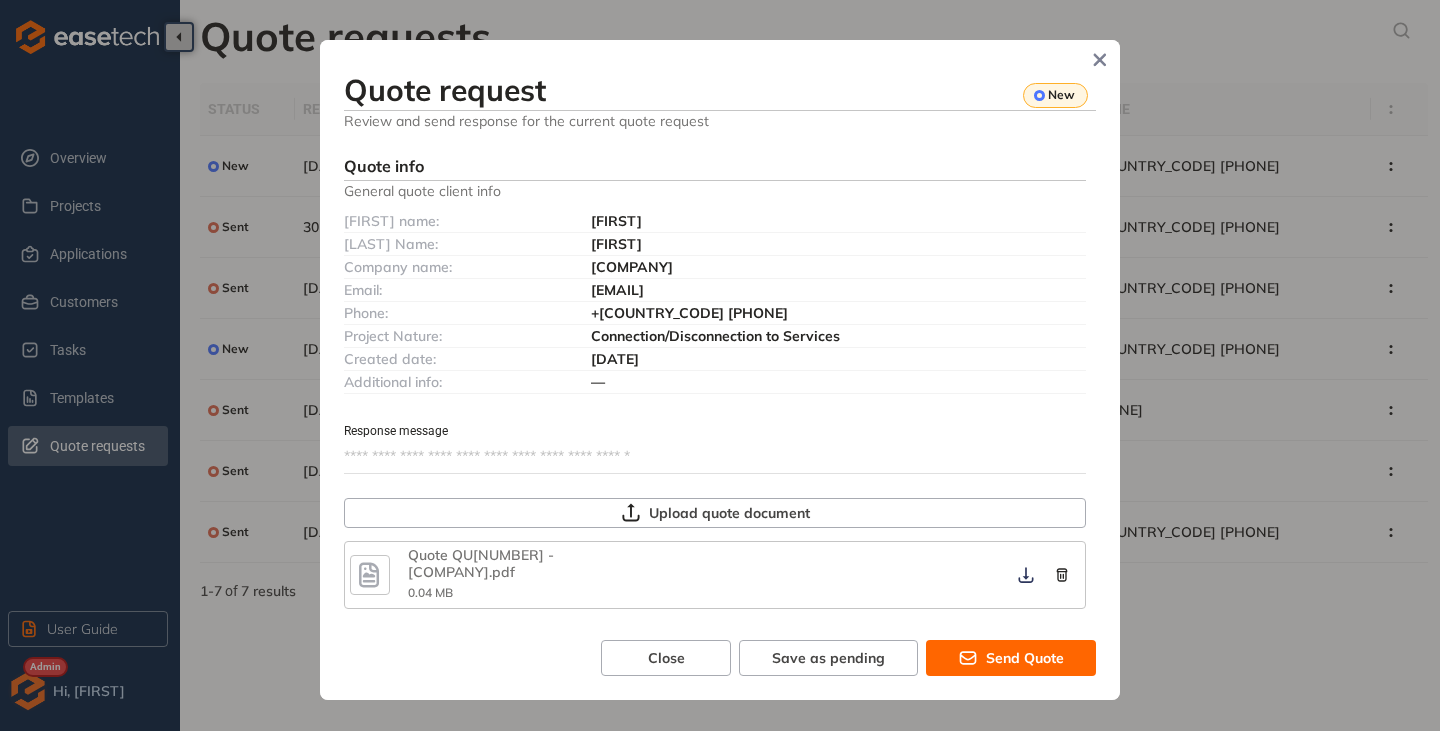 scroll, scrollTop: 905, scrollLeft: 0, axis: vertical 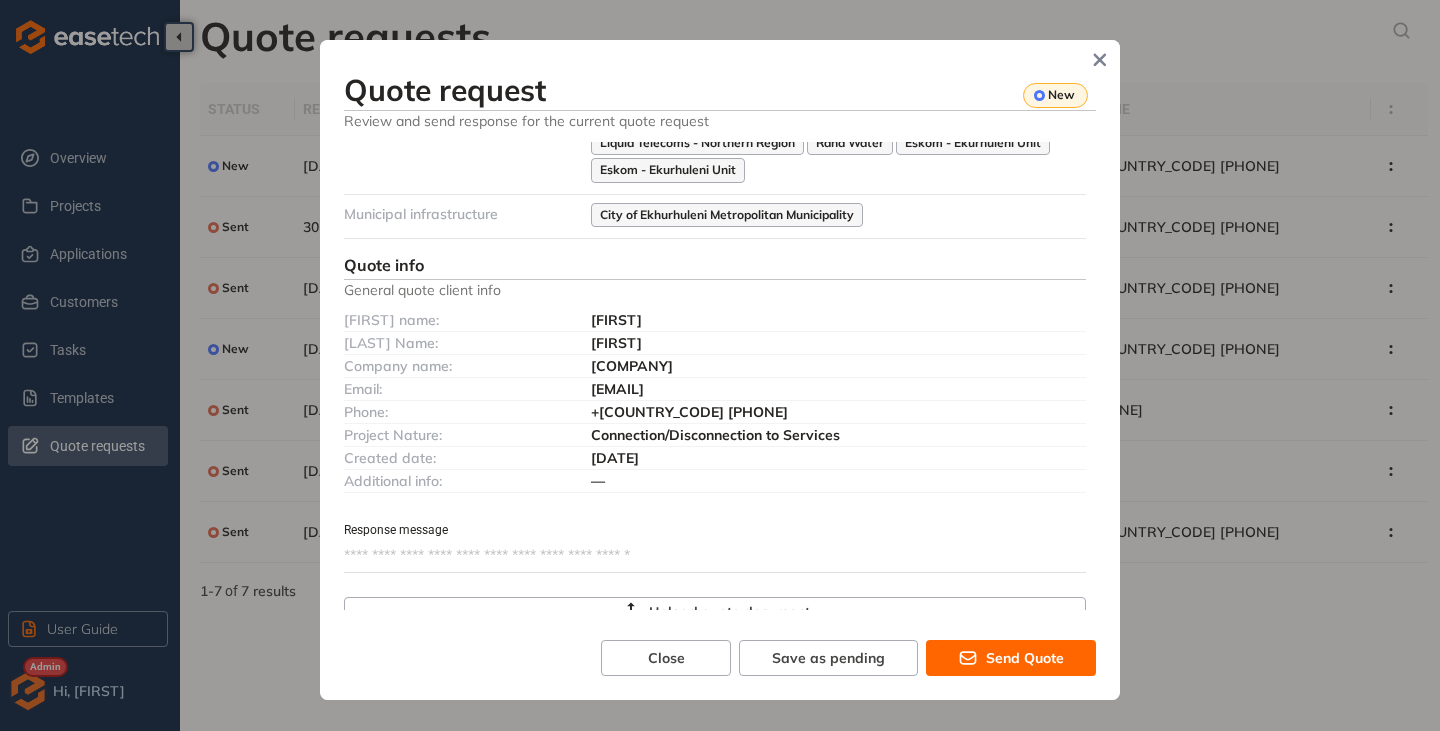 click on "Response message" at bounding box center (715, 556) 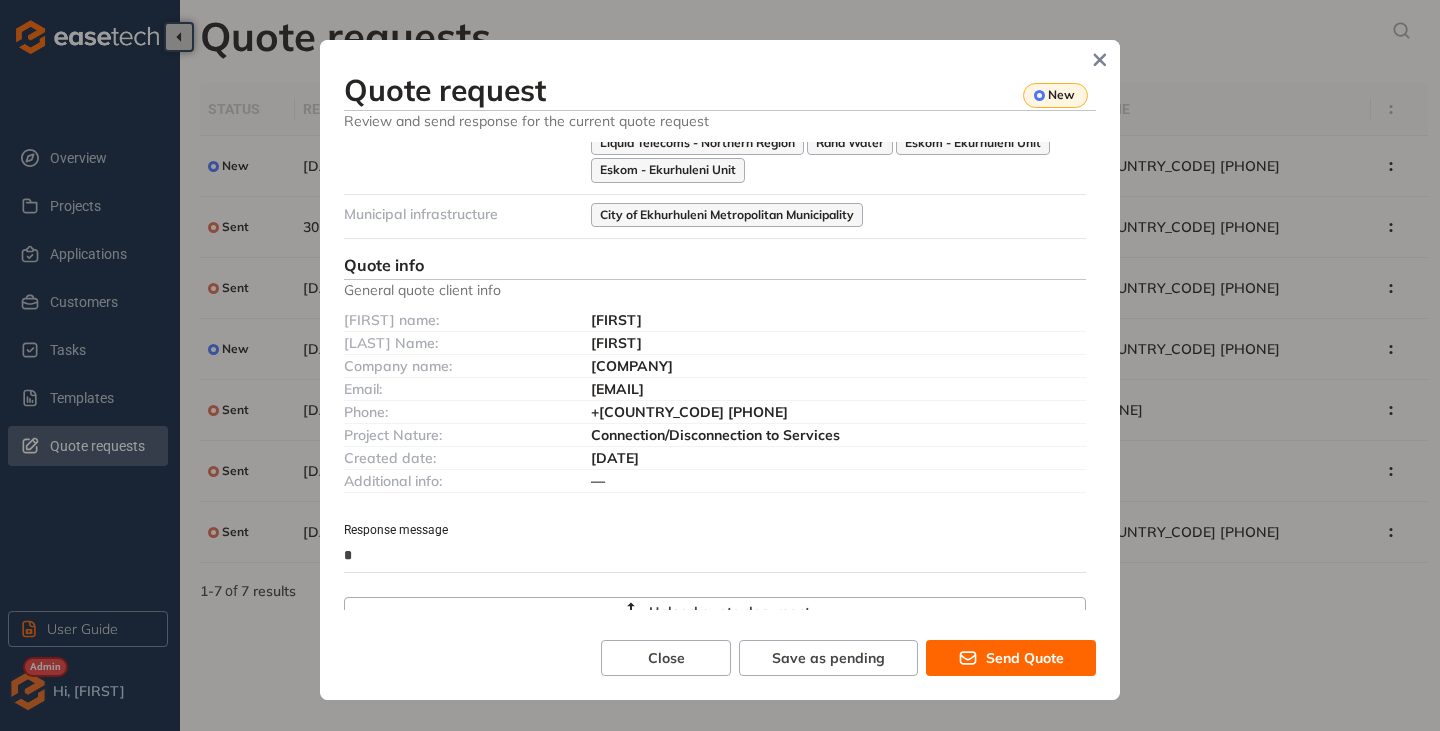 type on "**" 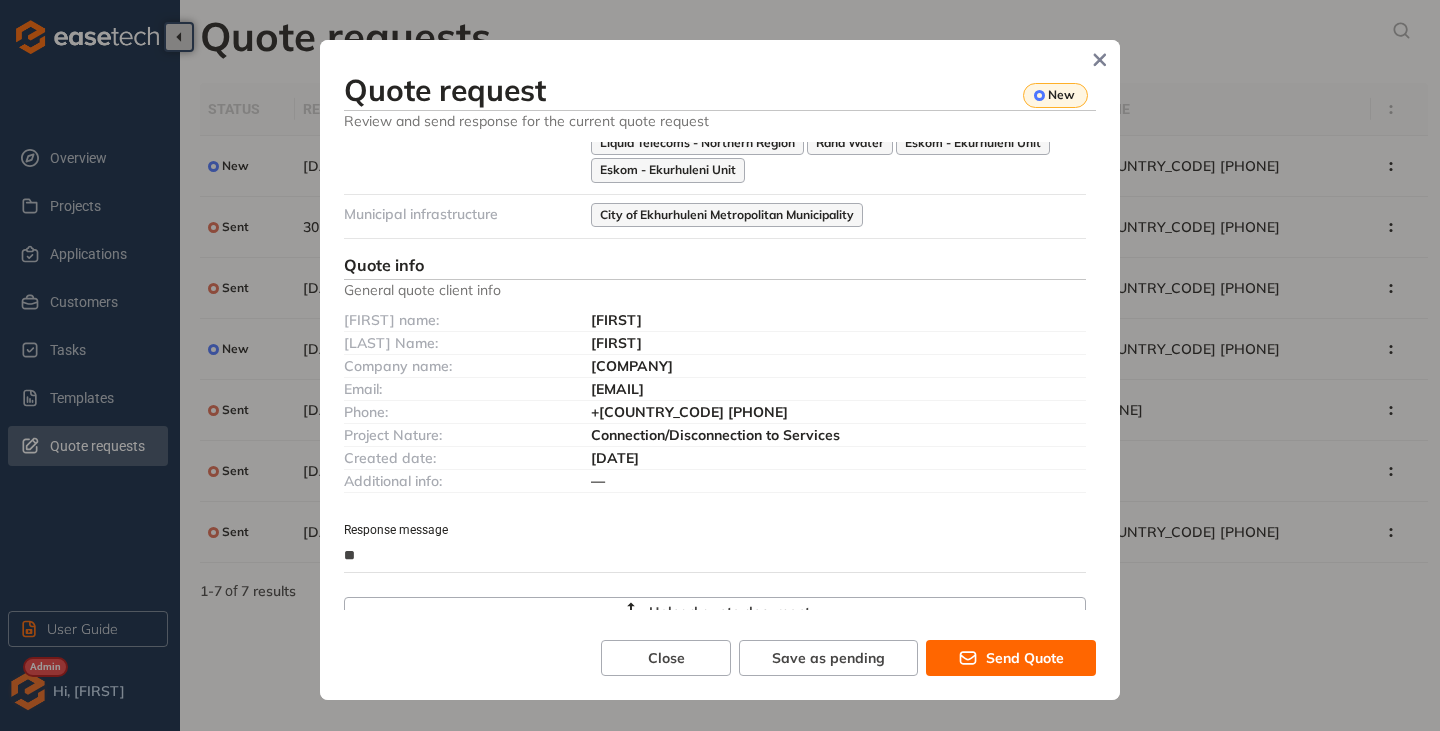 type on "**" 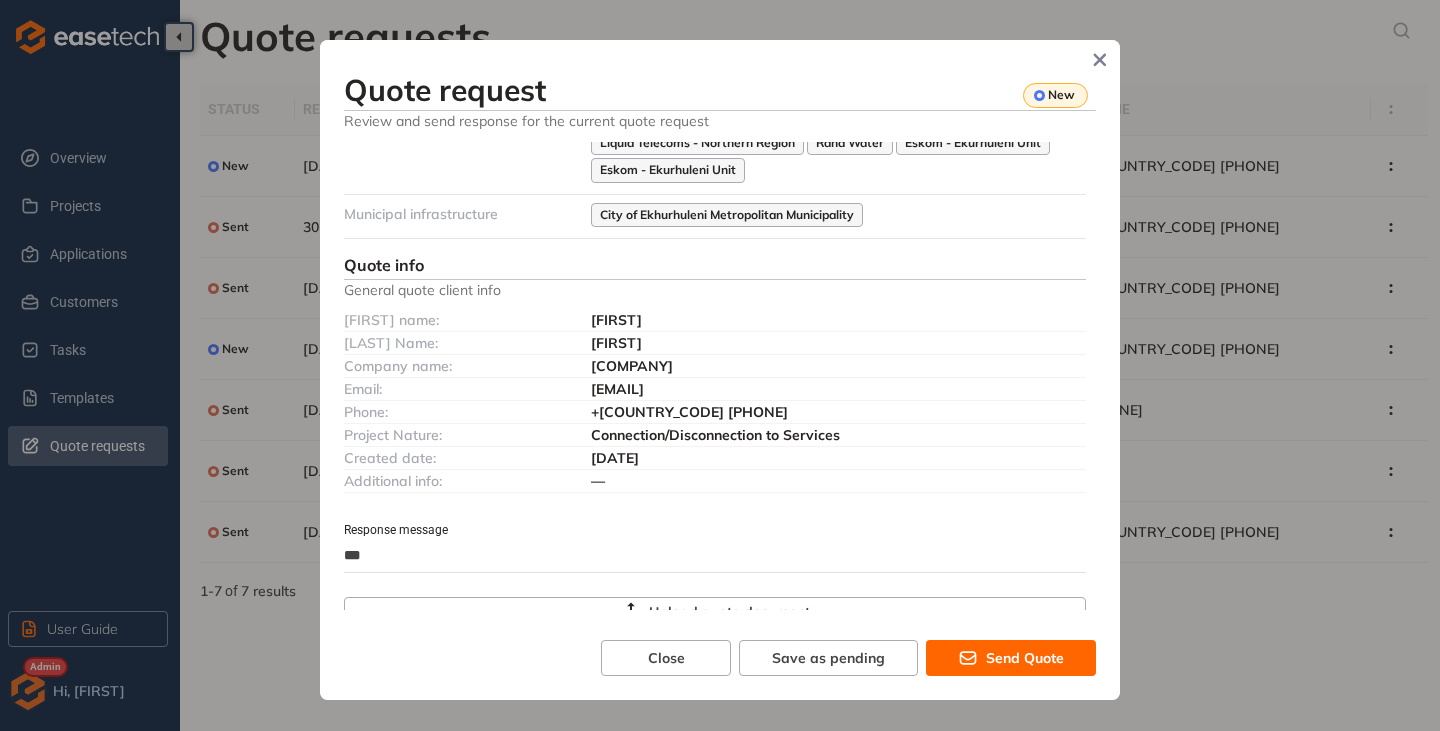 type on "****" 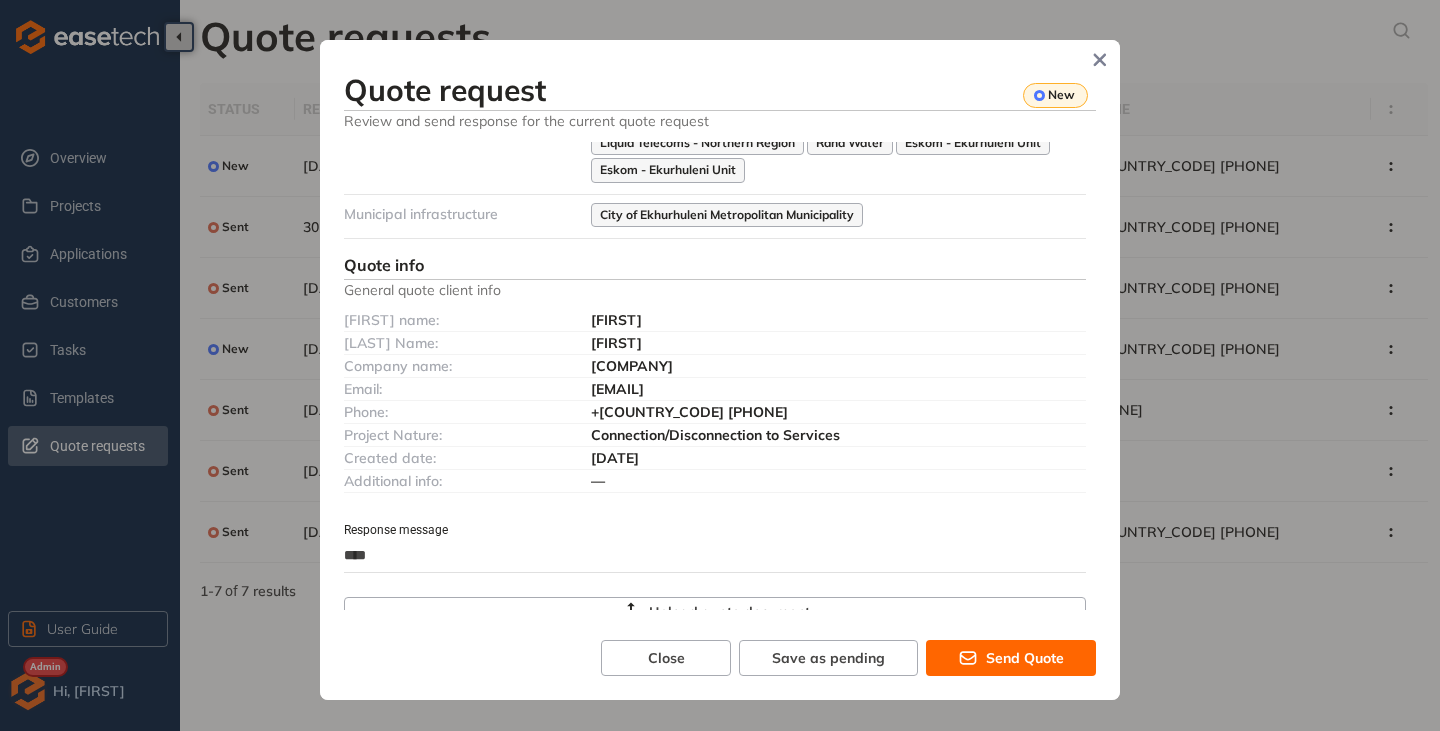 type on "*****" 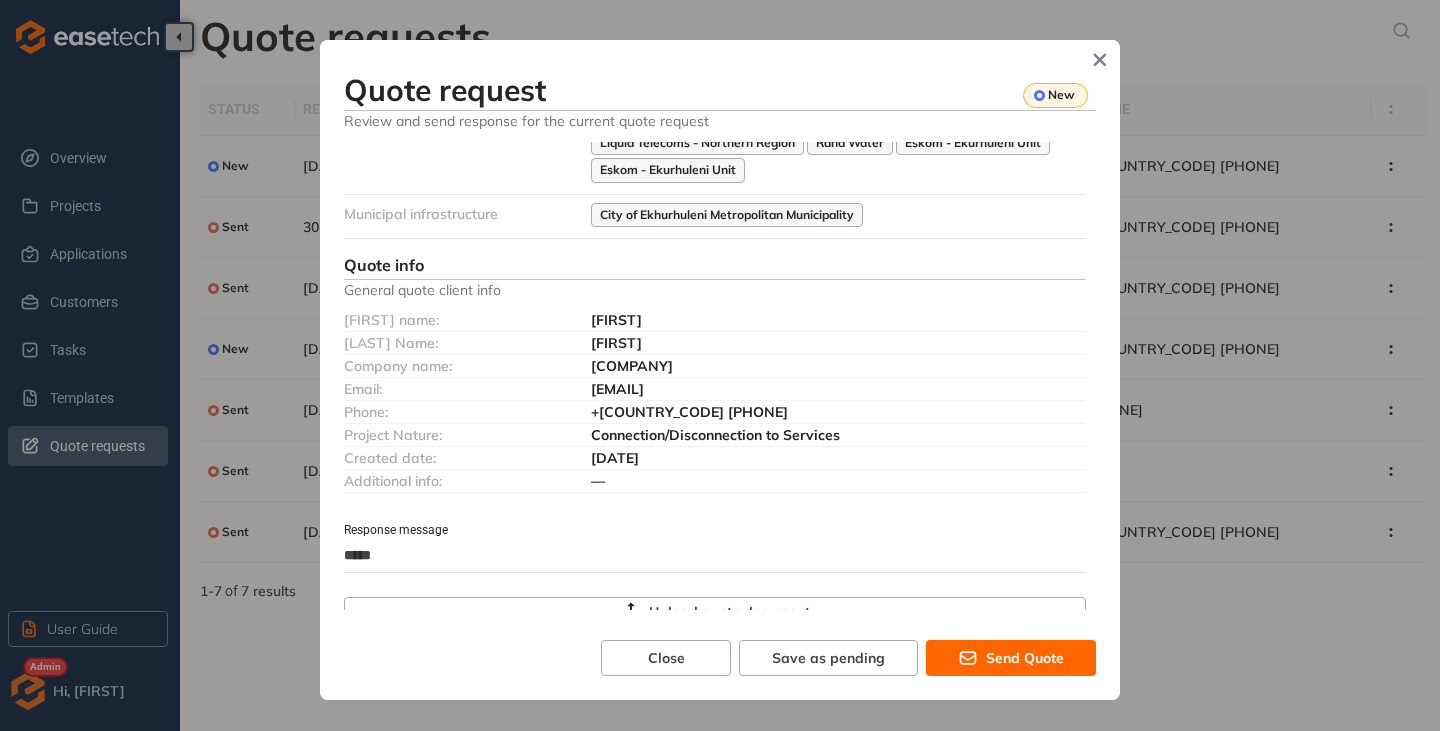 type on "******" 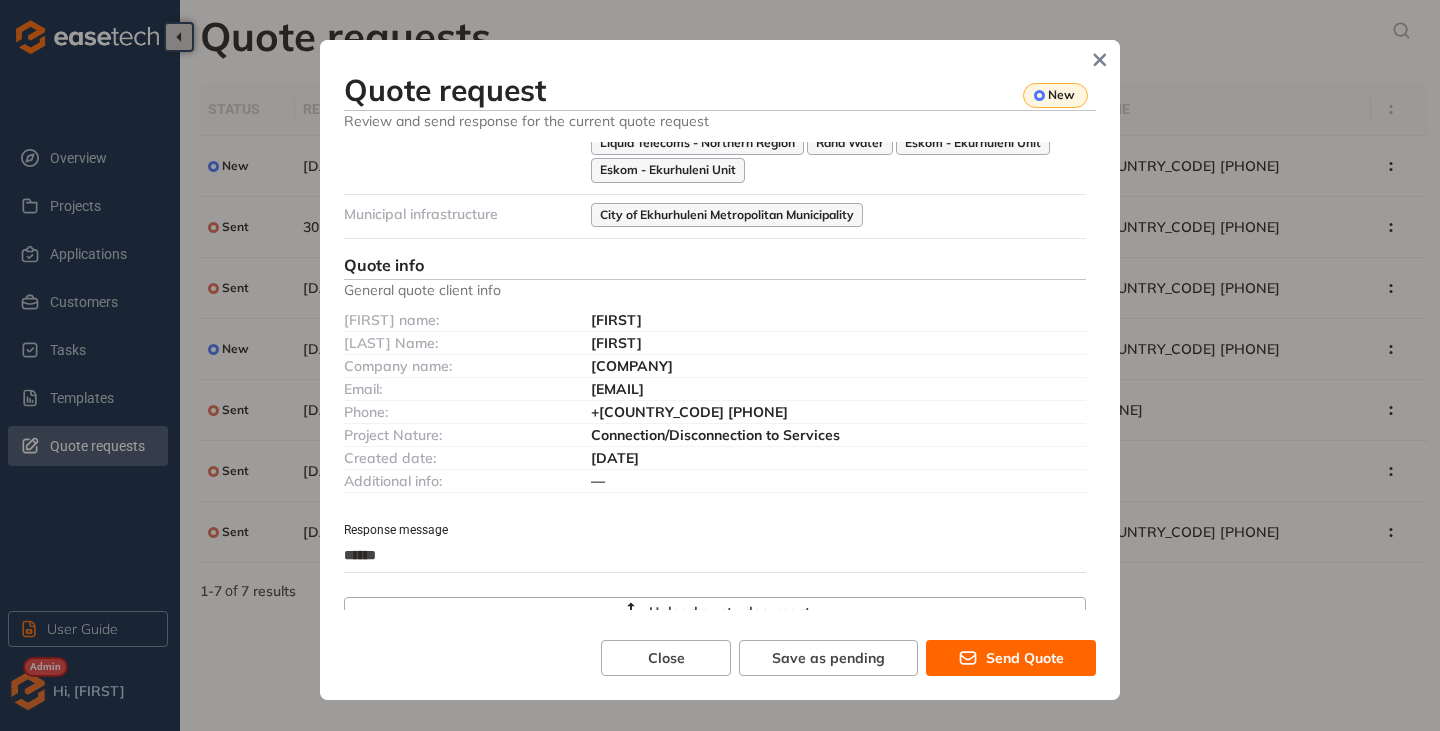 type on "*******" 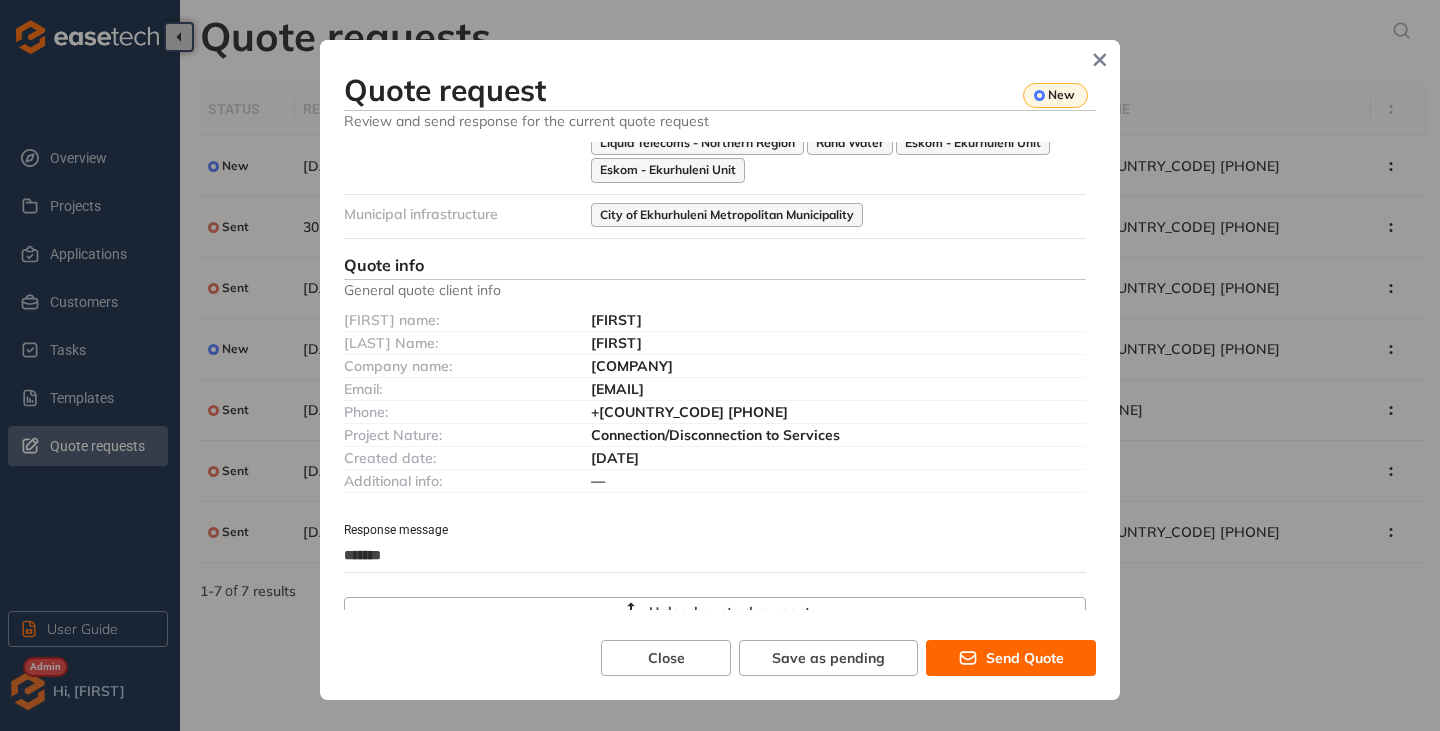 type on "*******" 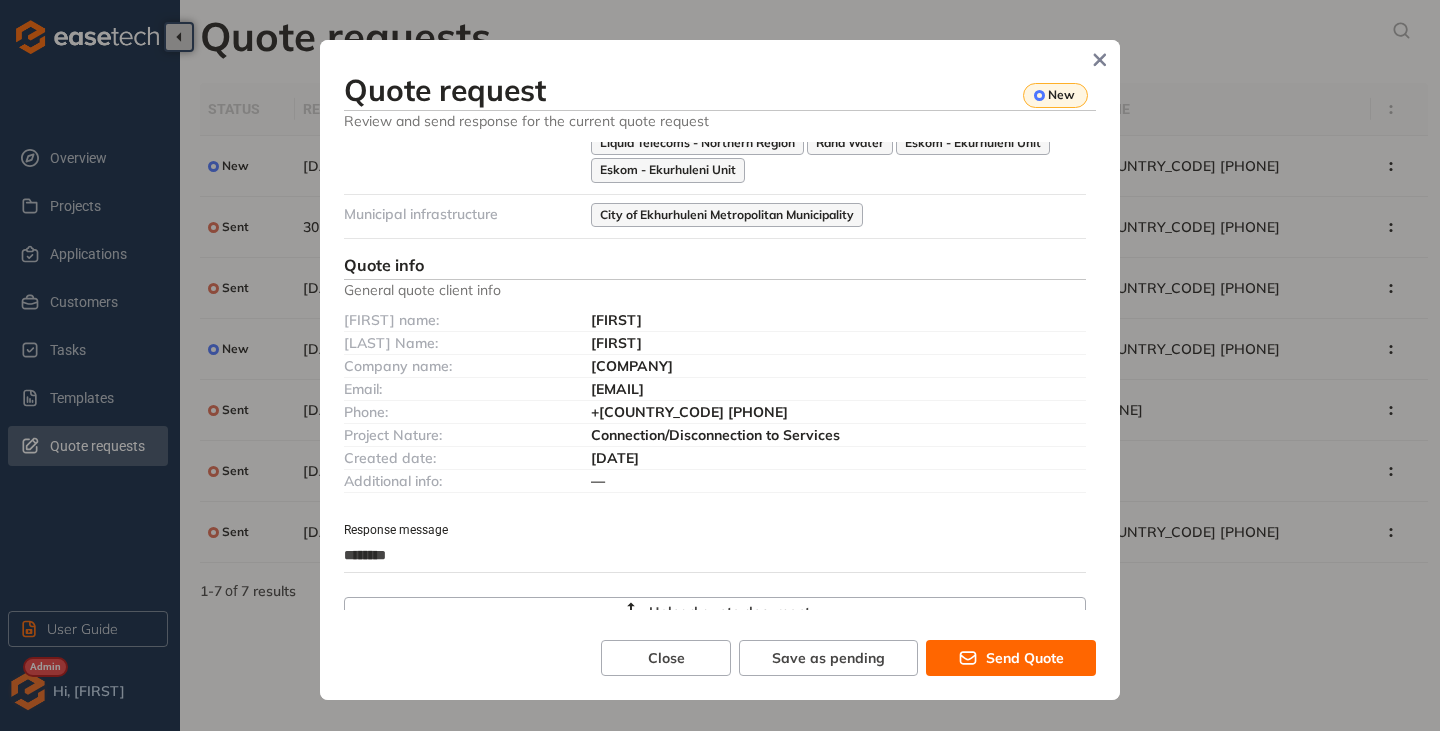 type on "*********" 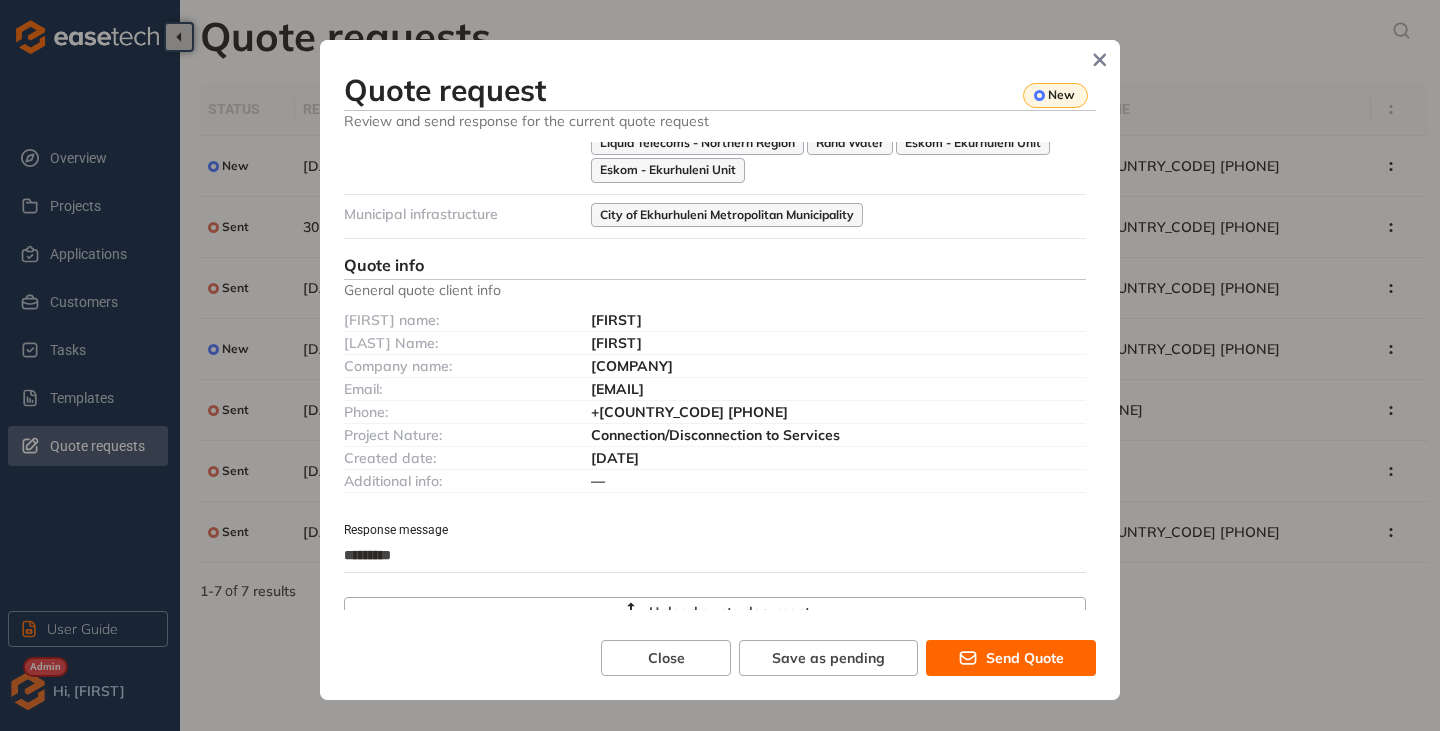 type on "**********" 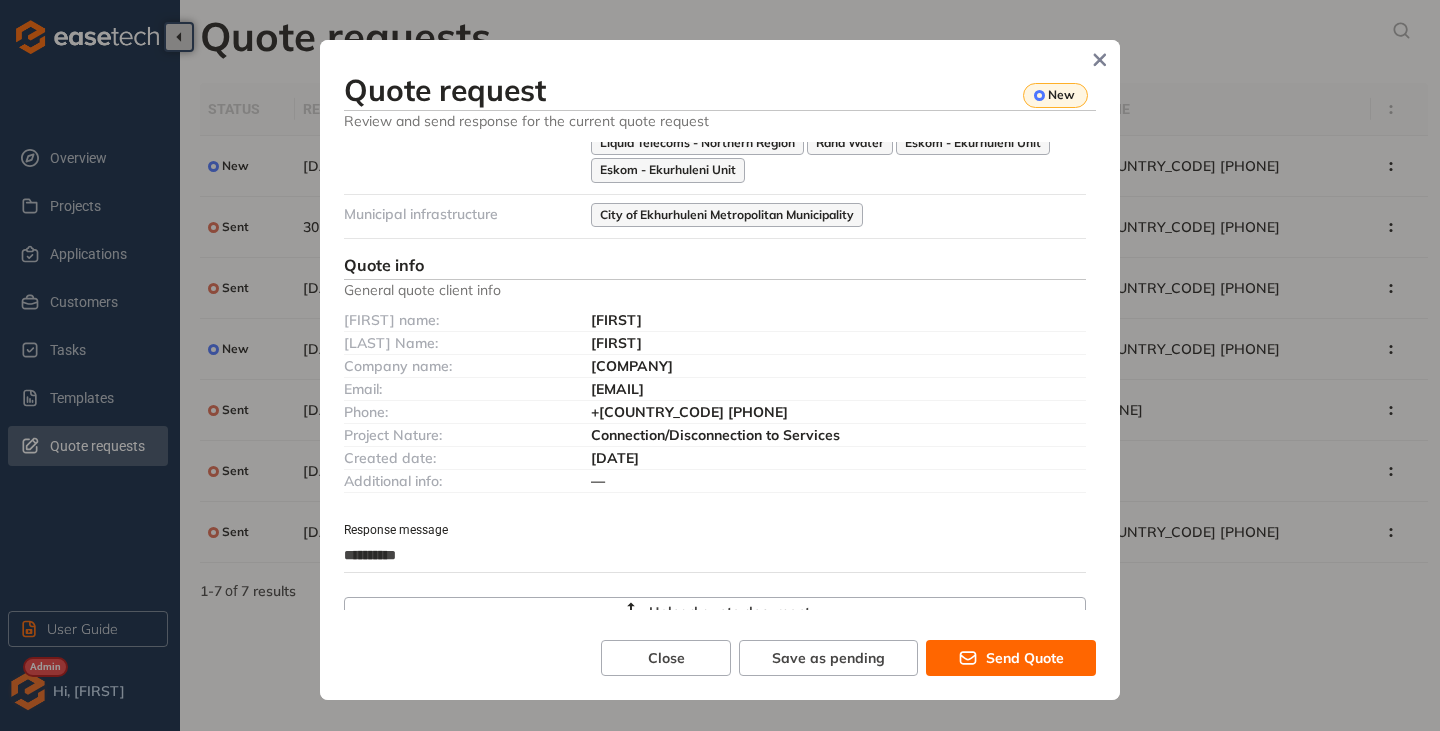 type on "**********" 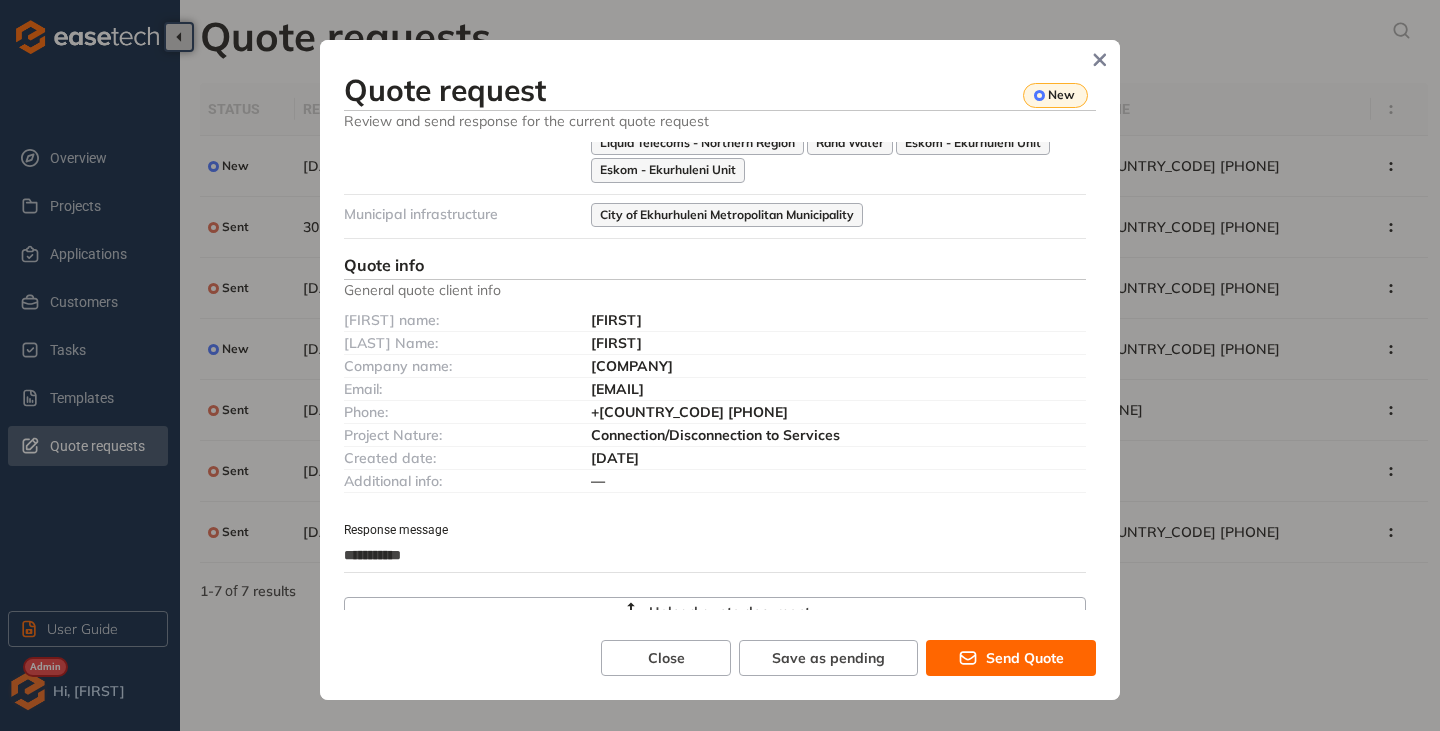 type on "**********" 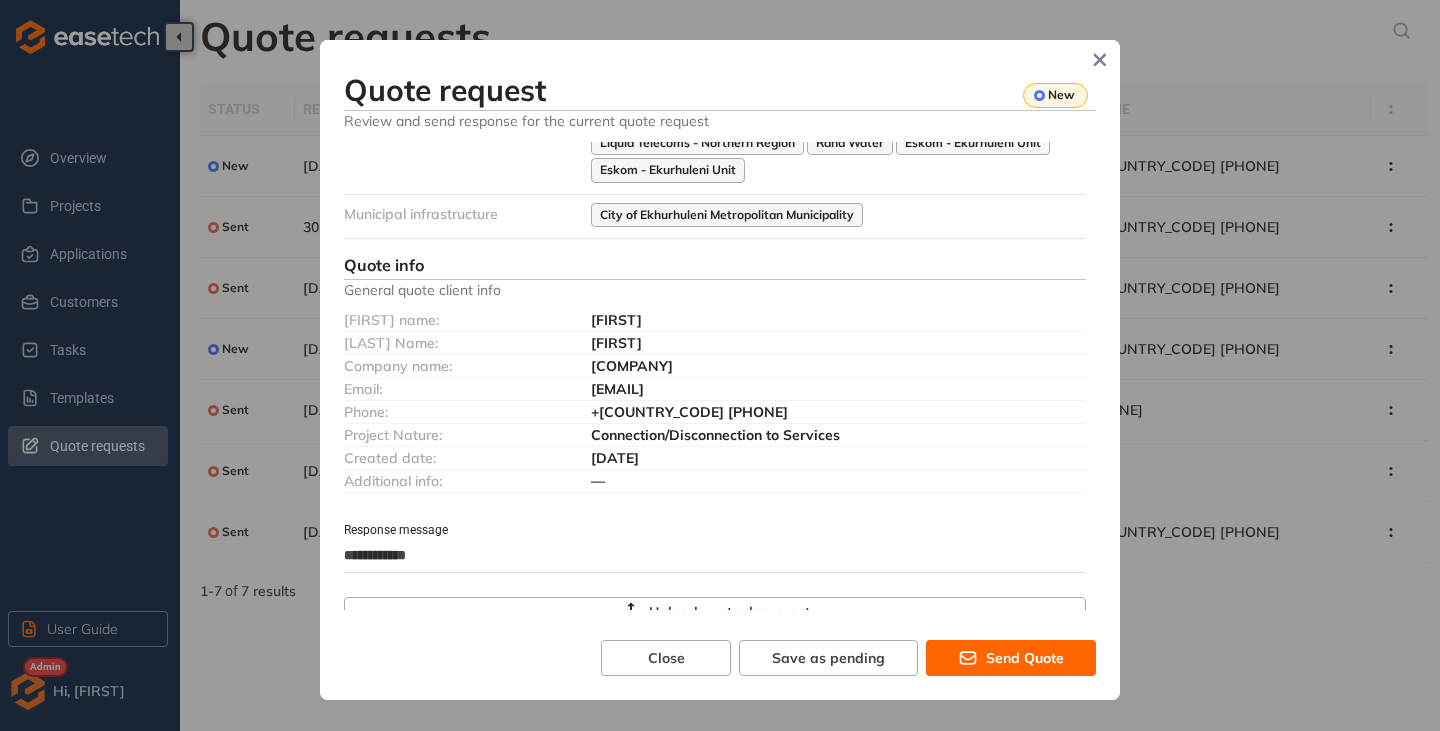 type on "**********" 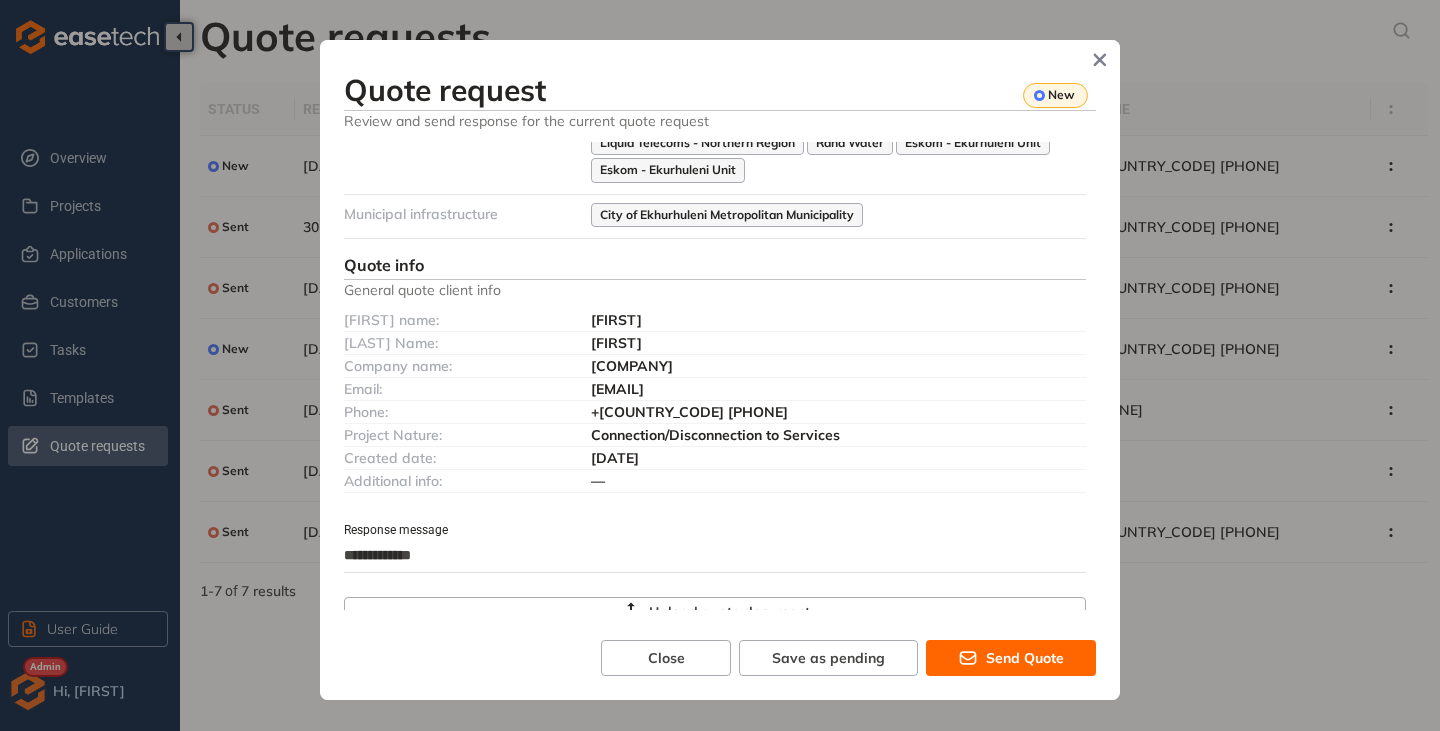 type on "**********" 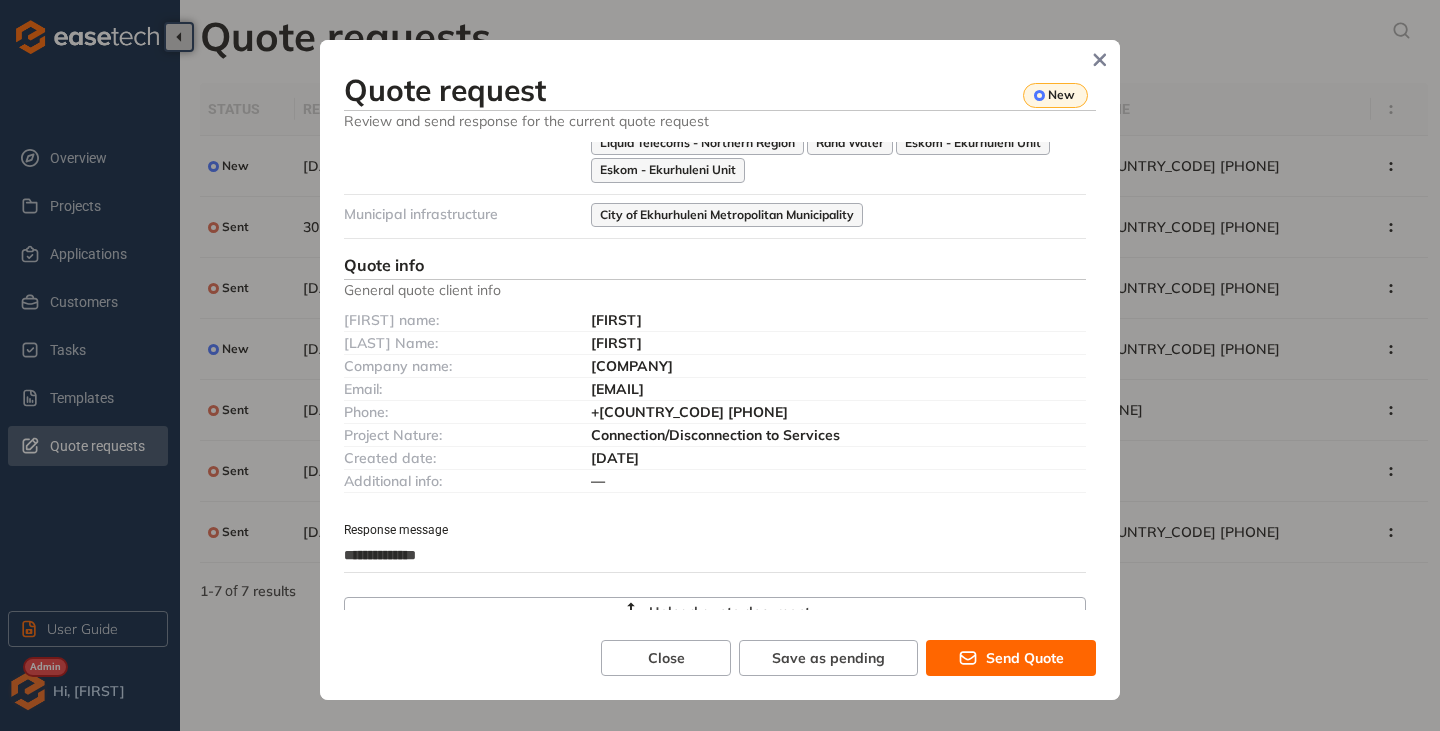 type on "**********" 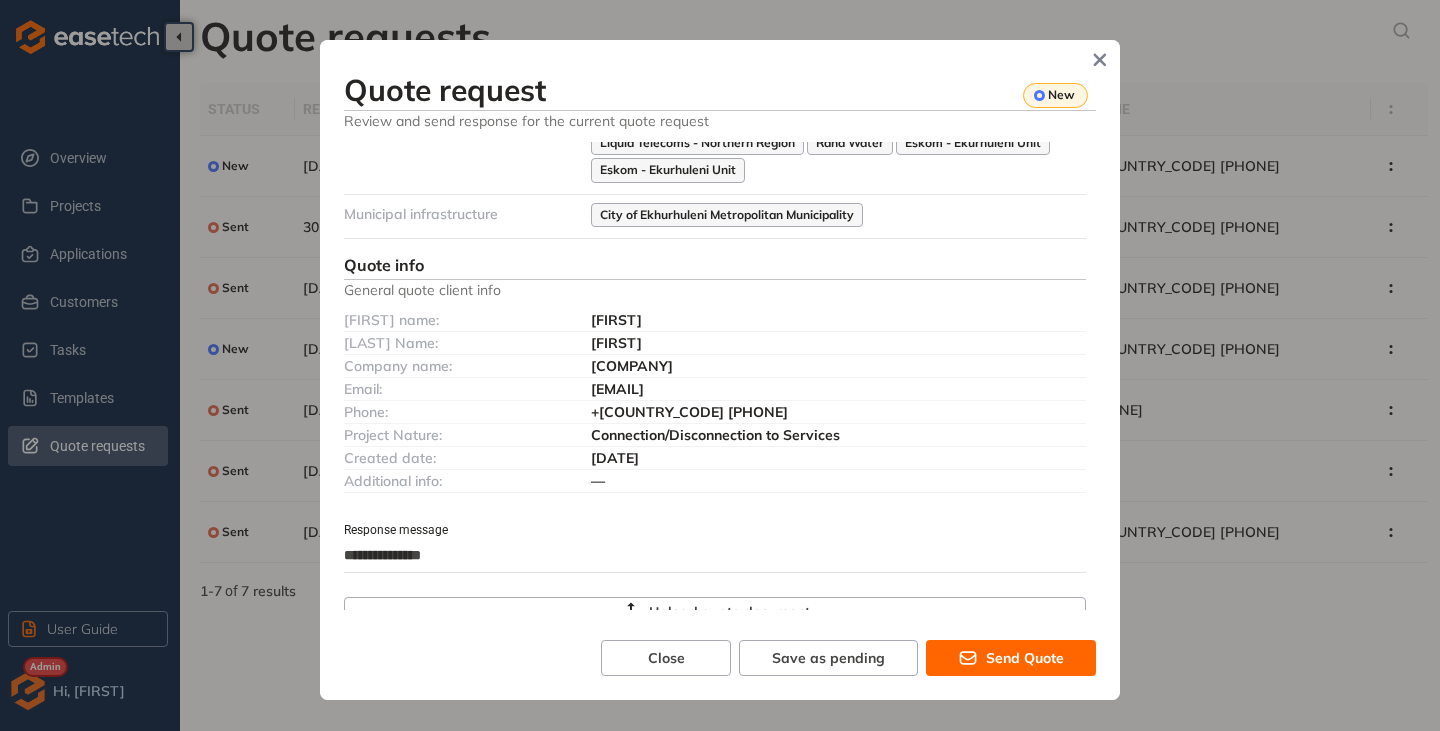 type on "**********" 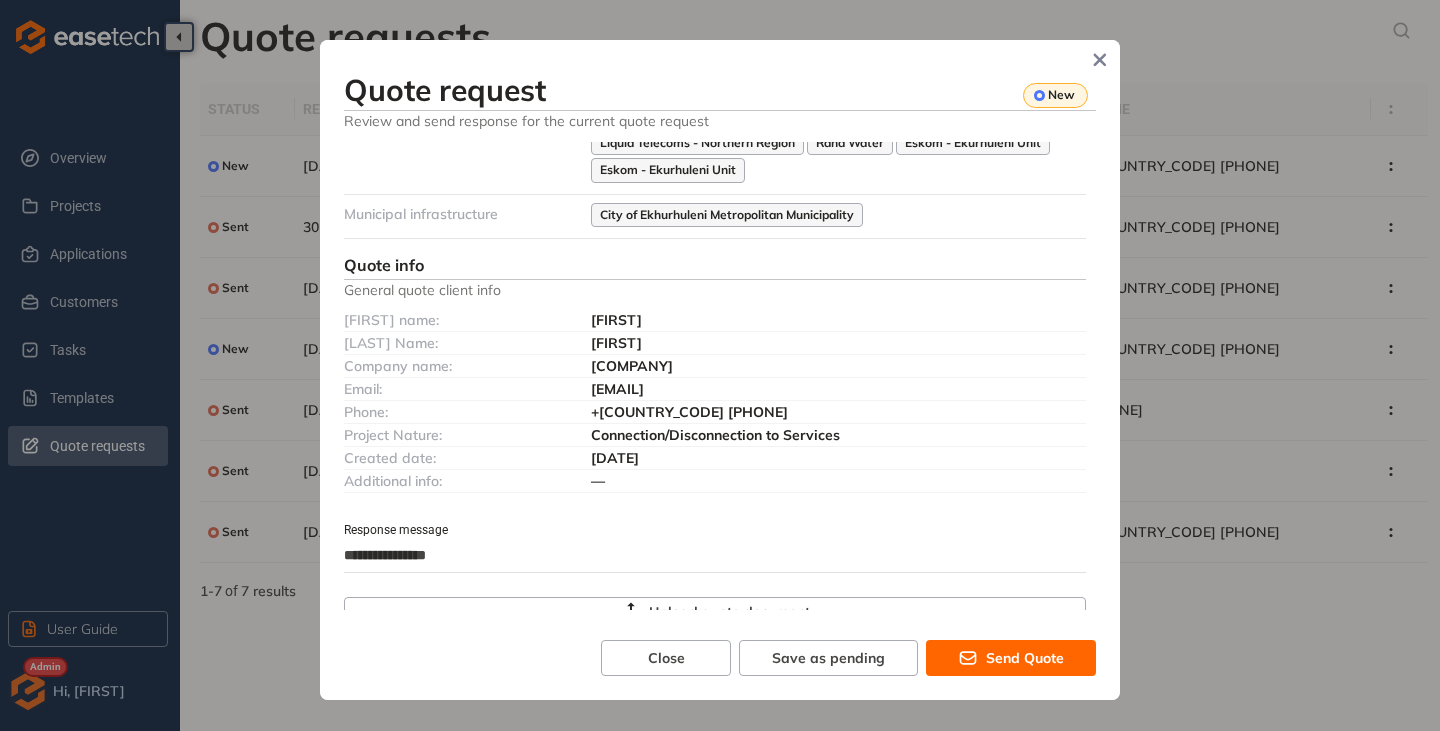 type on "**********" 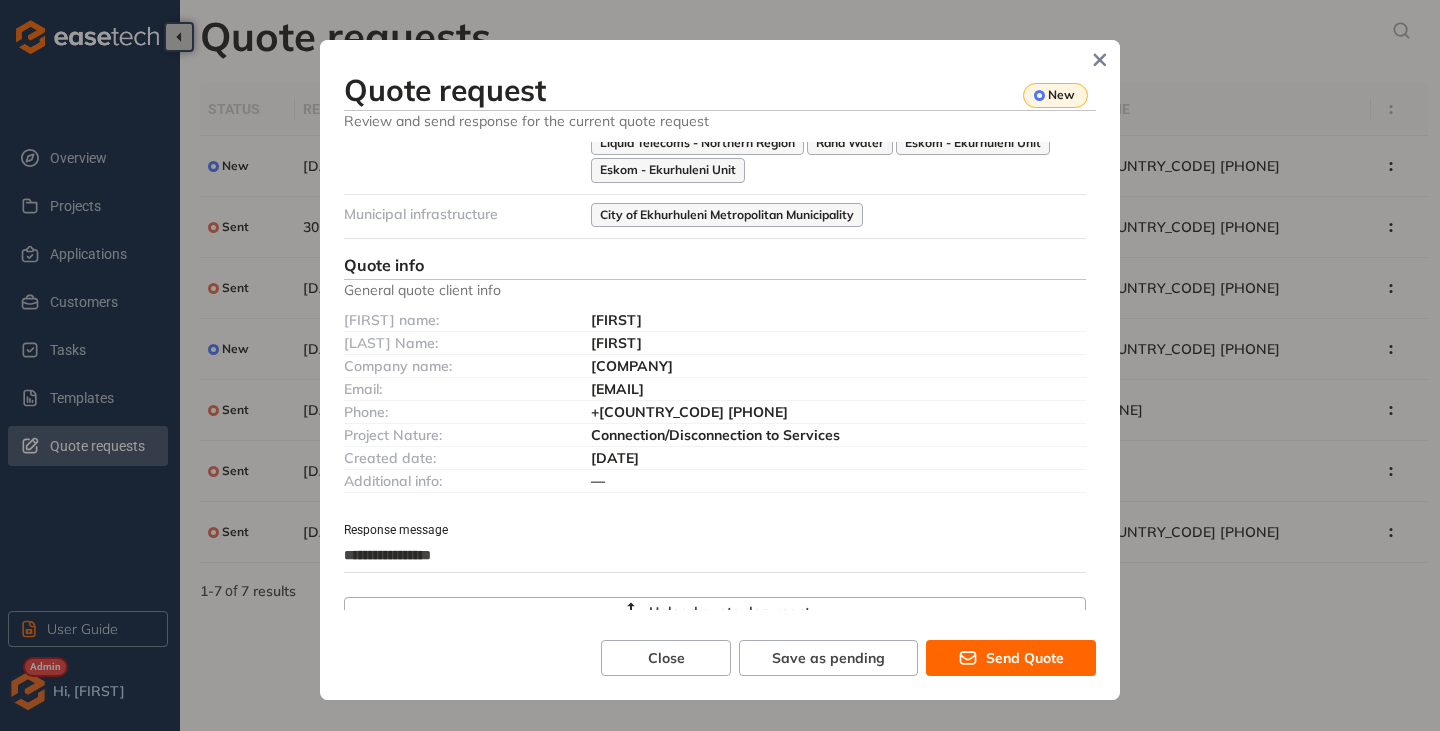 type on "**********" 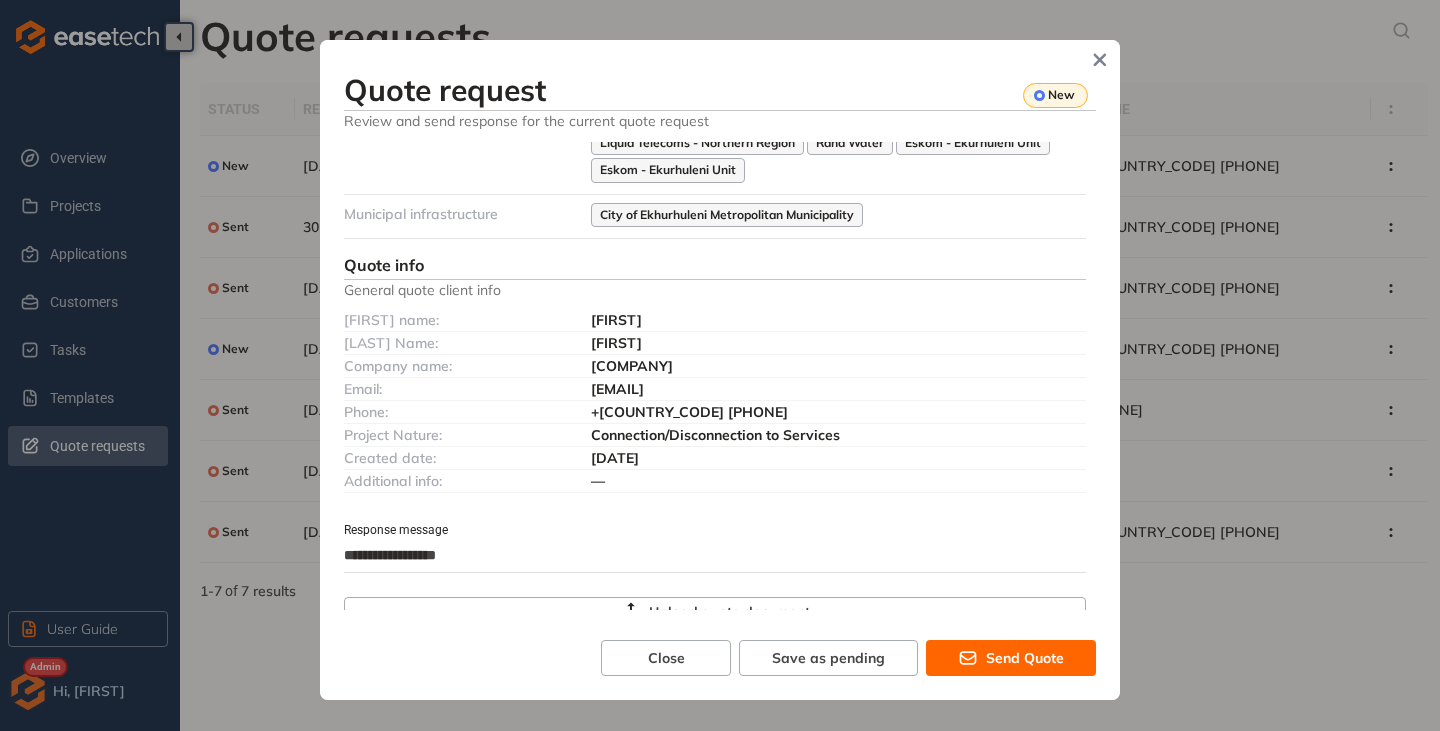 type on "**********" 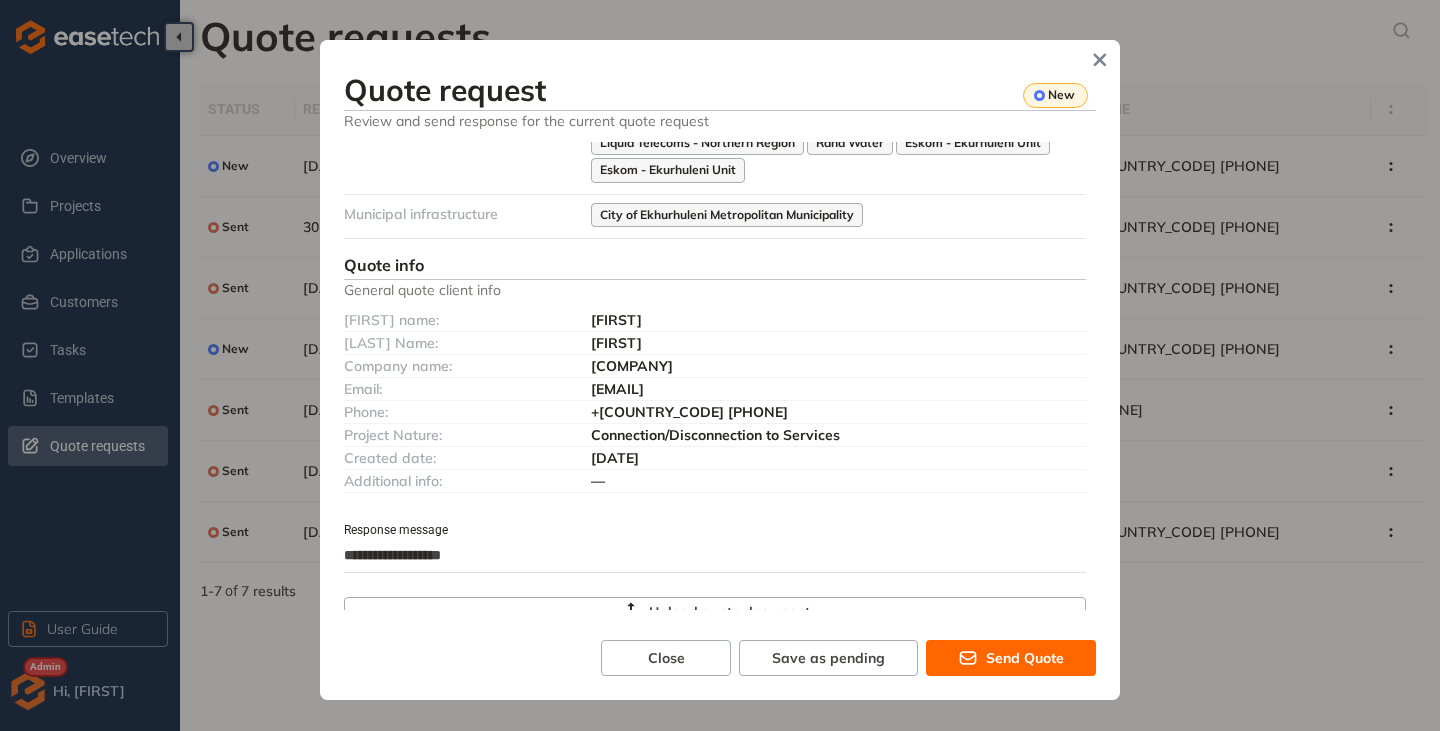 type on "**********" 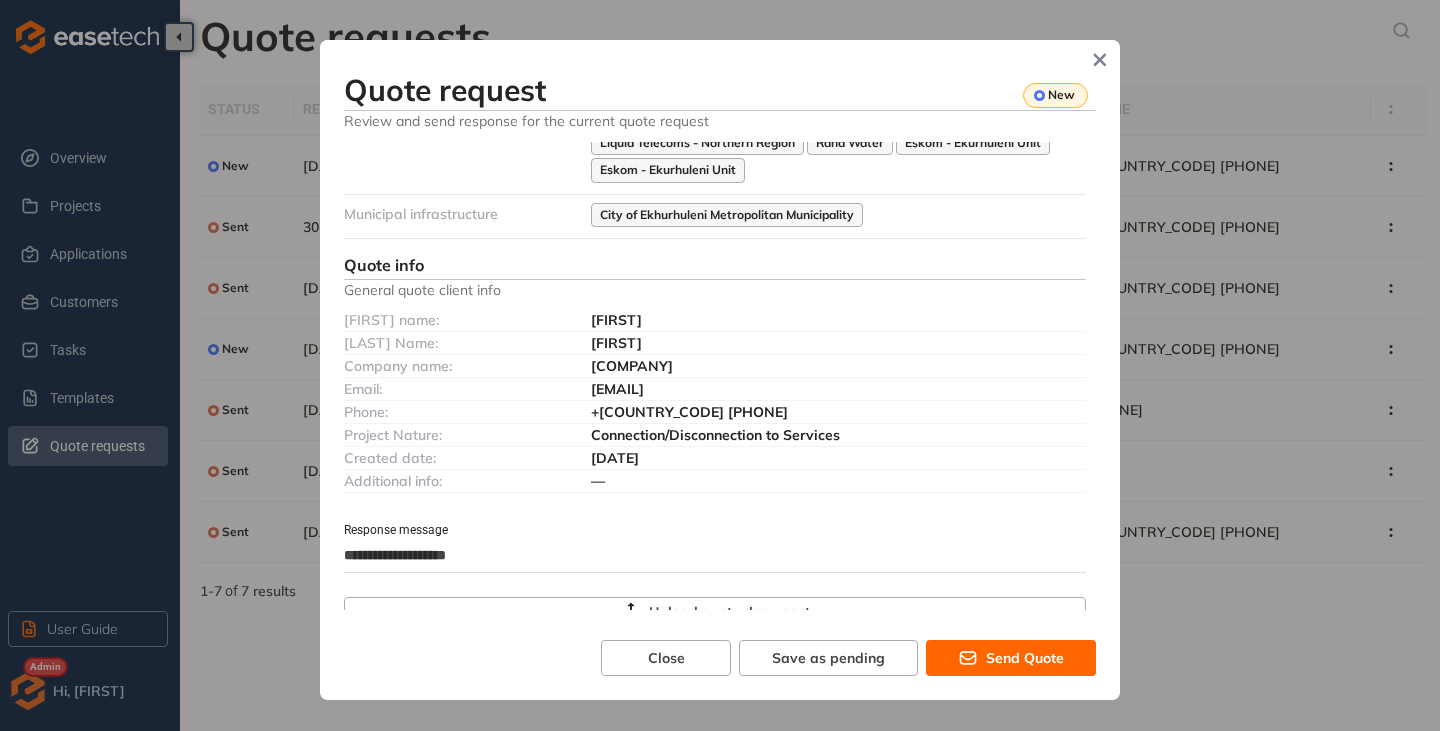 type on "**********" 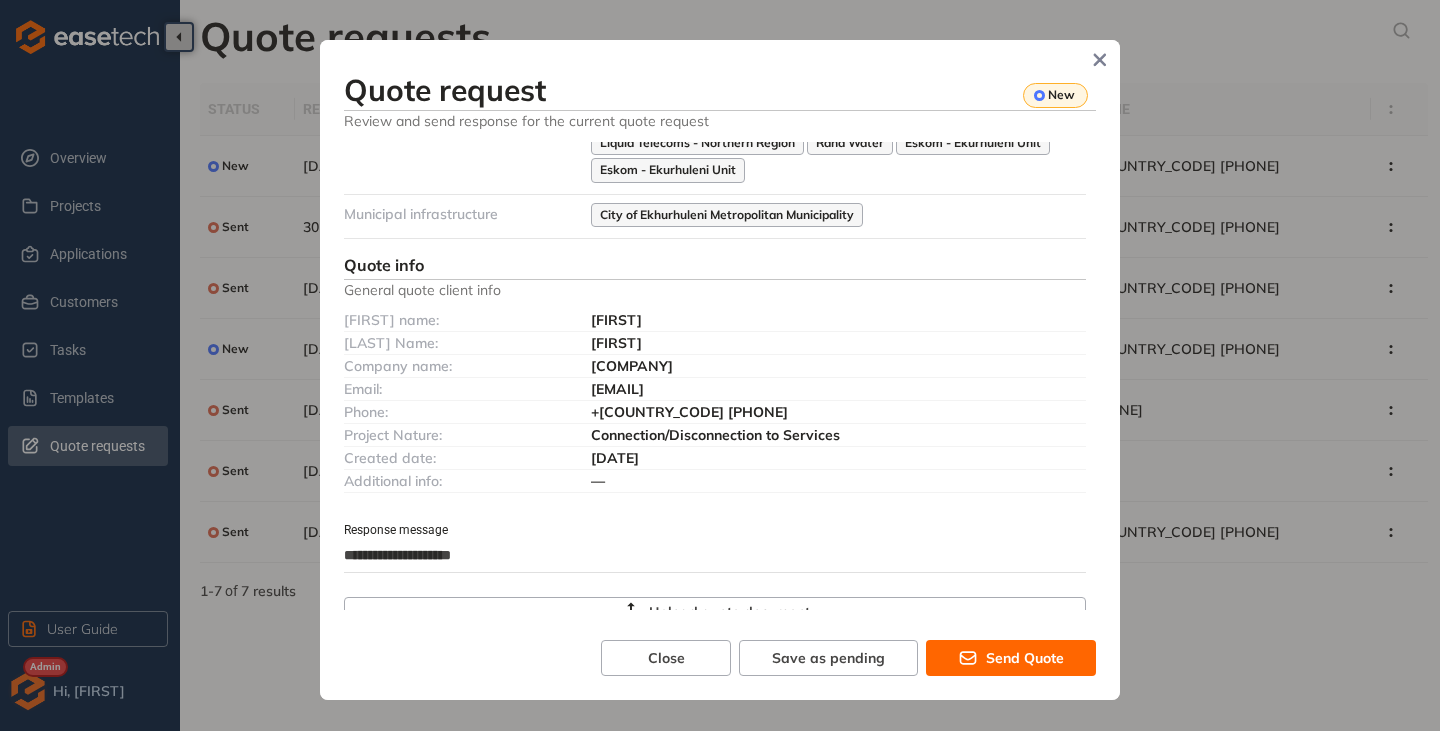 type on "**********" 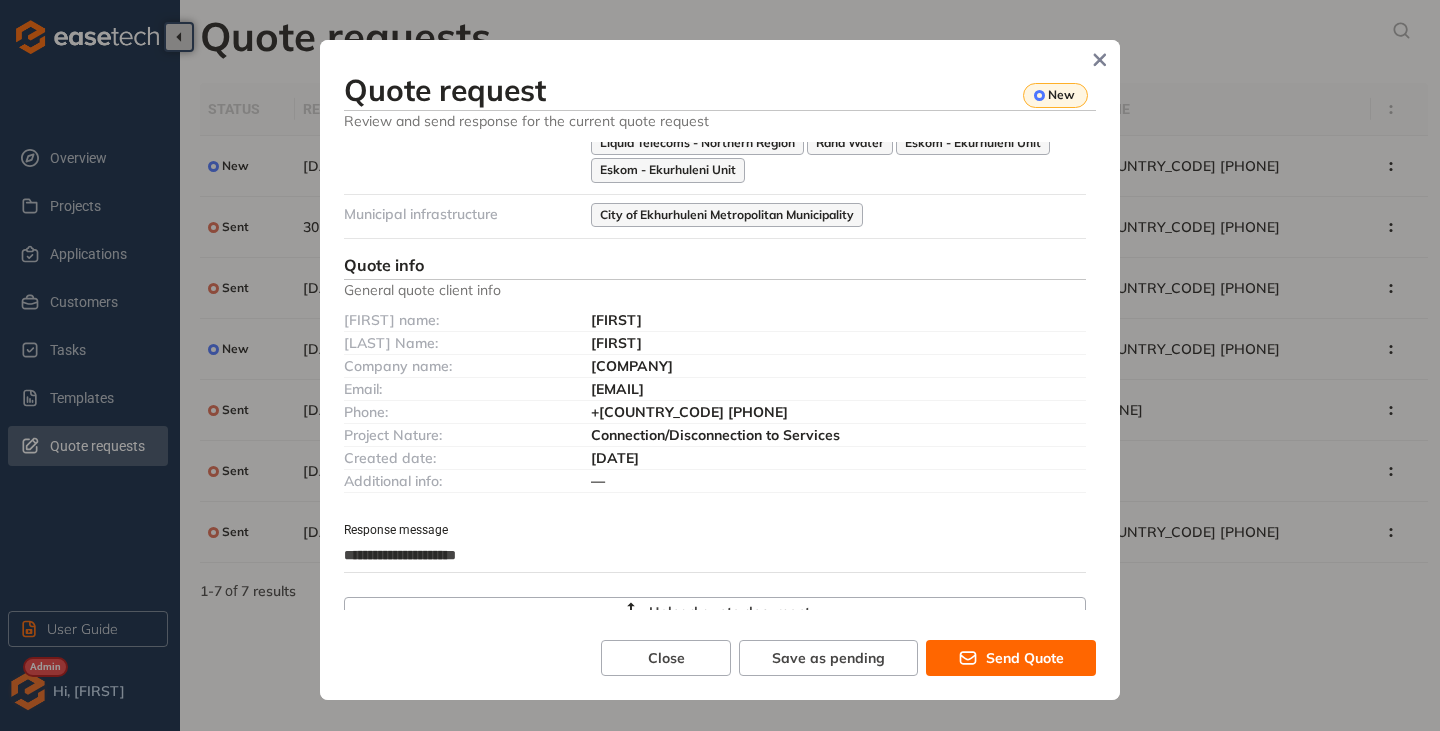 type on "**********" 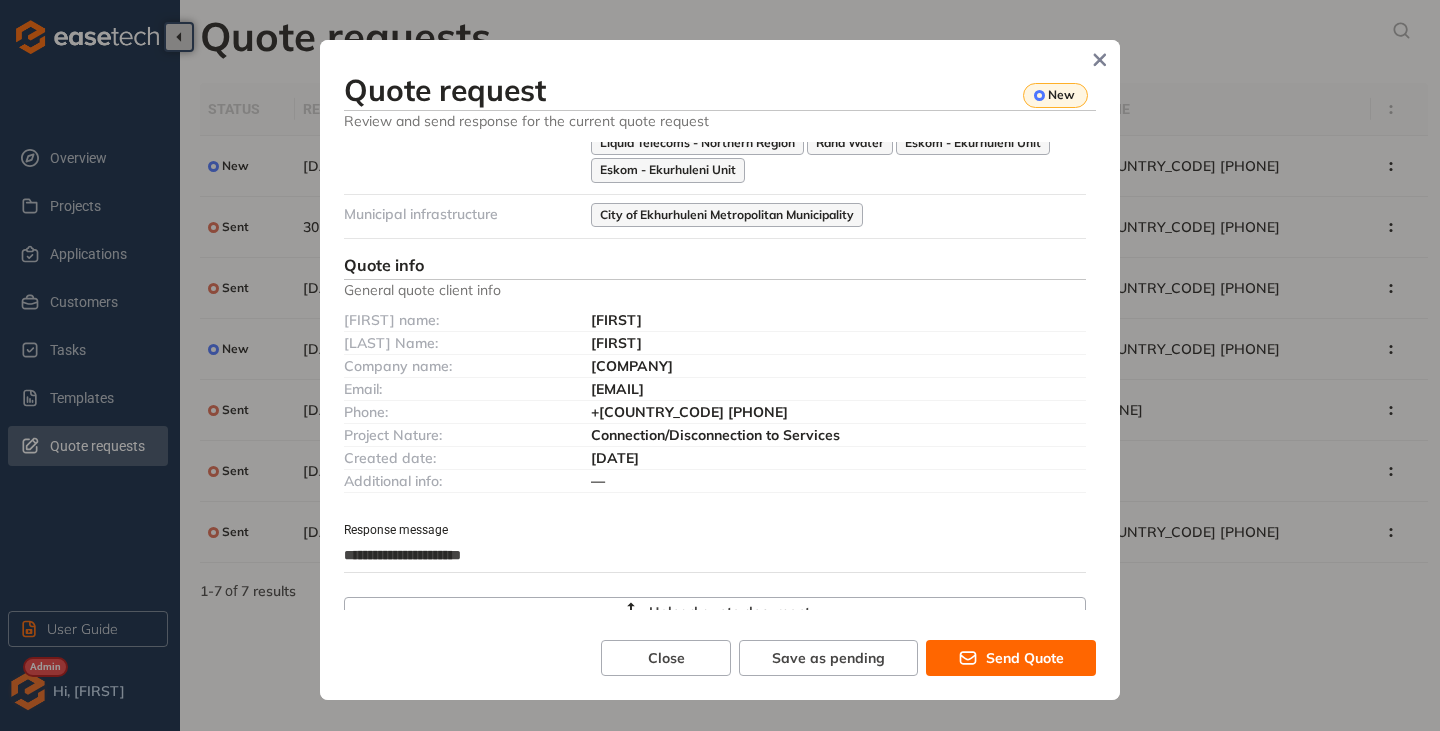 type on "**********" 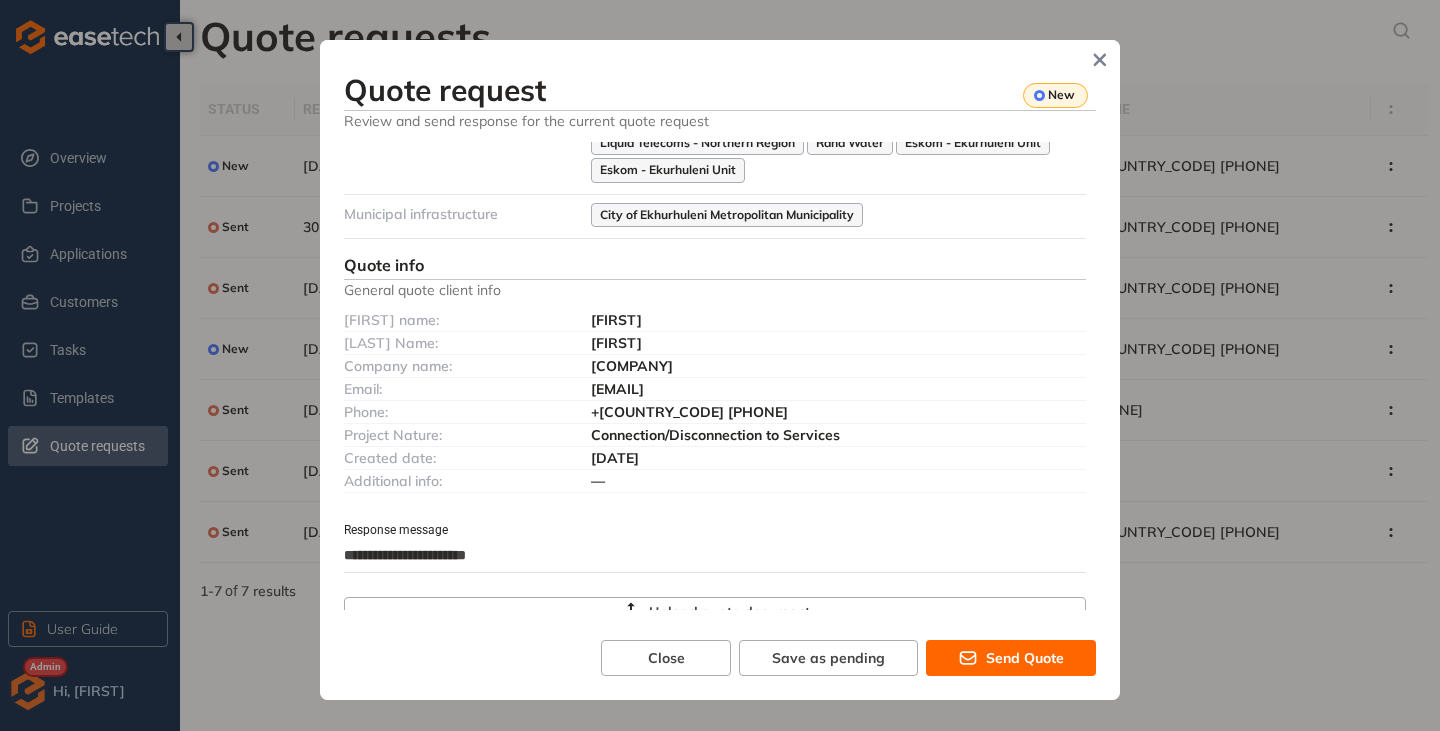 type on "**********" 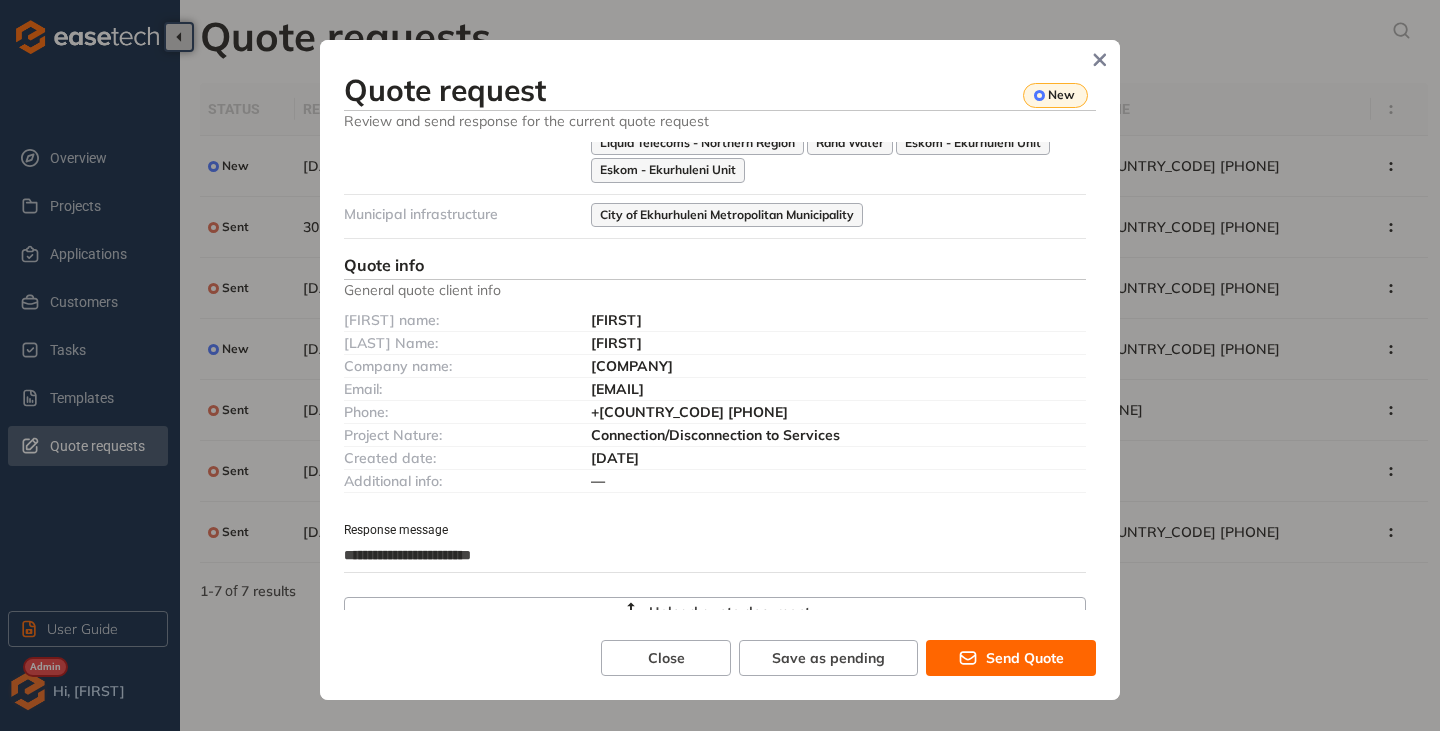 type on "**********" 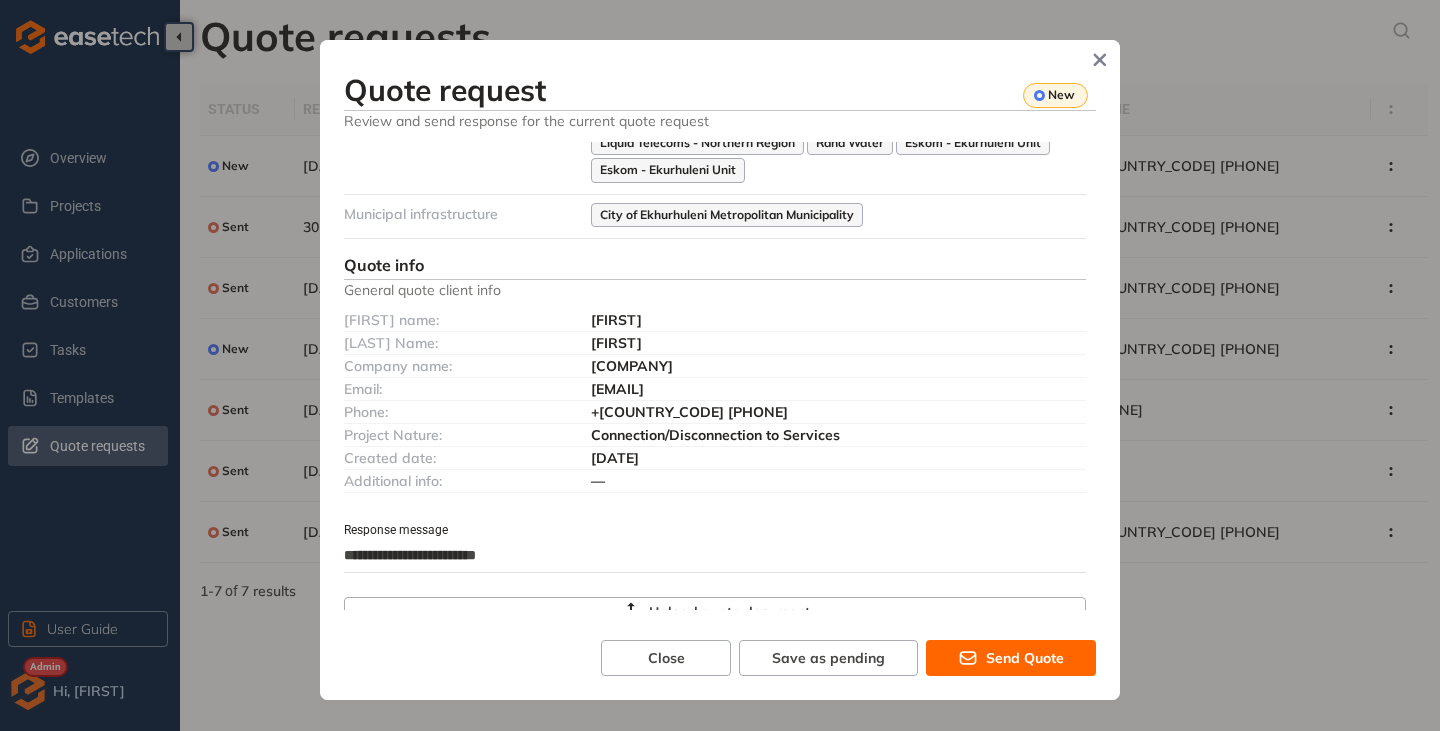 type on "**********" 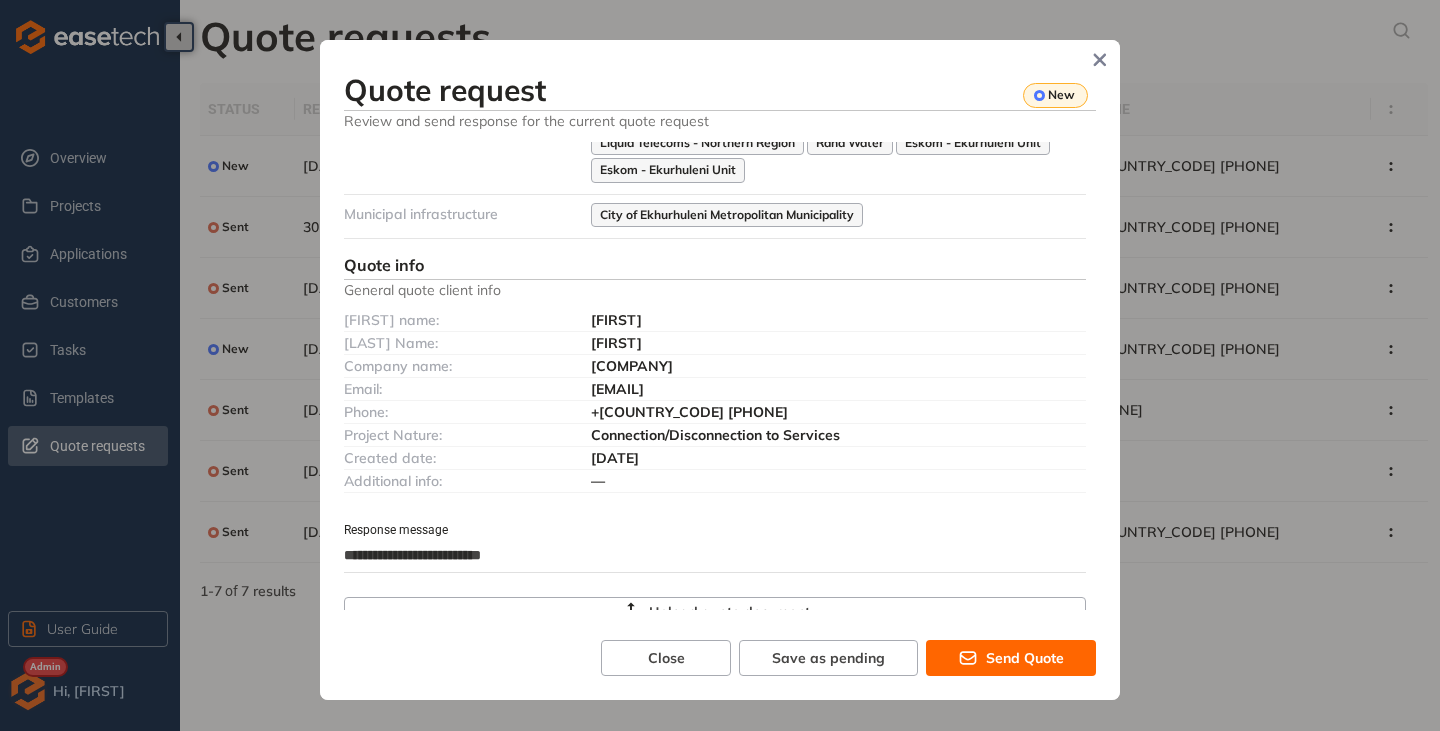 type on "**********" 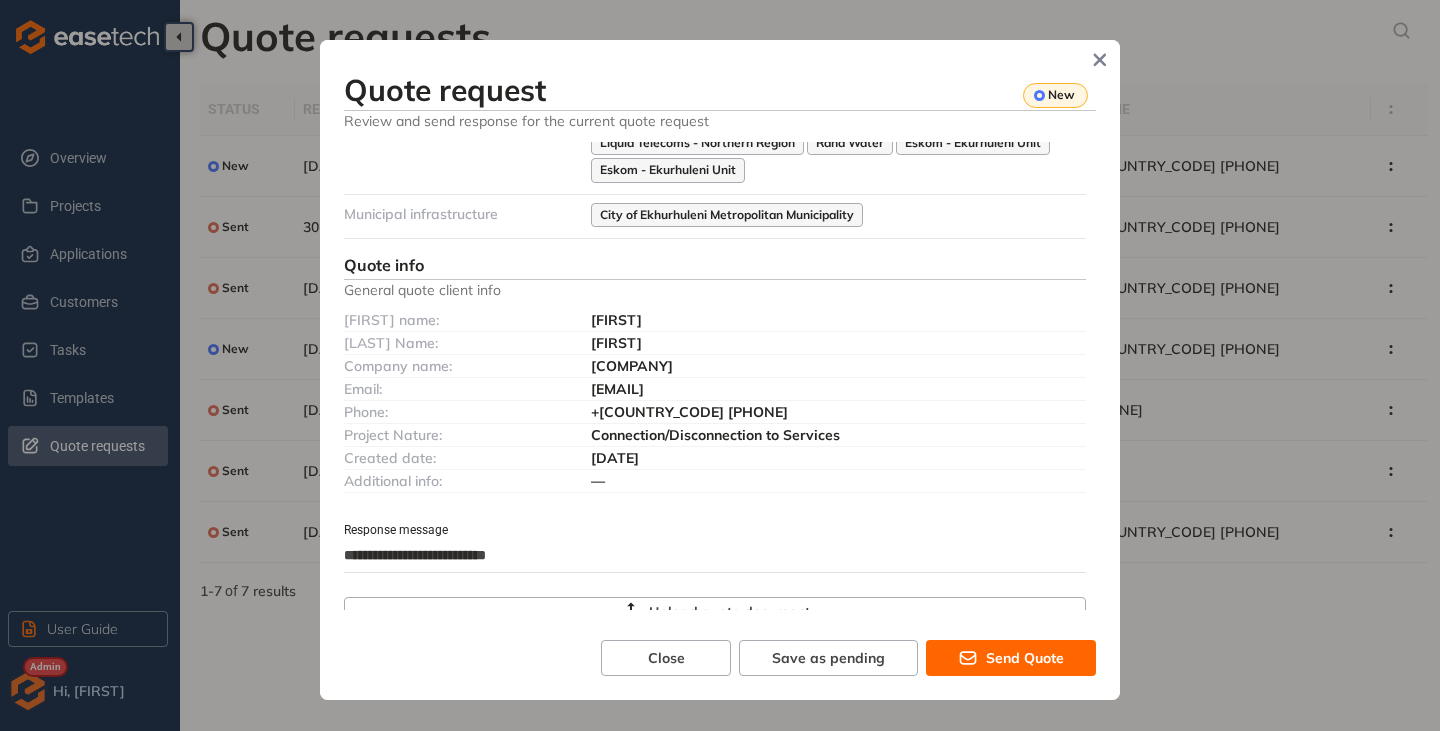 type on "**********" 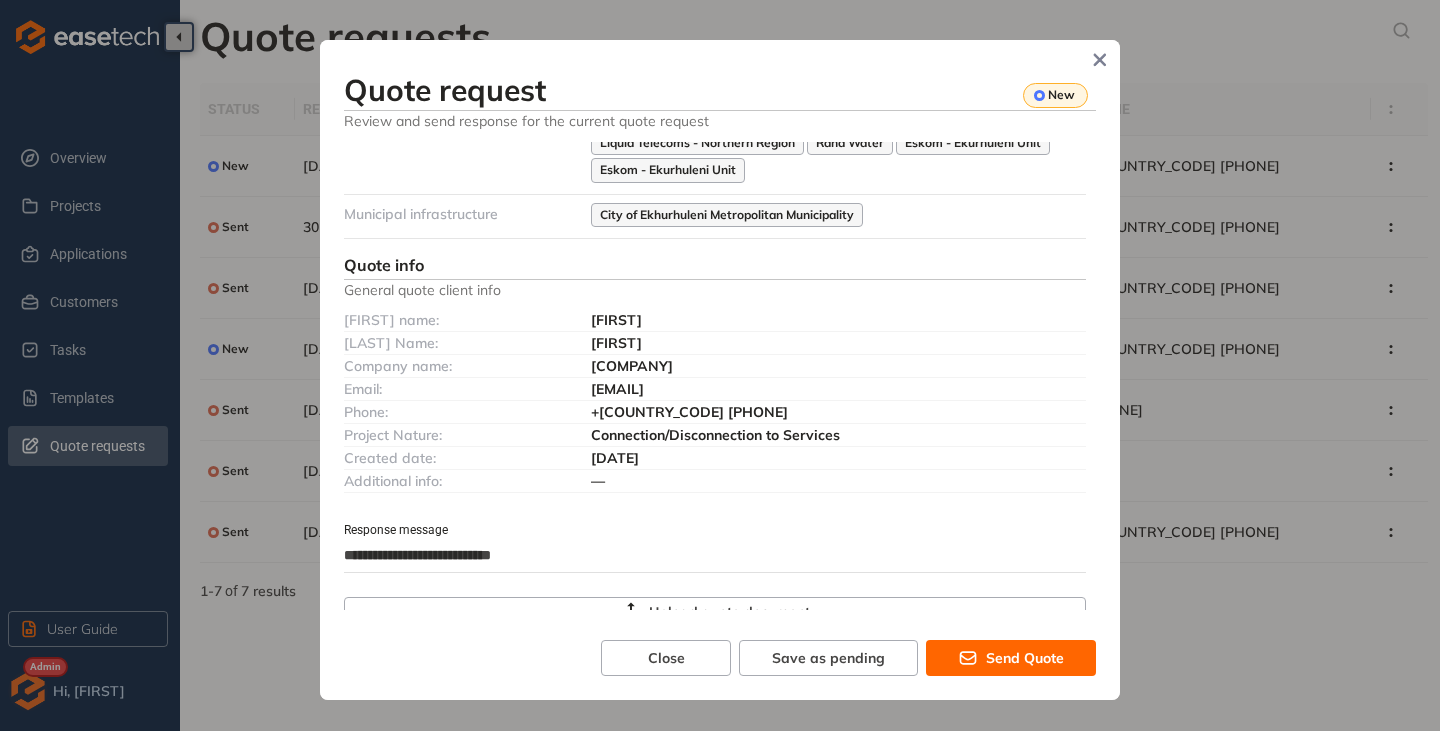 type on "**********" 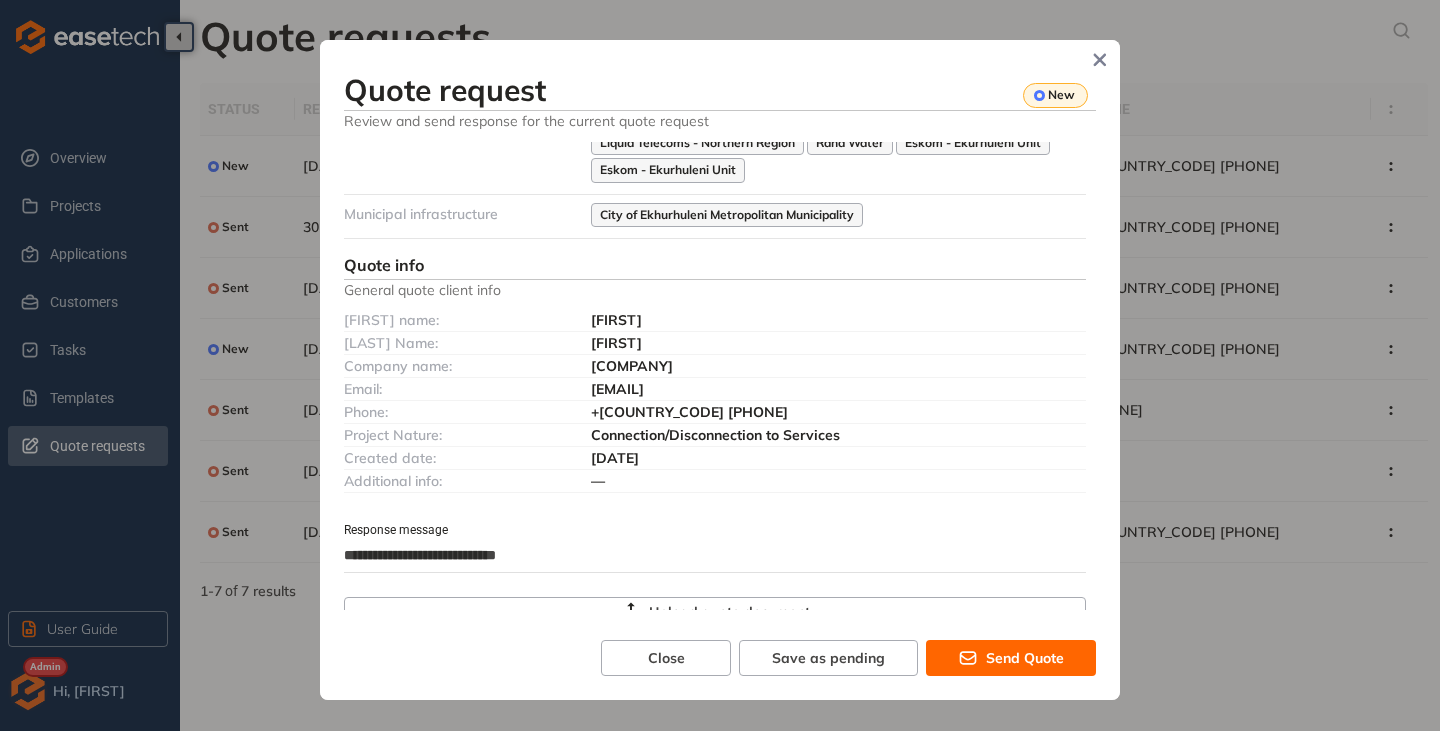 type on "**********" 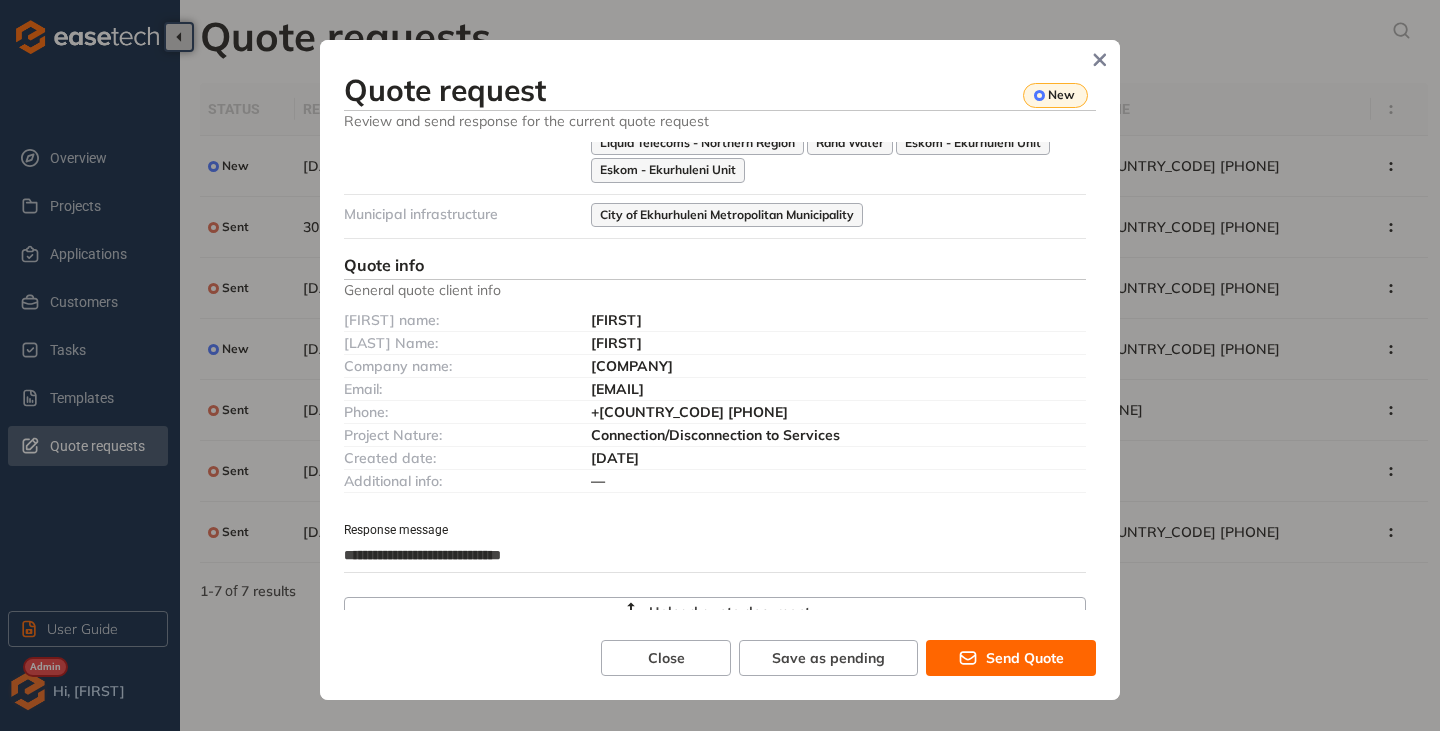 type on "**********" 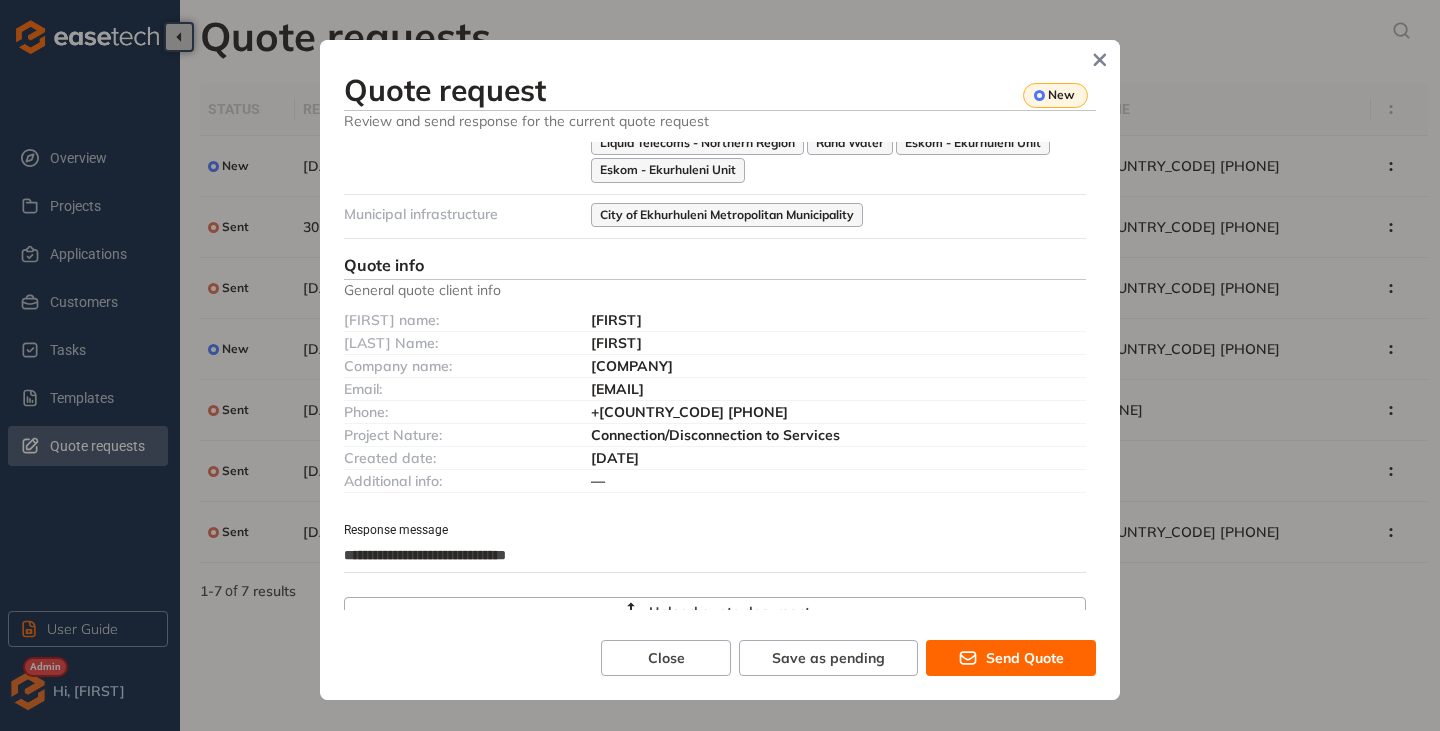 type on "**********" 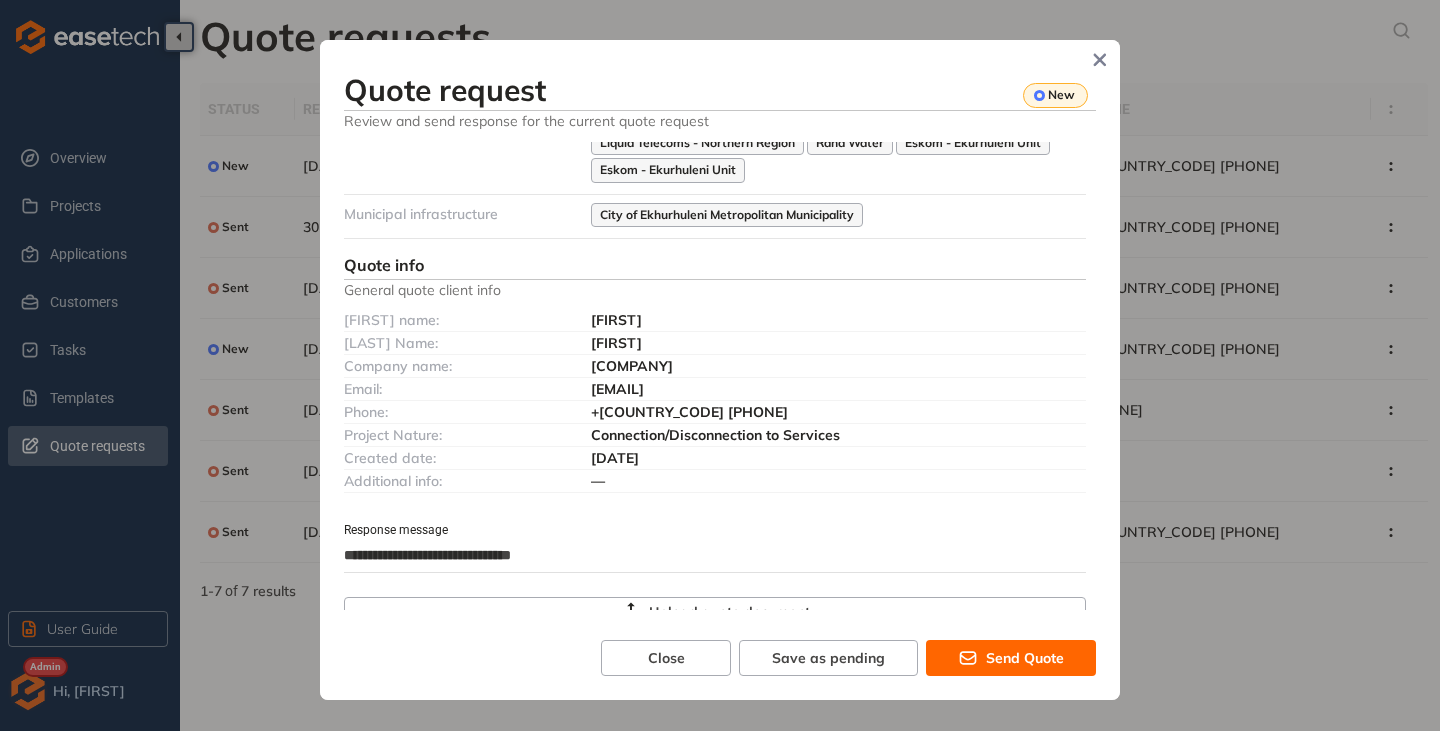 type on "**********" 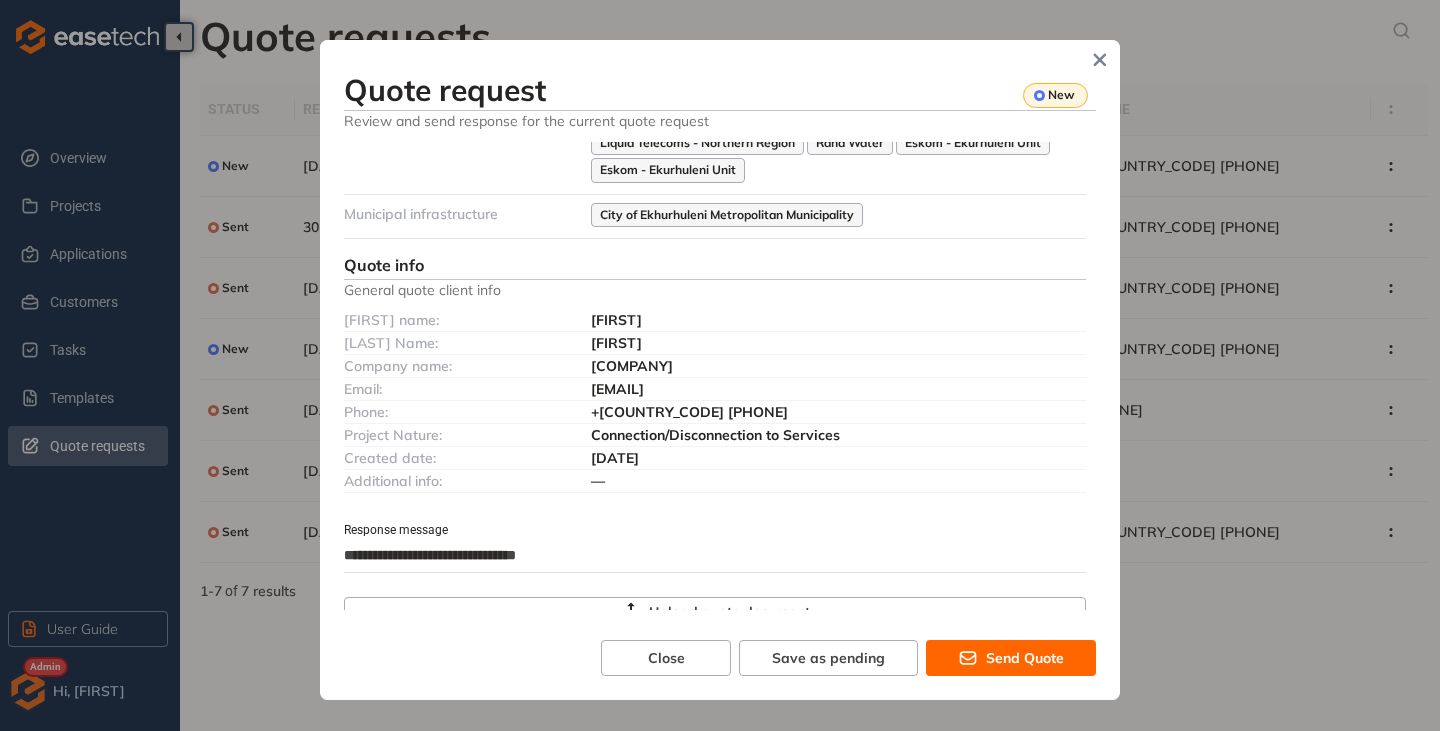 type on "**********" 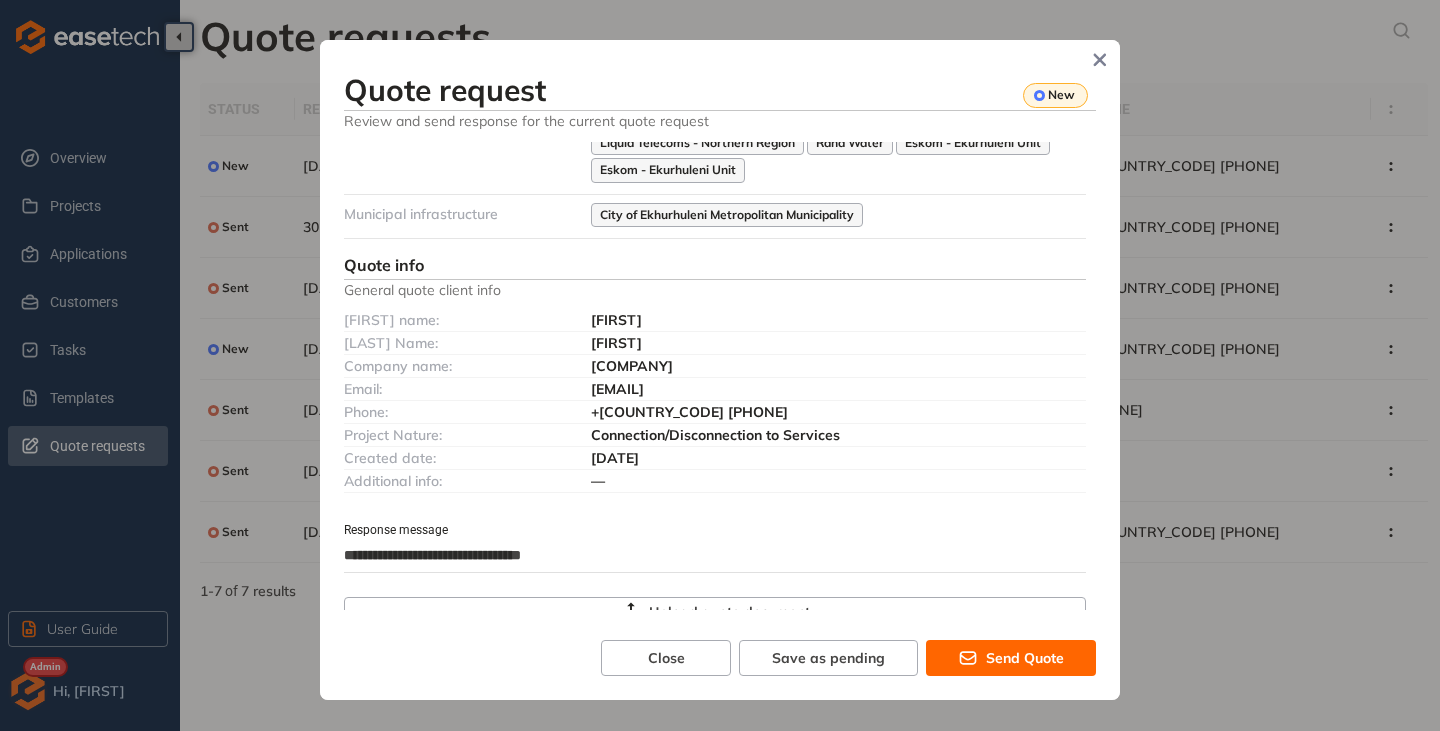 type on "**********" 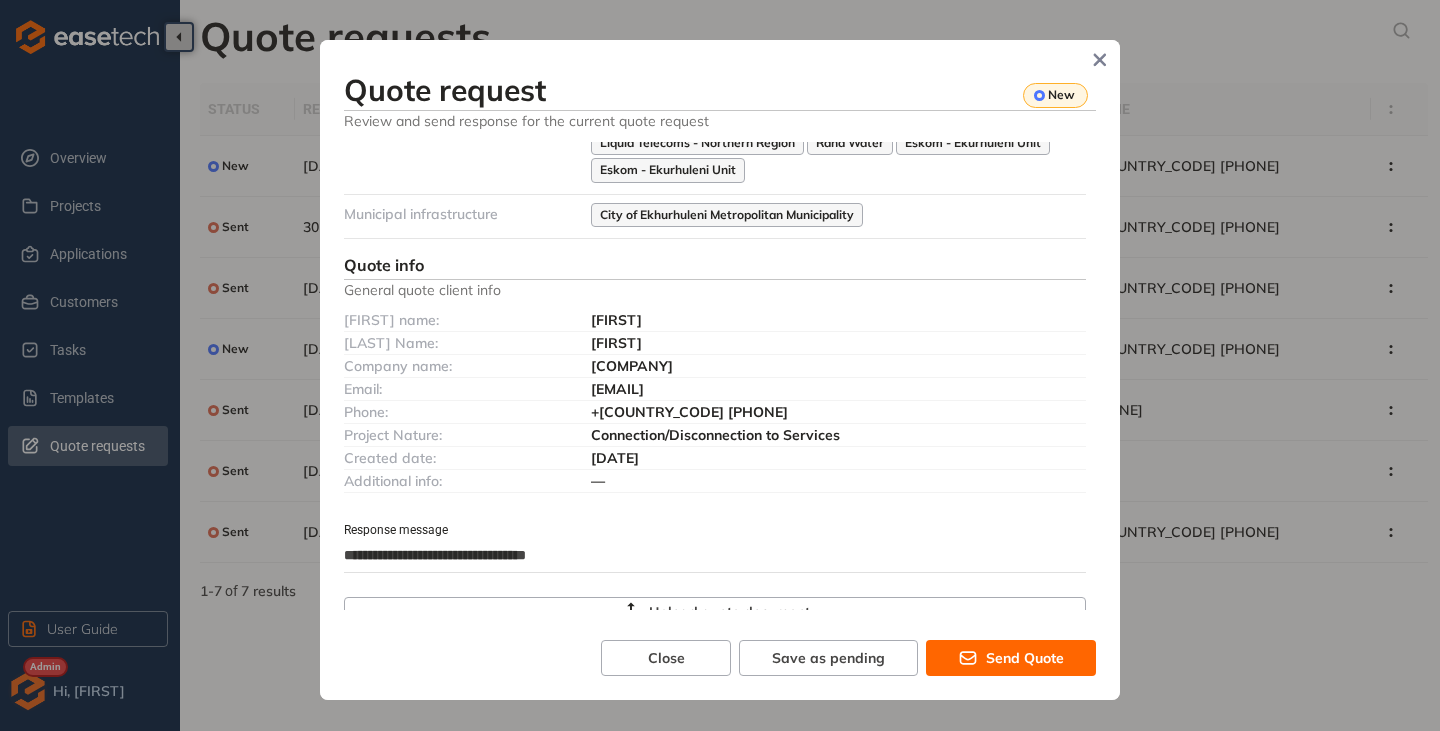 type on "**********" 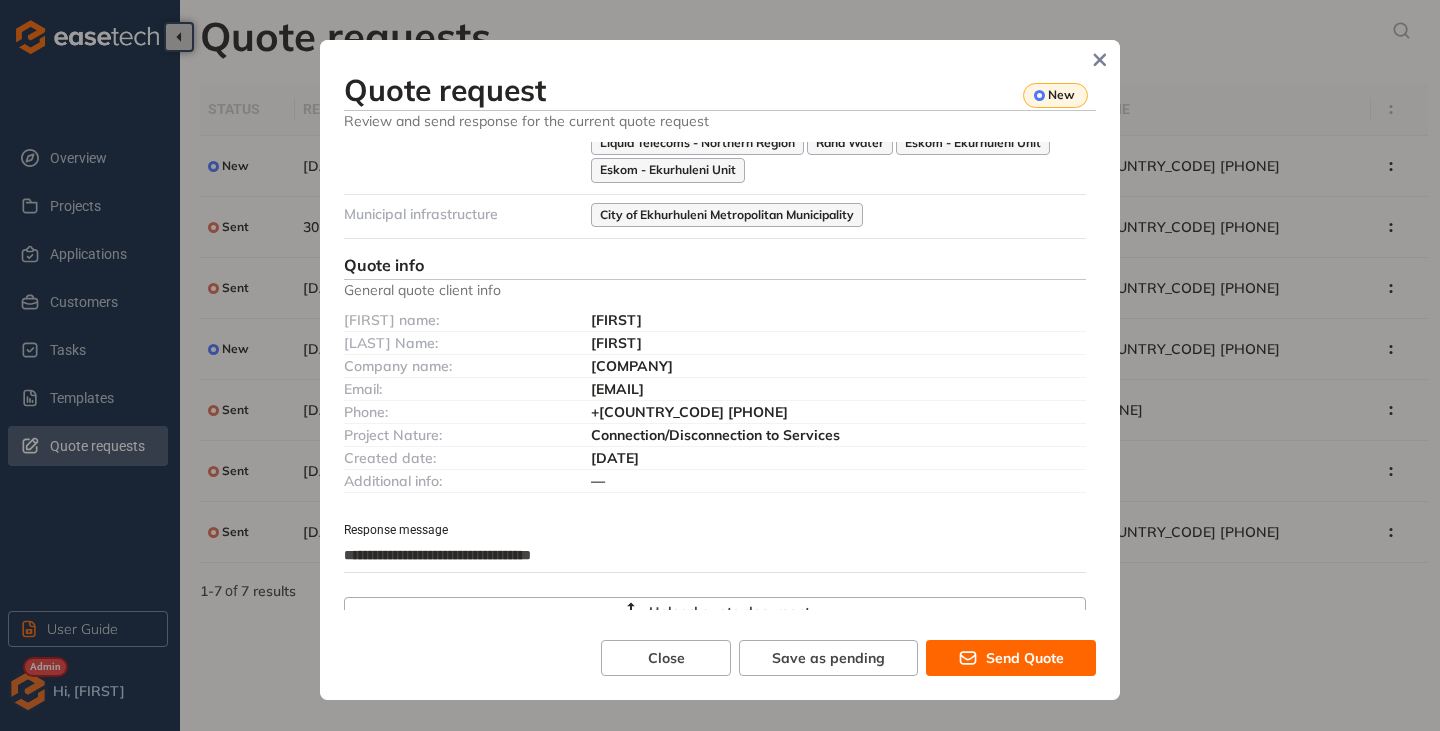 type on "**********" 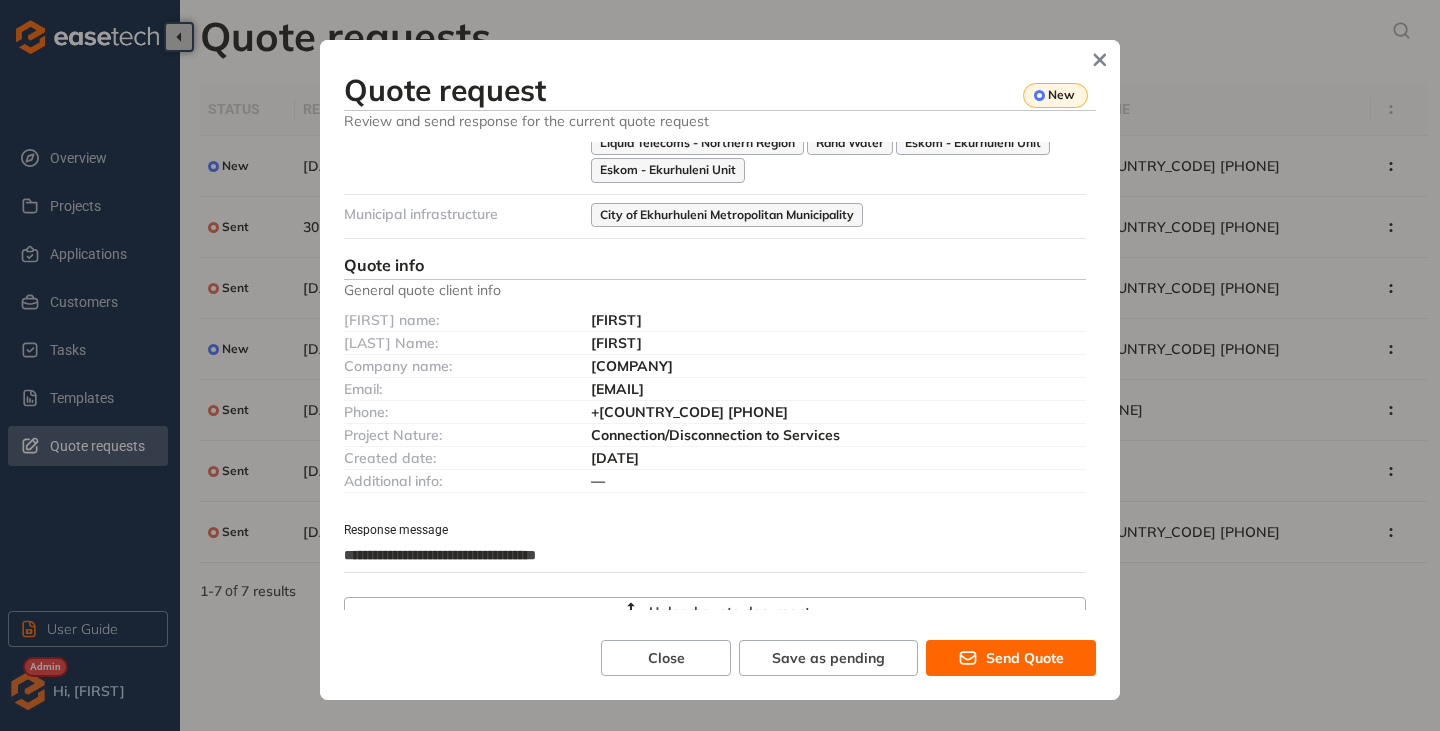 type on "**********" 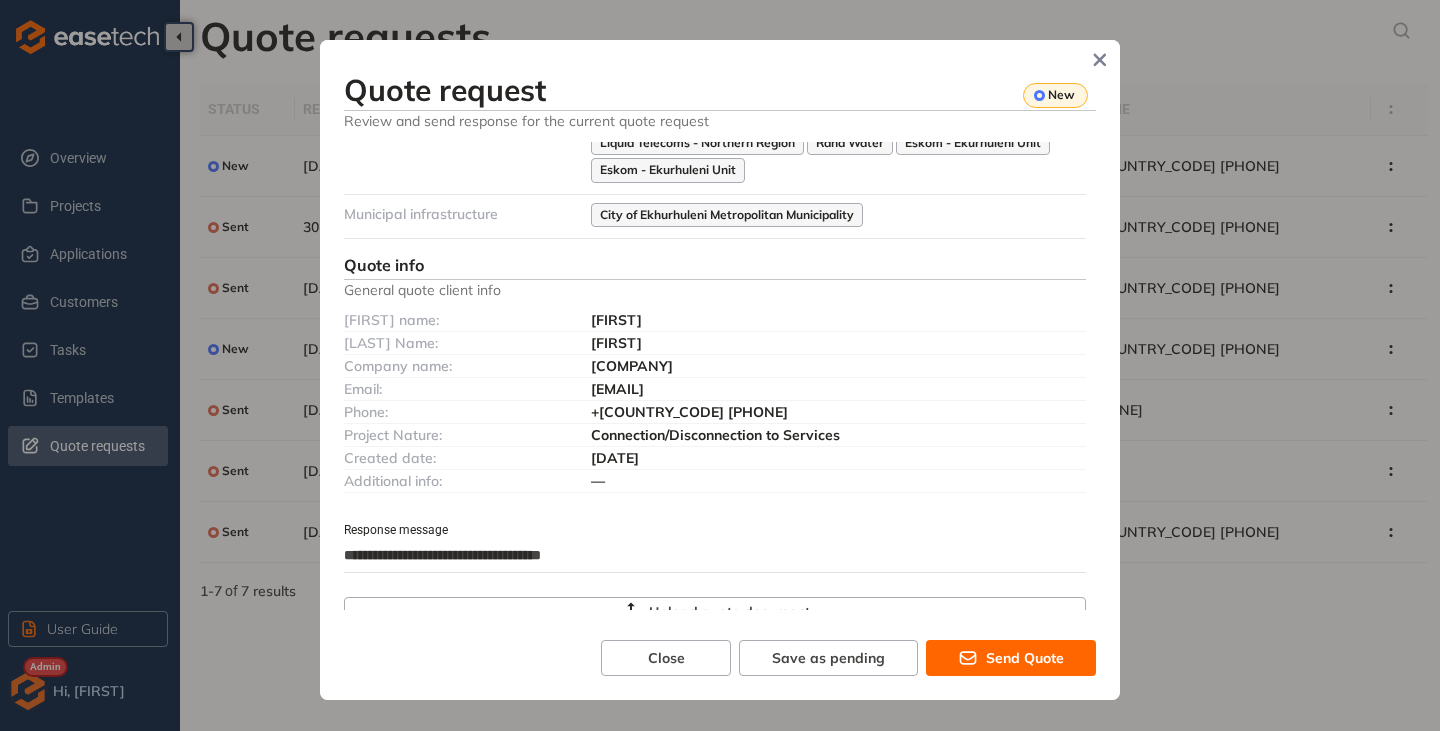 type on "**********" 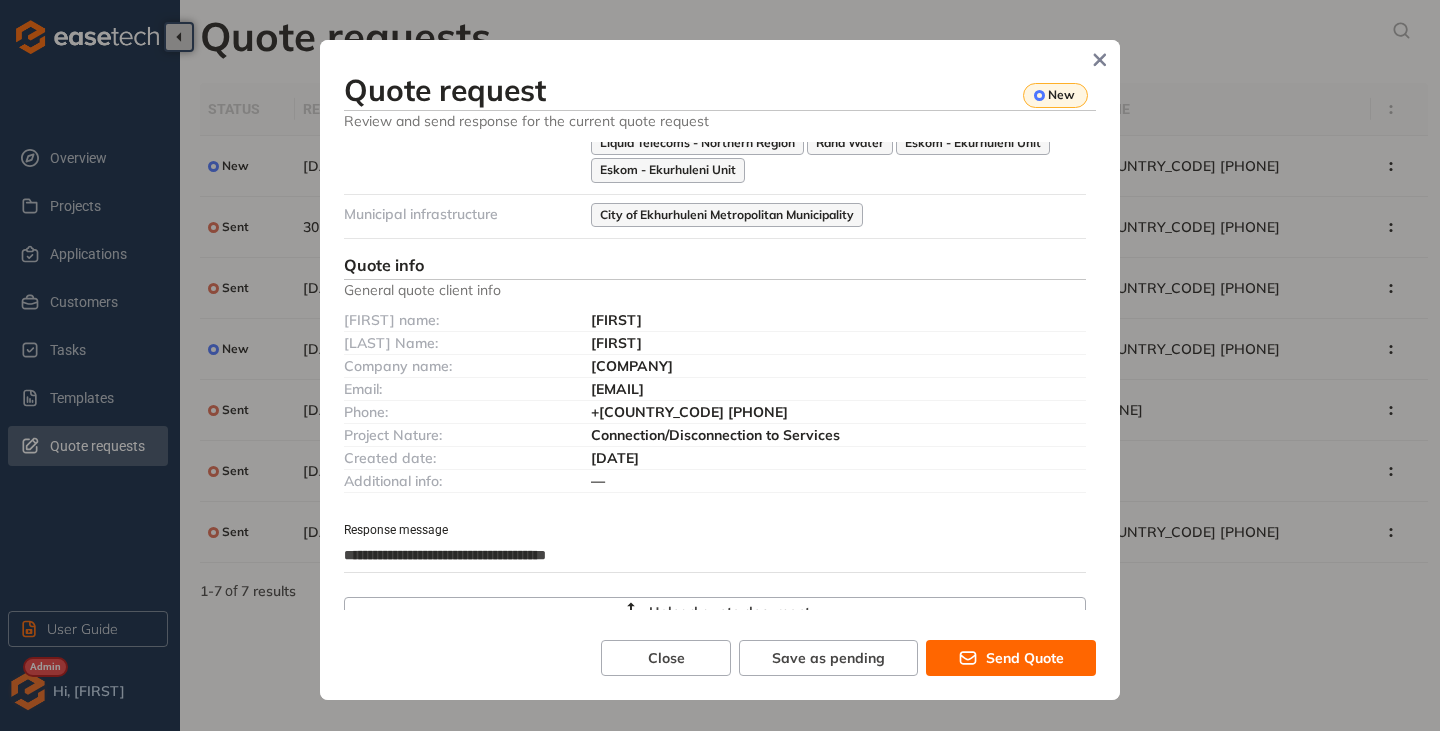type on "**********" 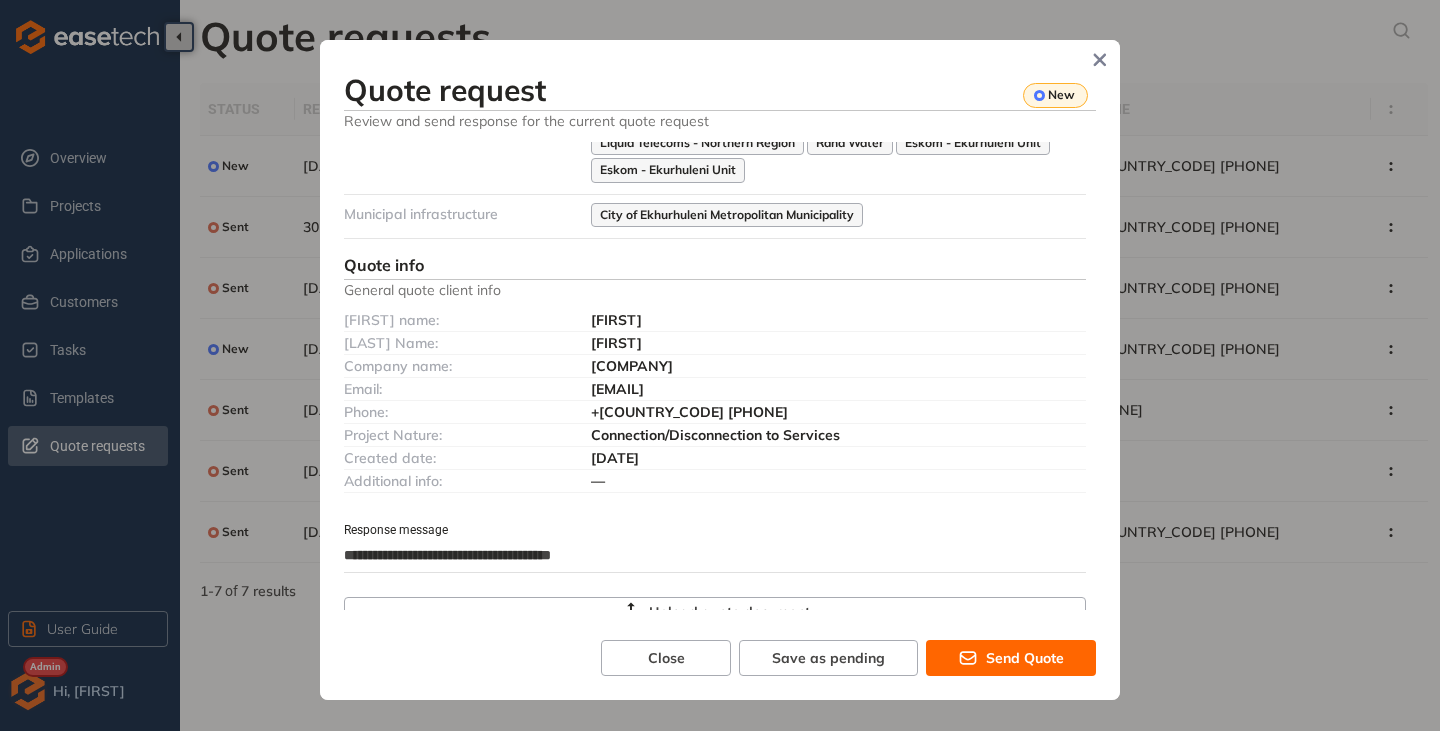 type on "**********" 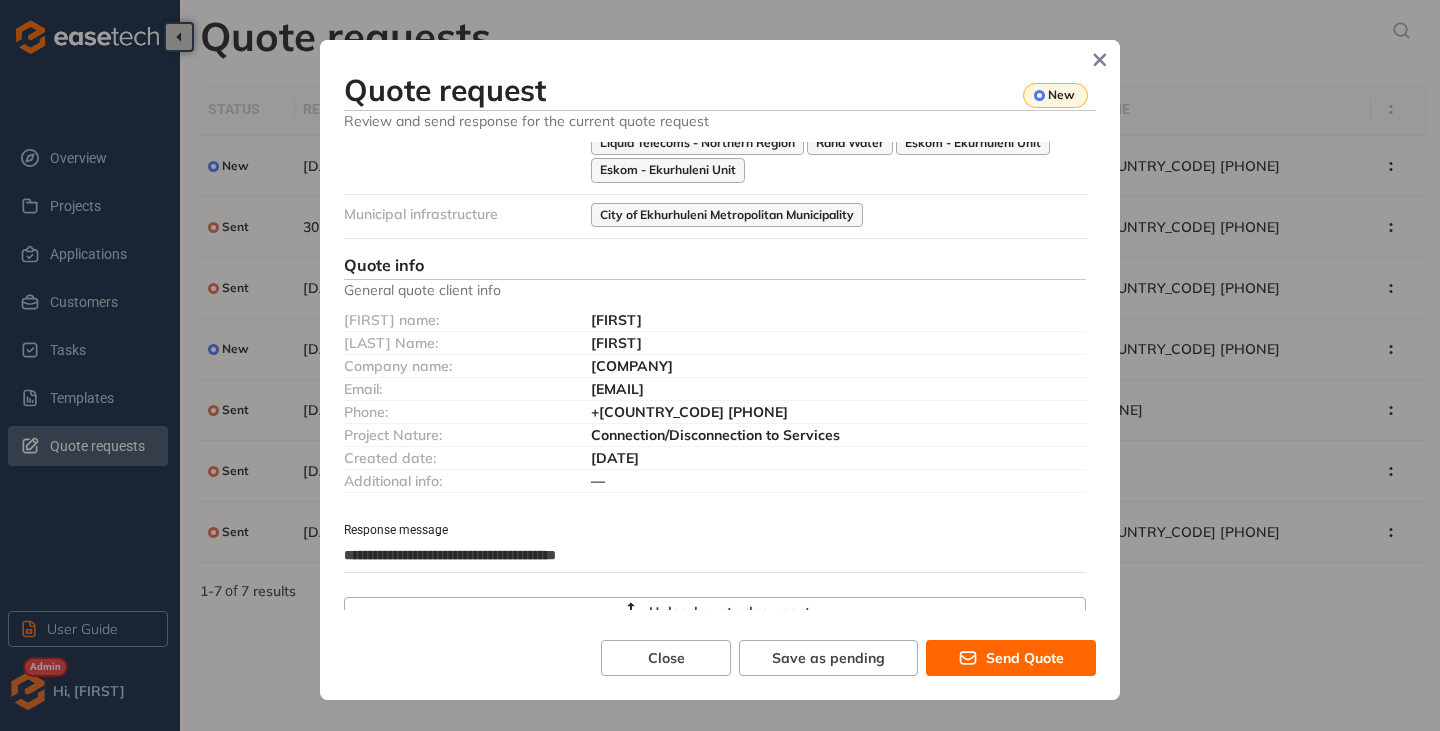 type on "**********" 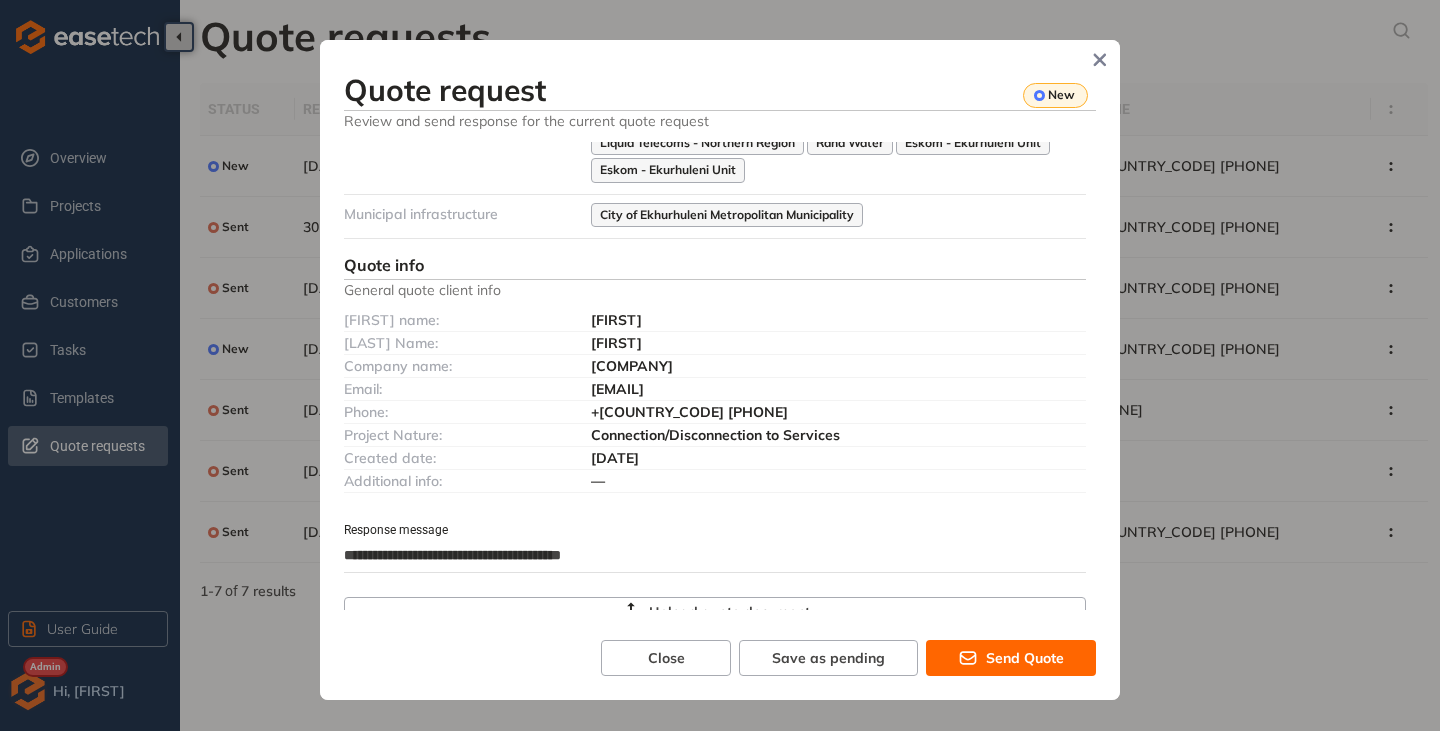 type on "**********" 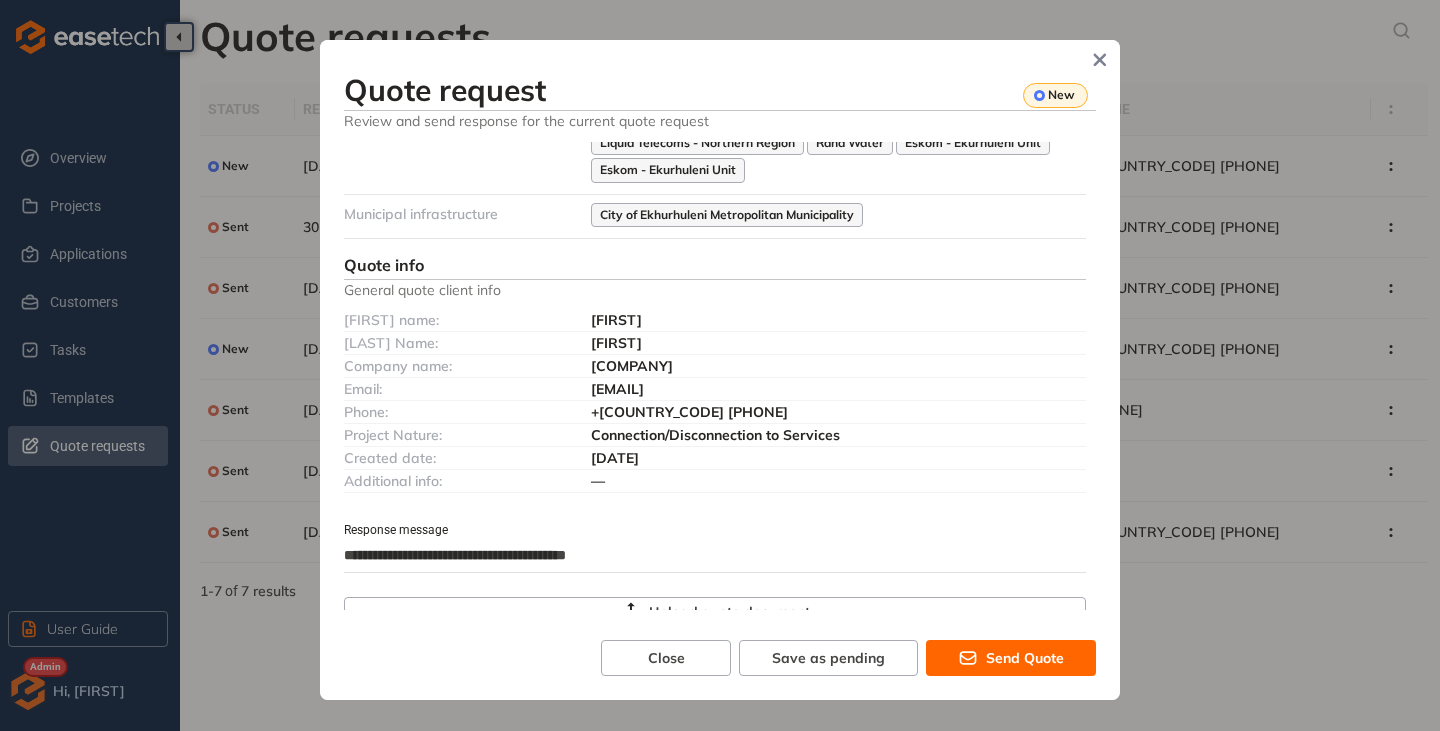 type on "**********" 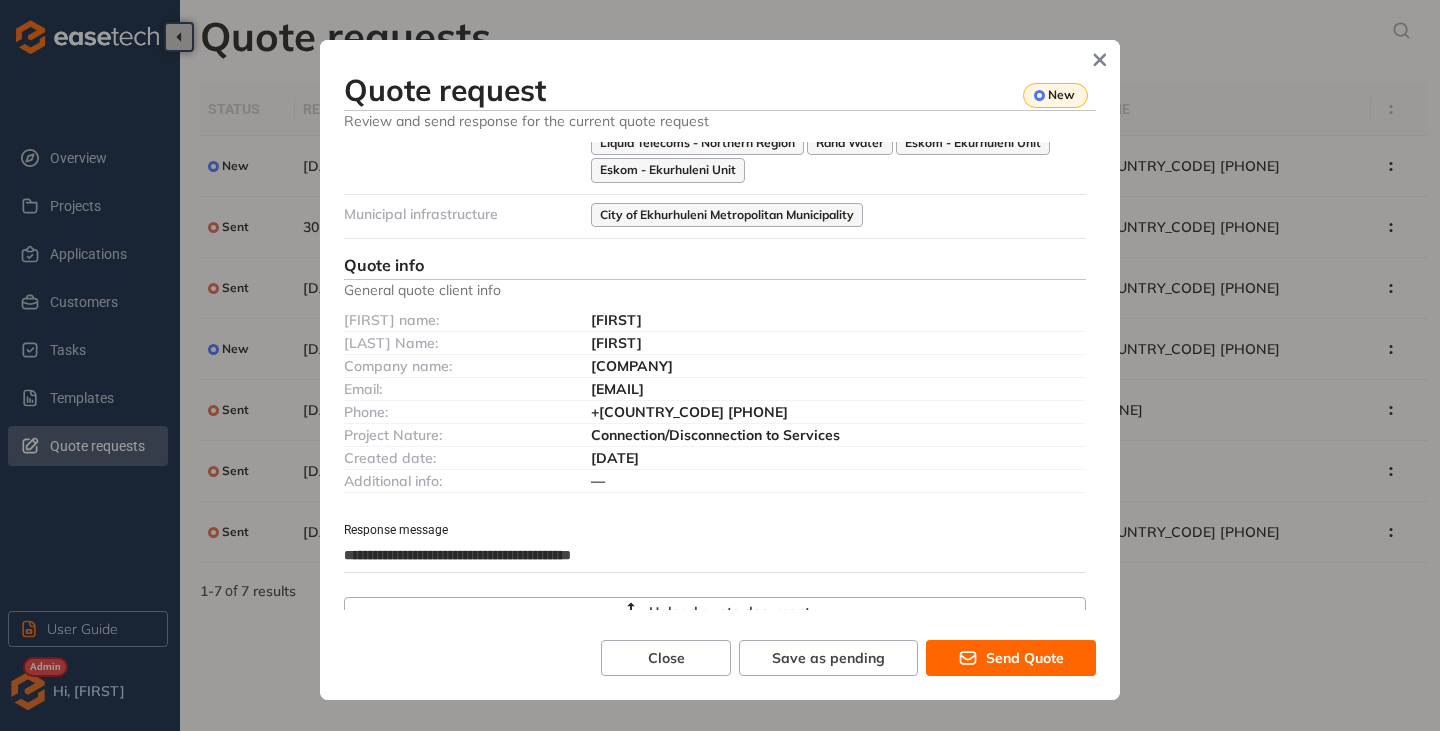 type on "**********" 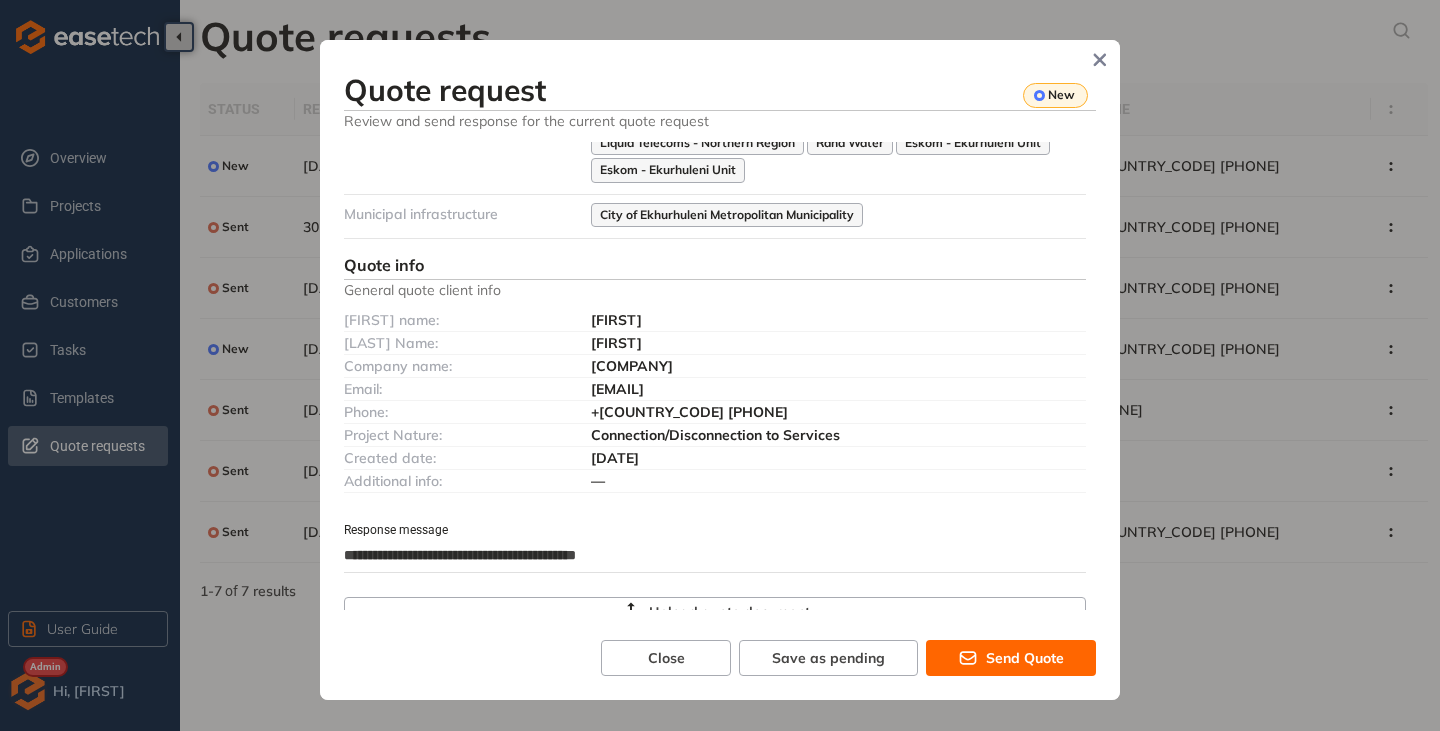 type on "**********" 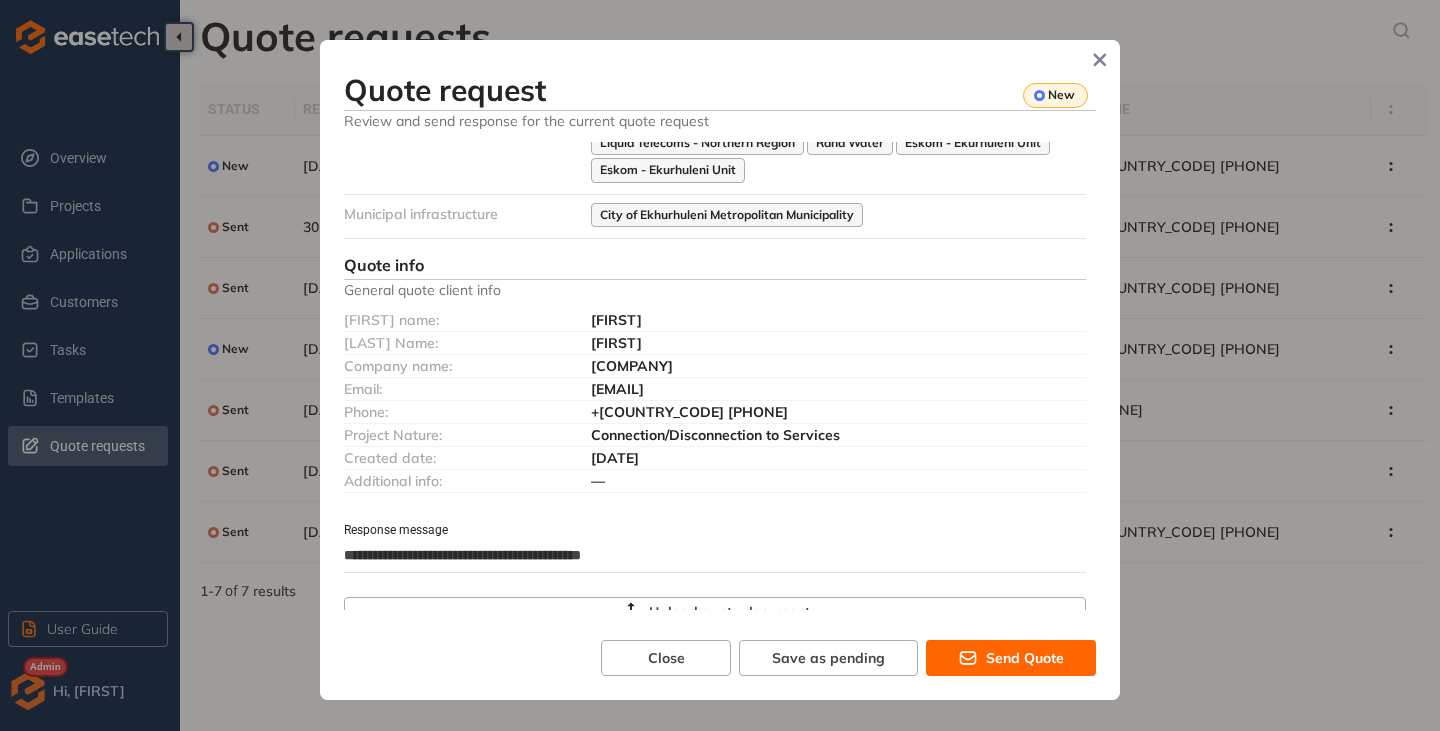 type on "**********" 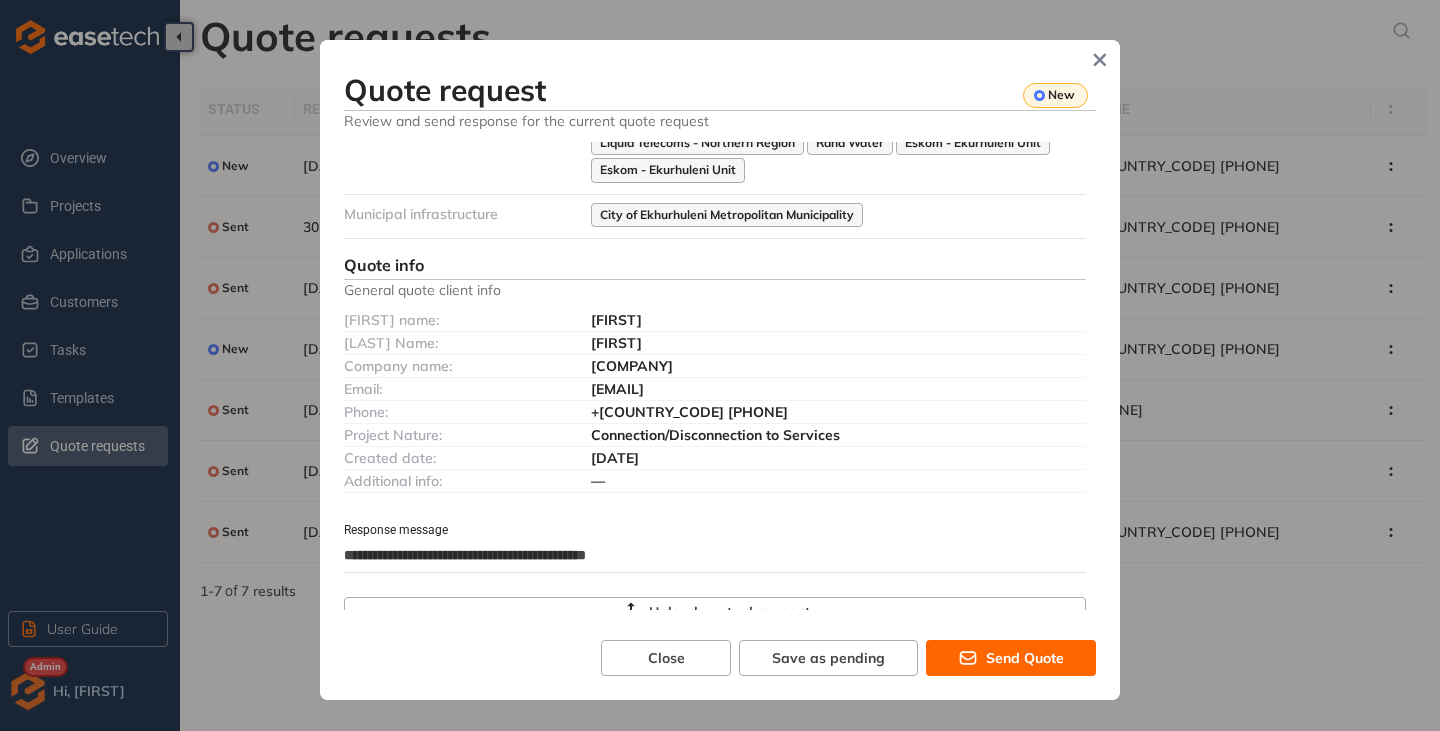 type on "**********" 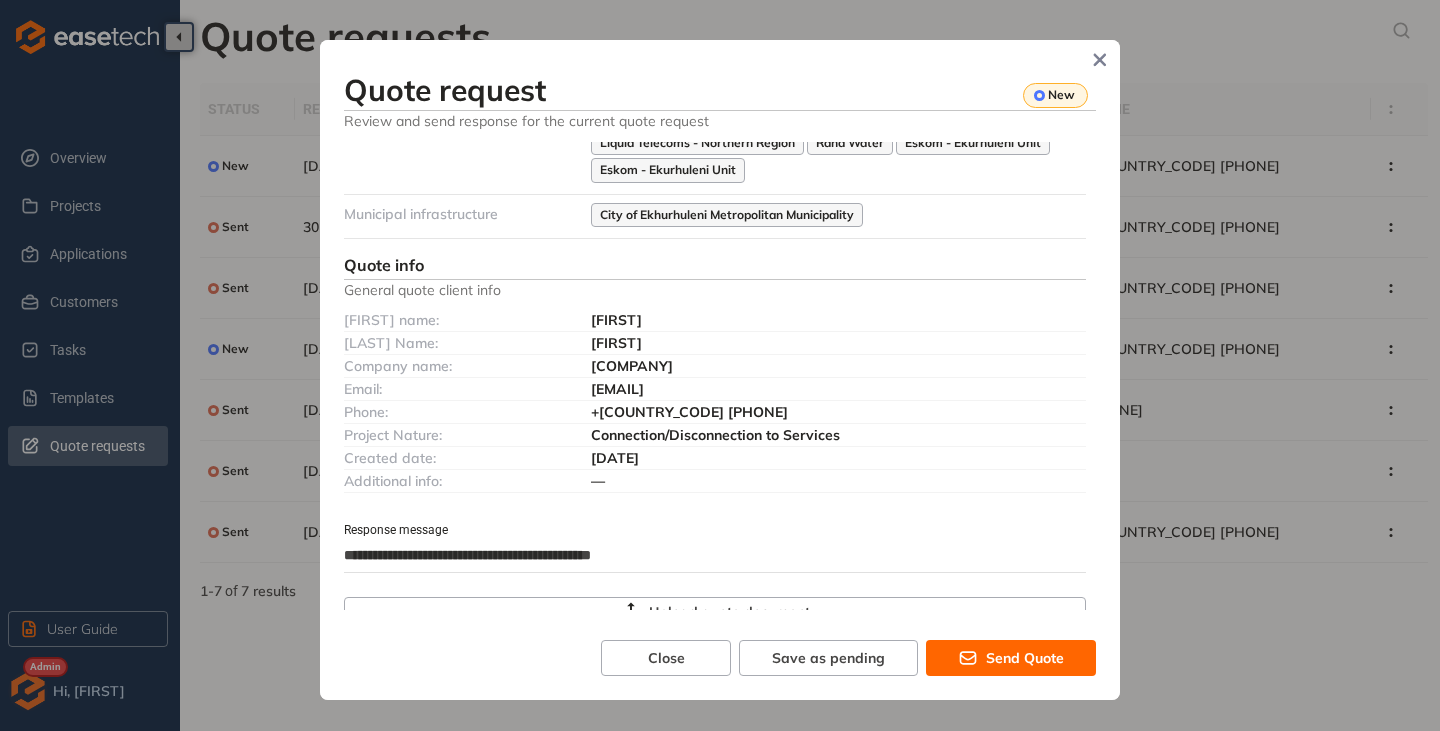 type on "**********" 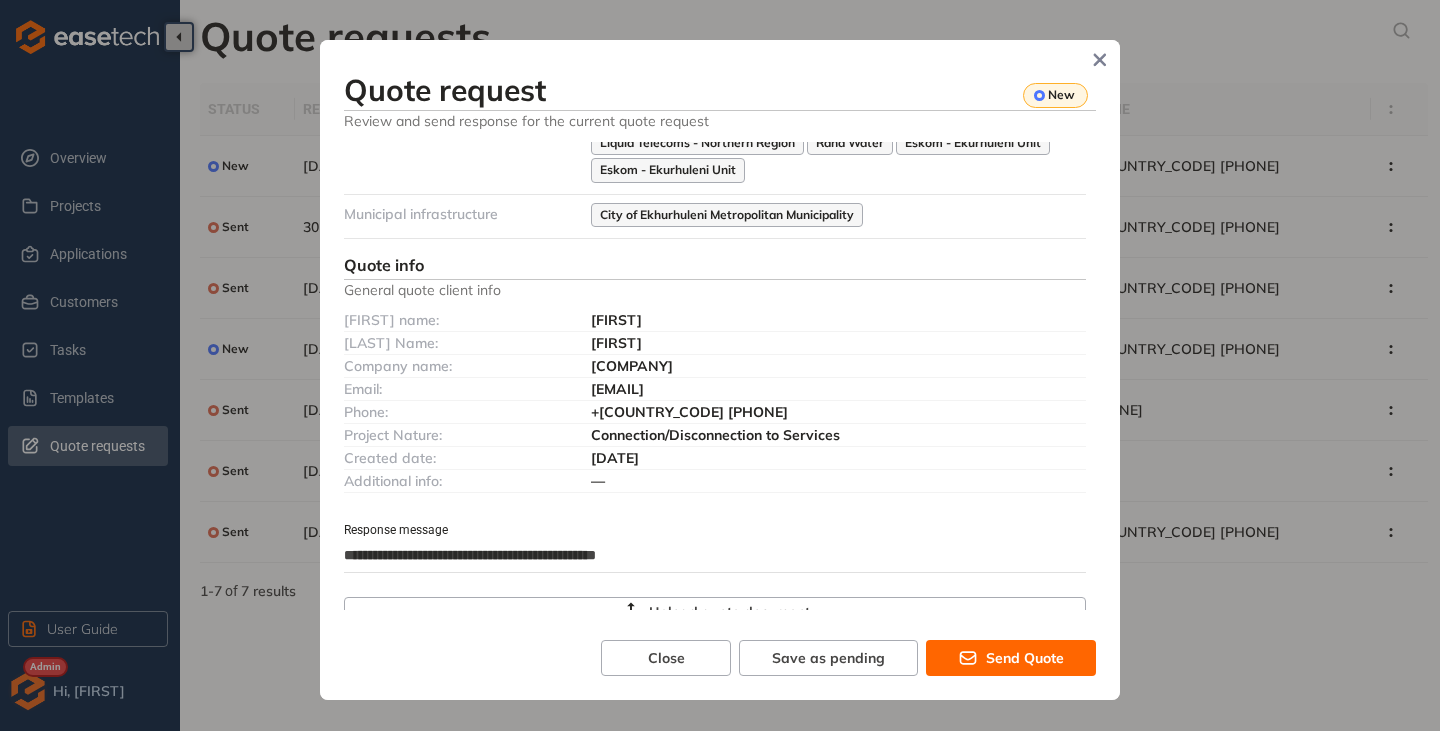 type on "**********" 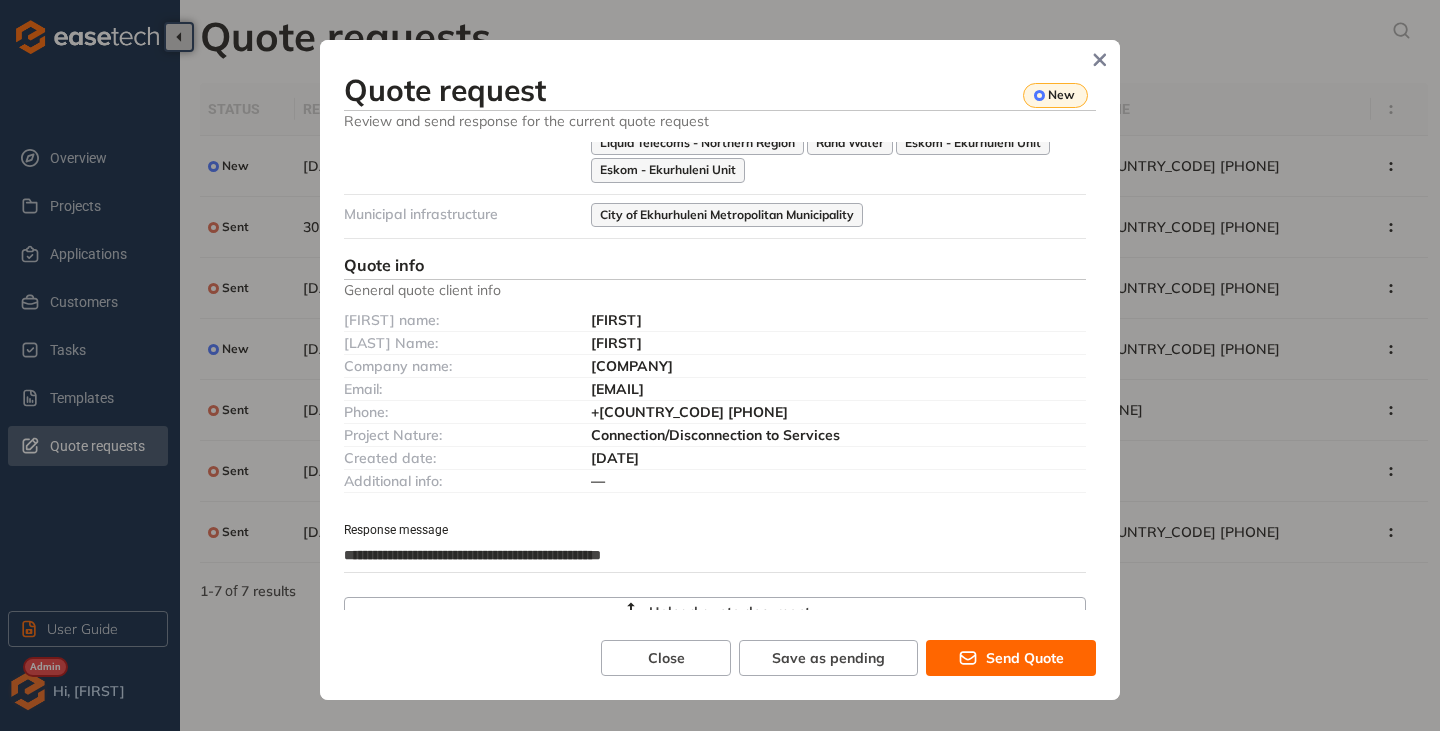 type on "**********" 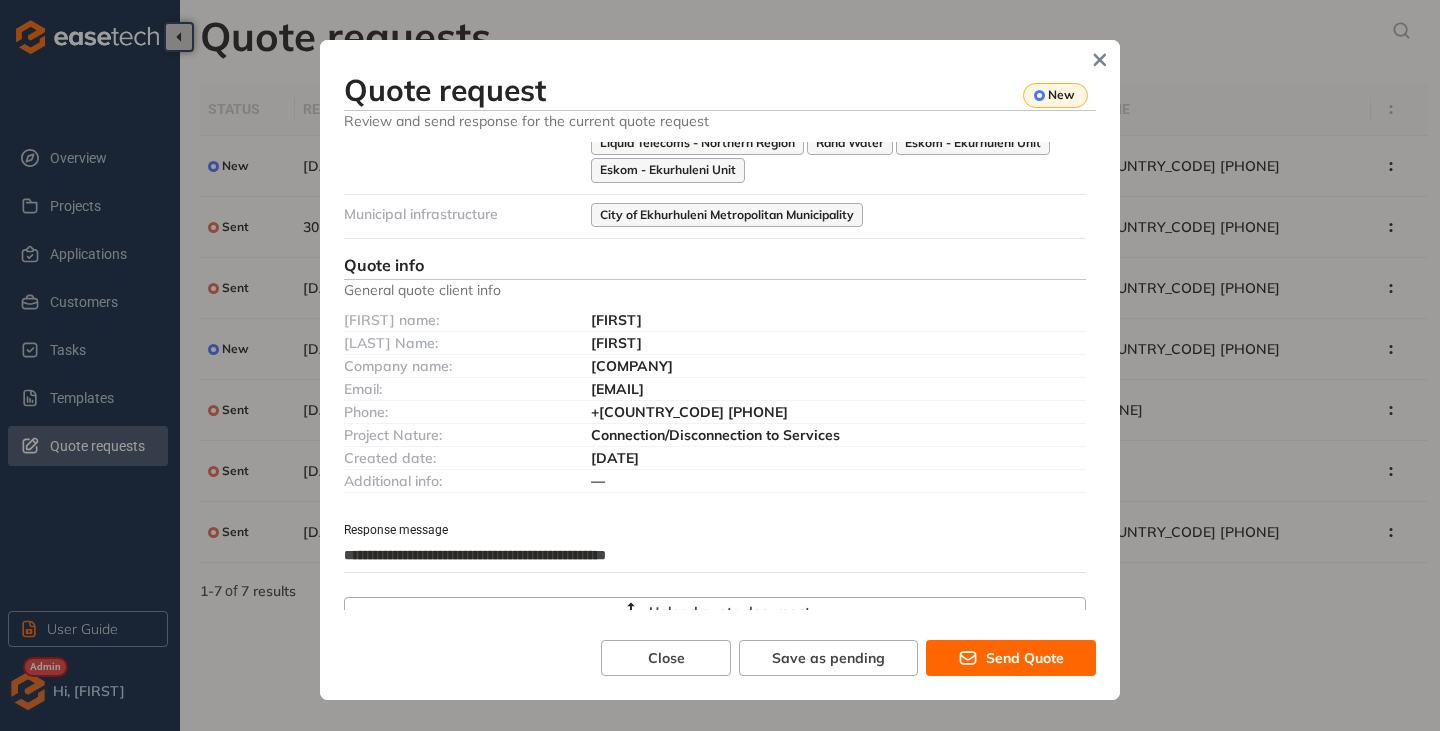 type on "**********" 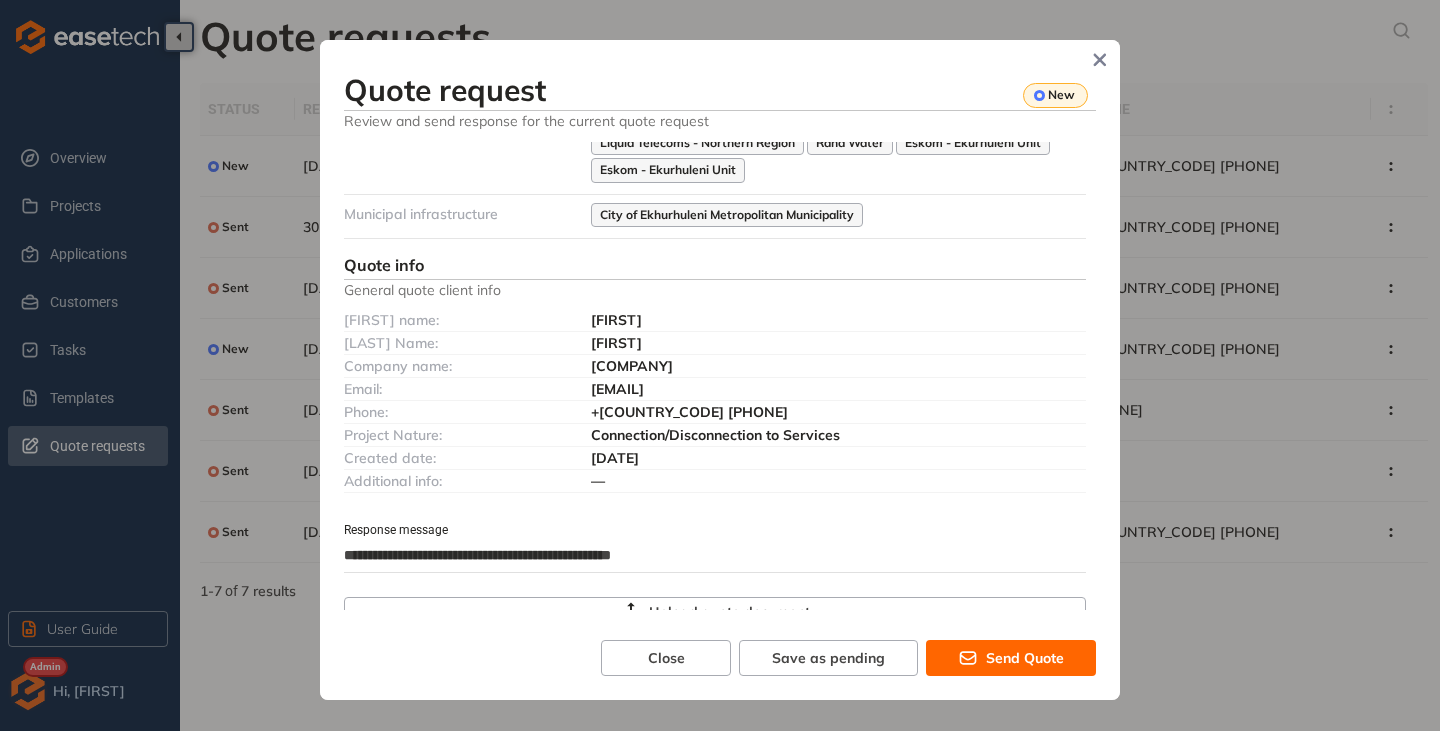 type on "**********" 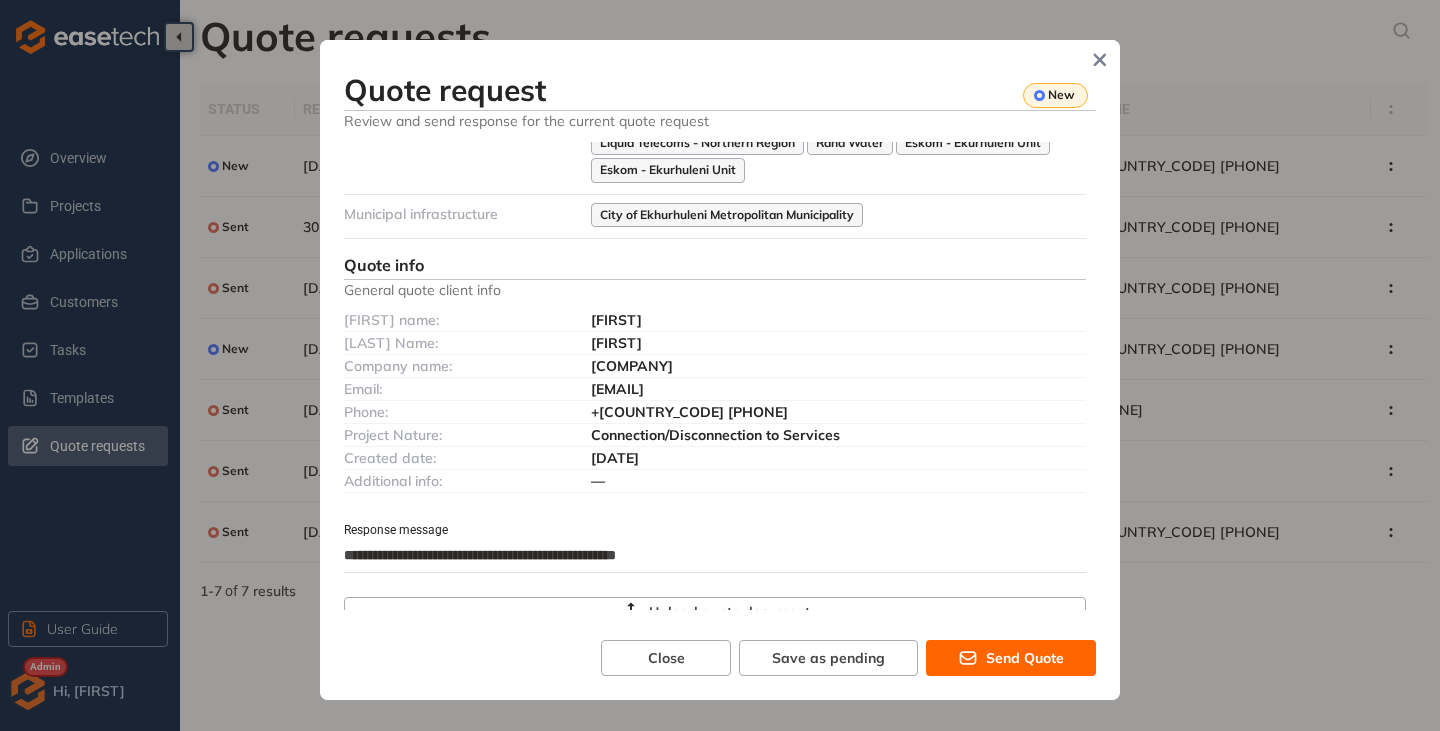 type on "**********" 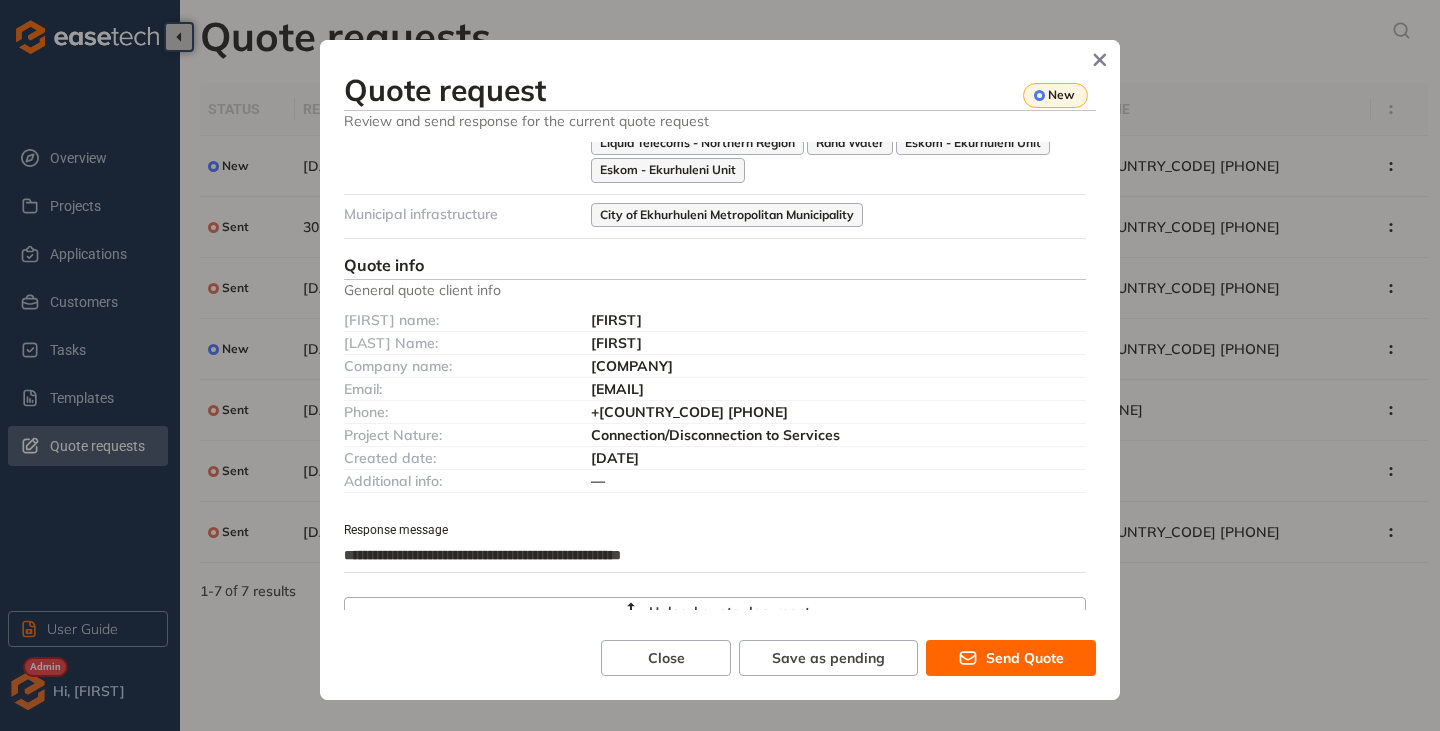 type on "**********" 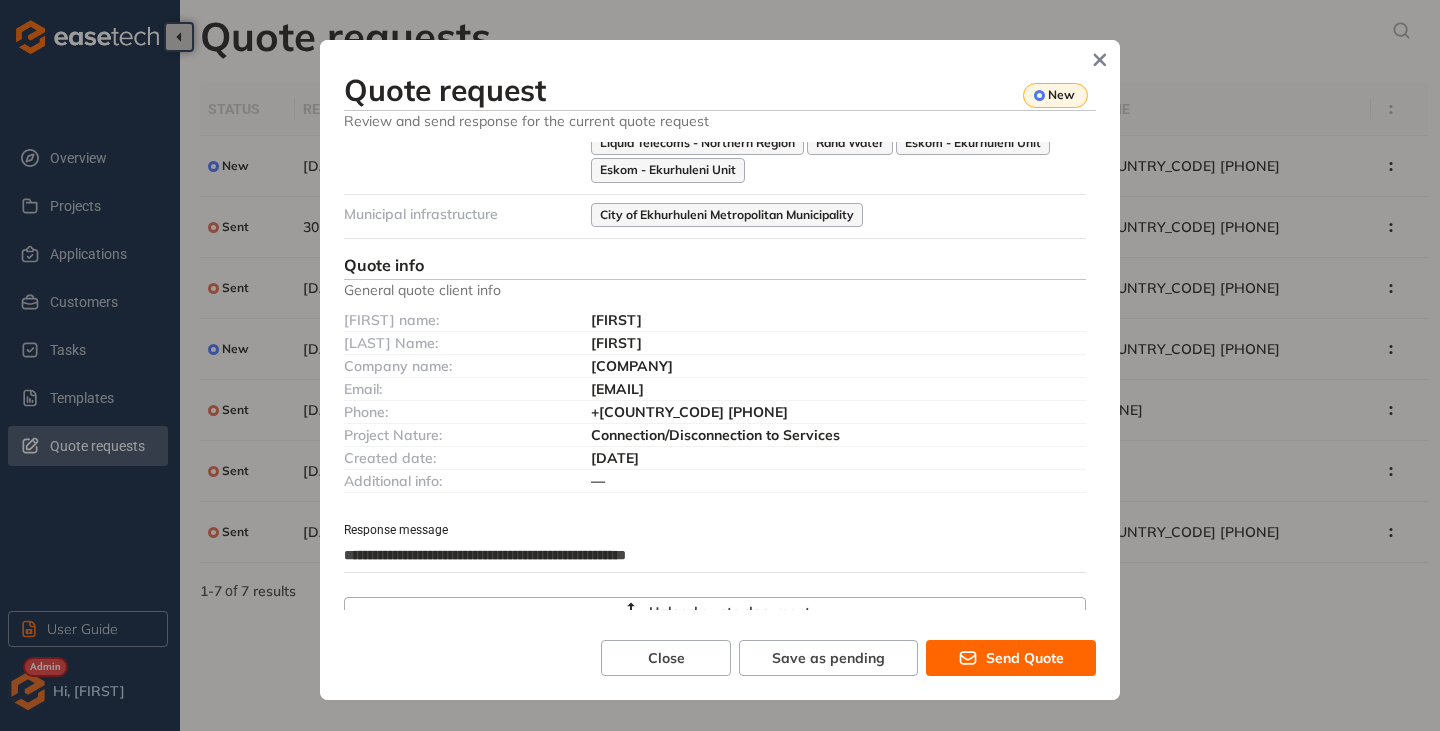 type on "**********" 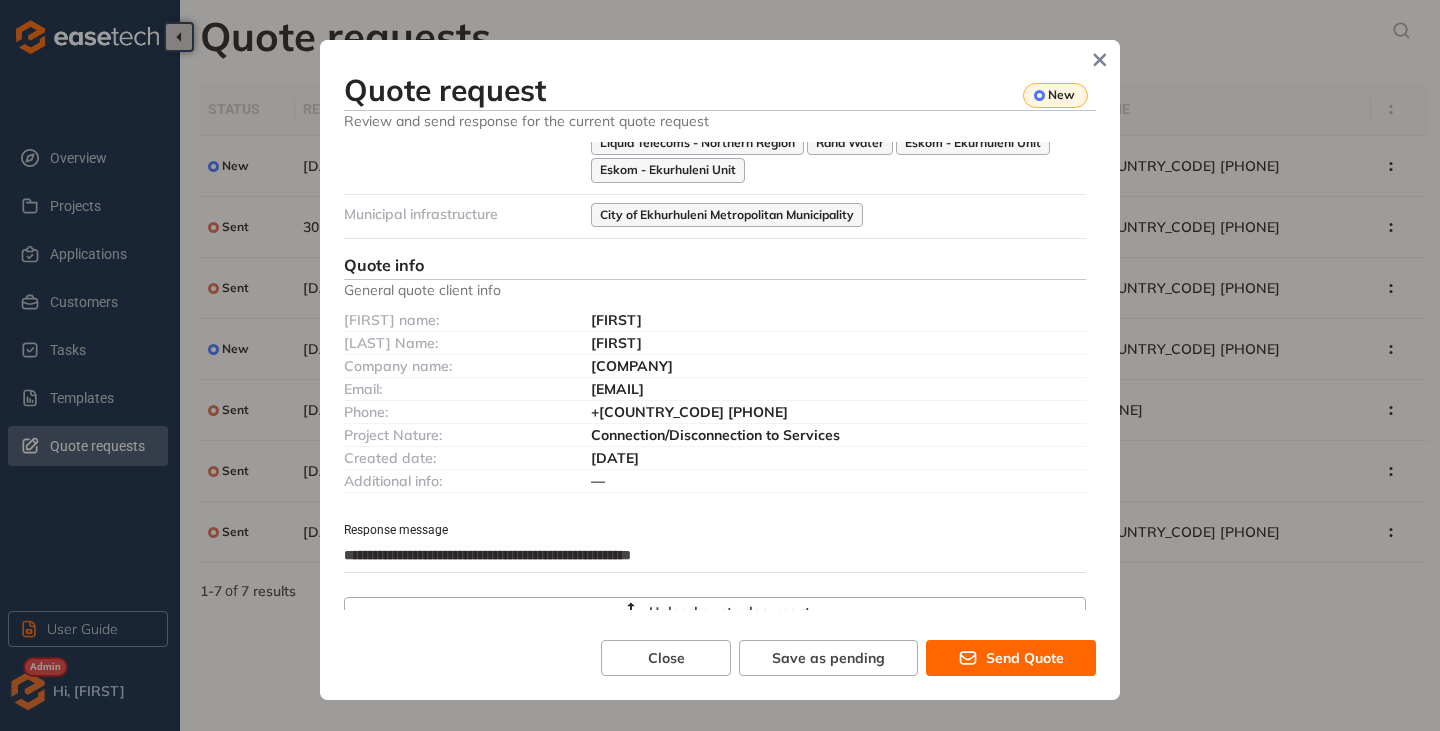 type on "**********" 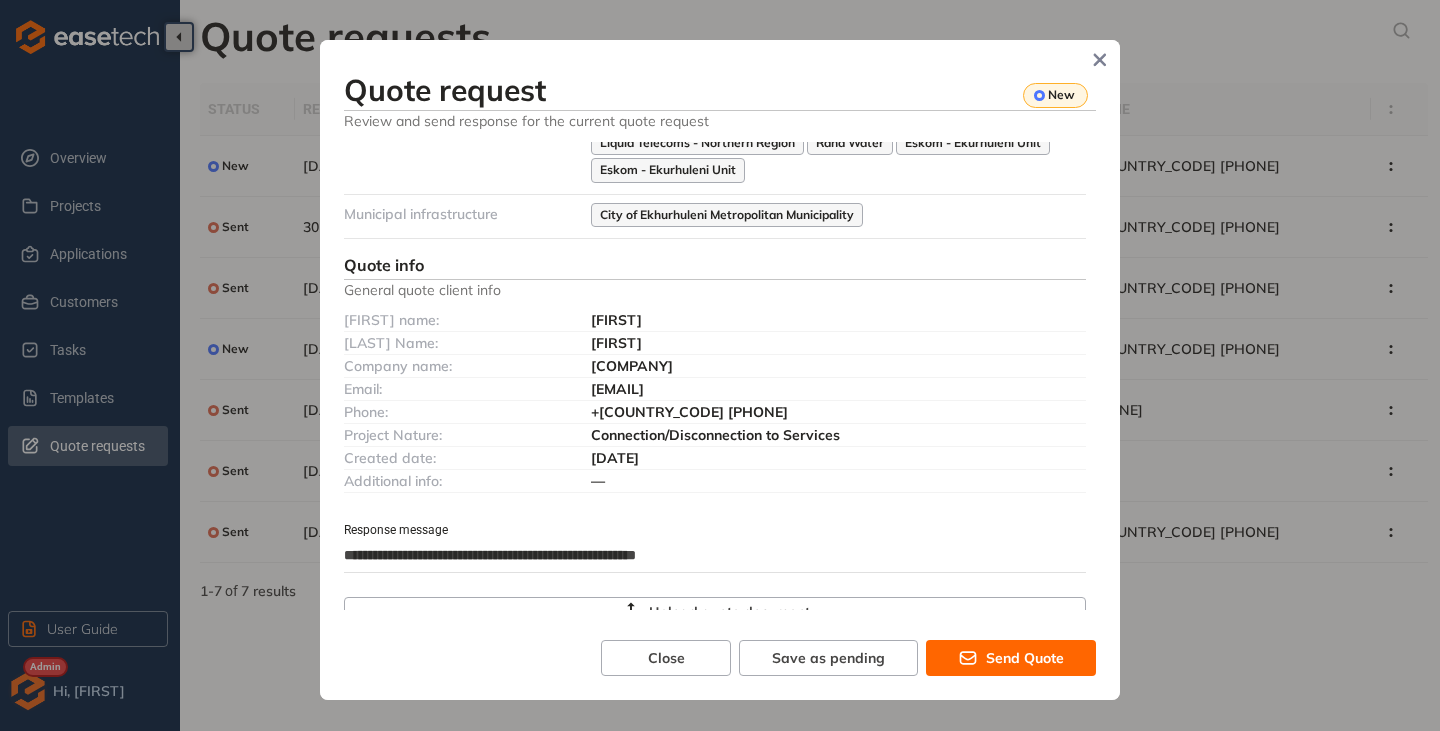 type on "**********" 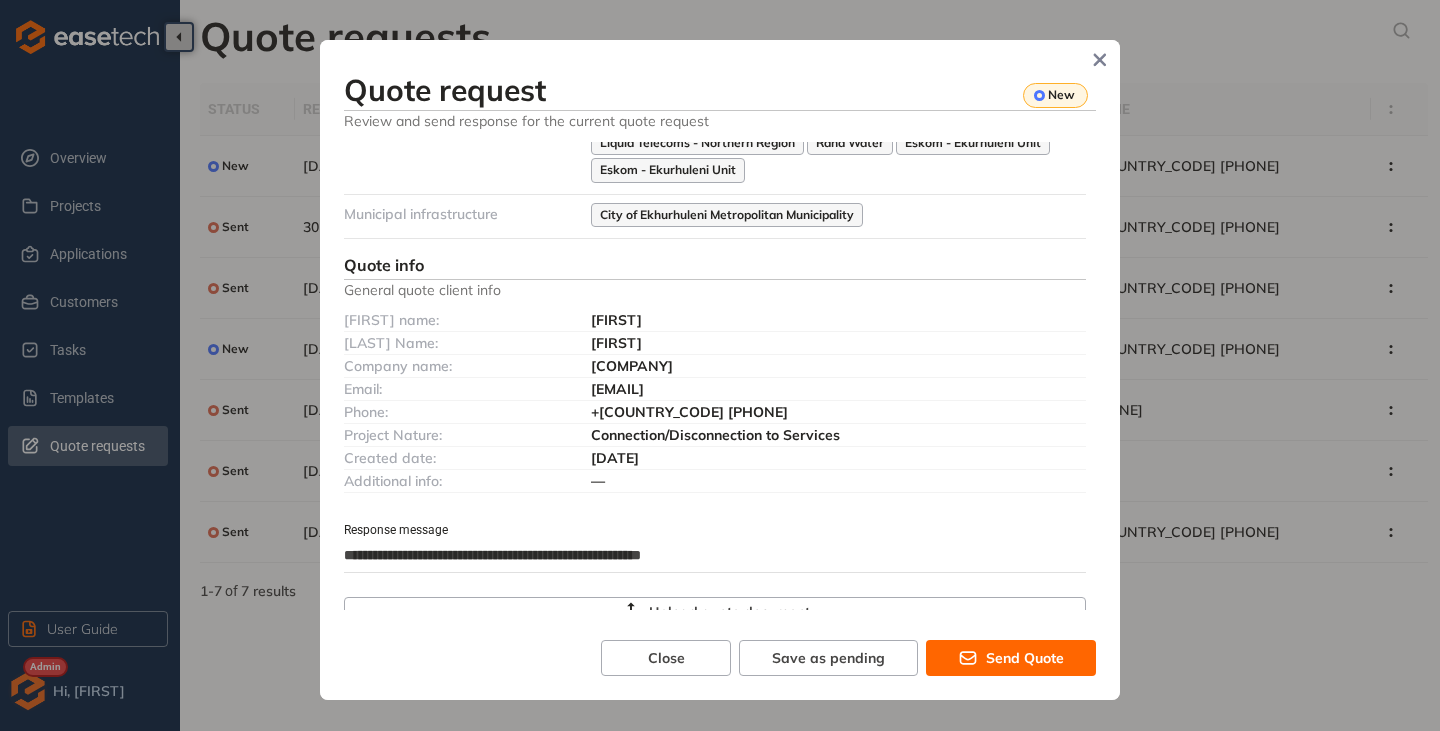 type on "**********" 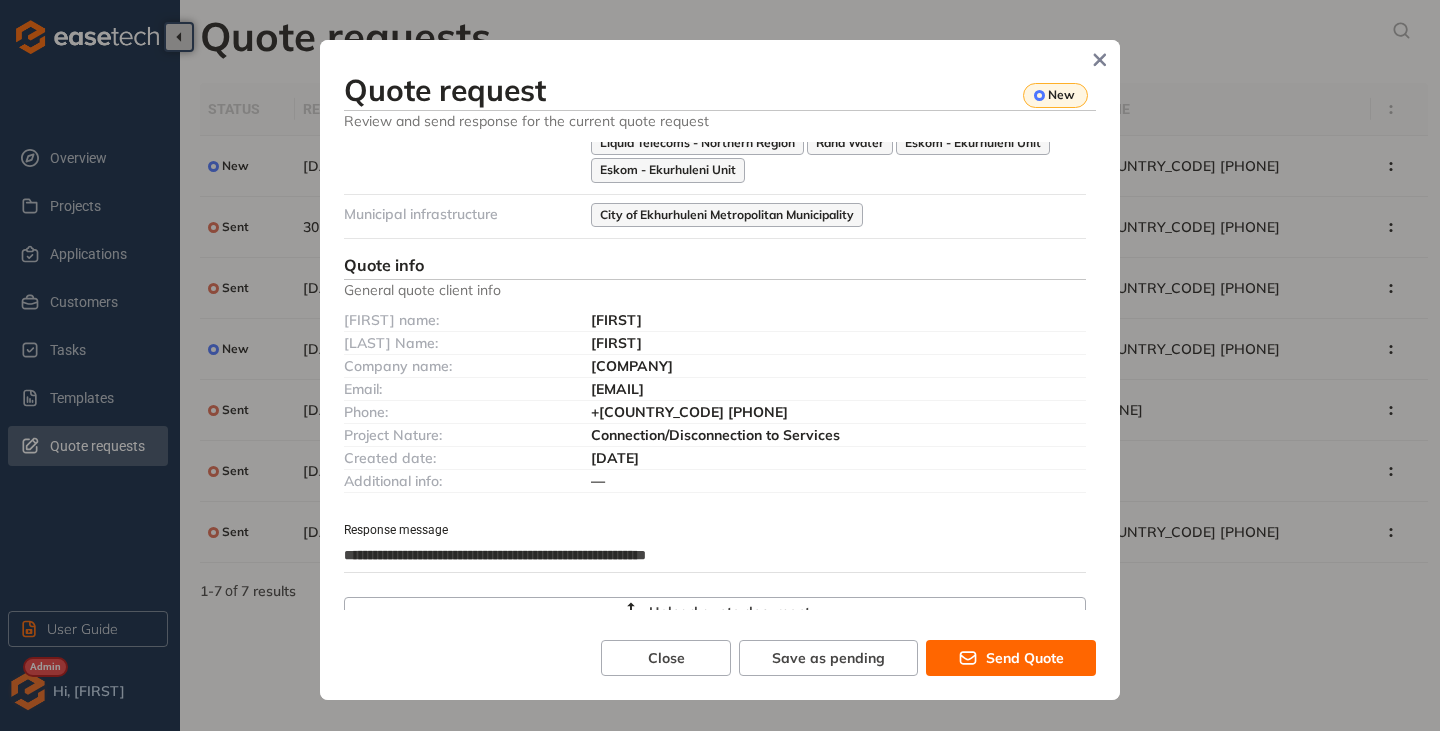 type on "**********" 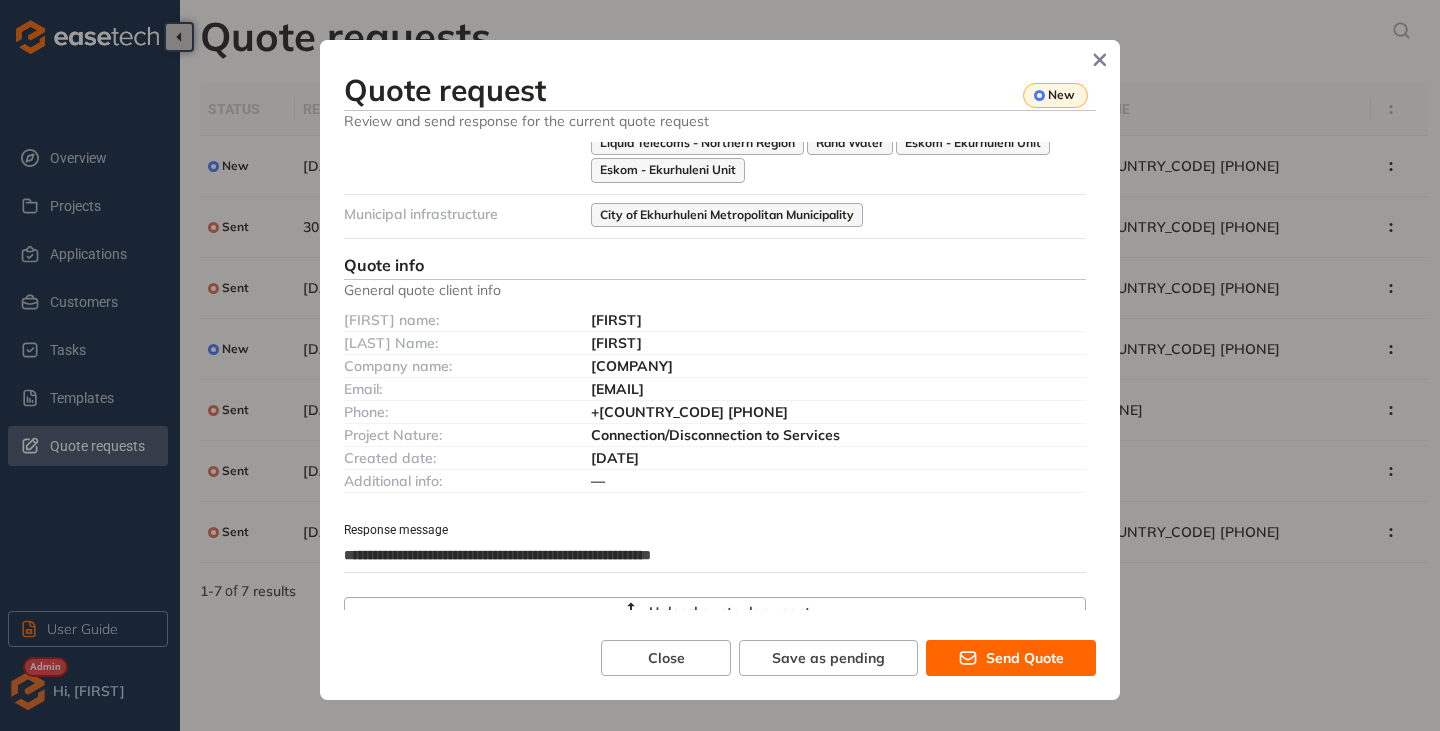 type on "**********" 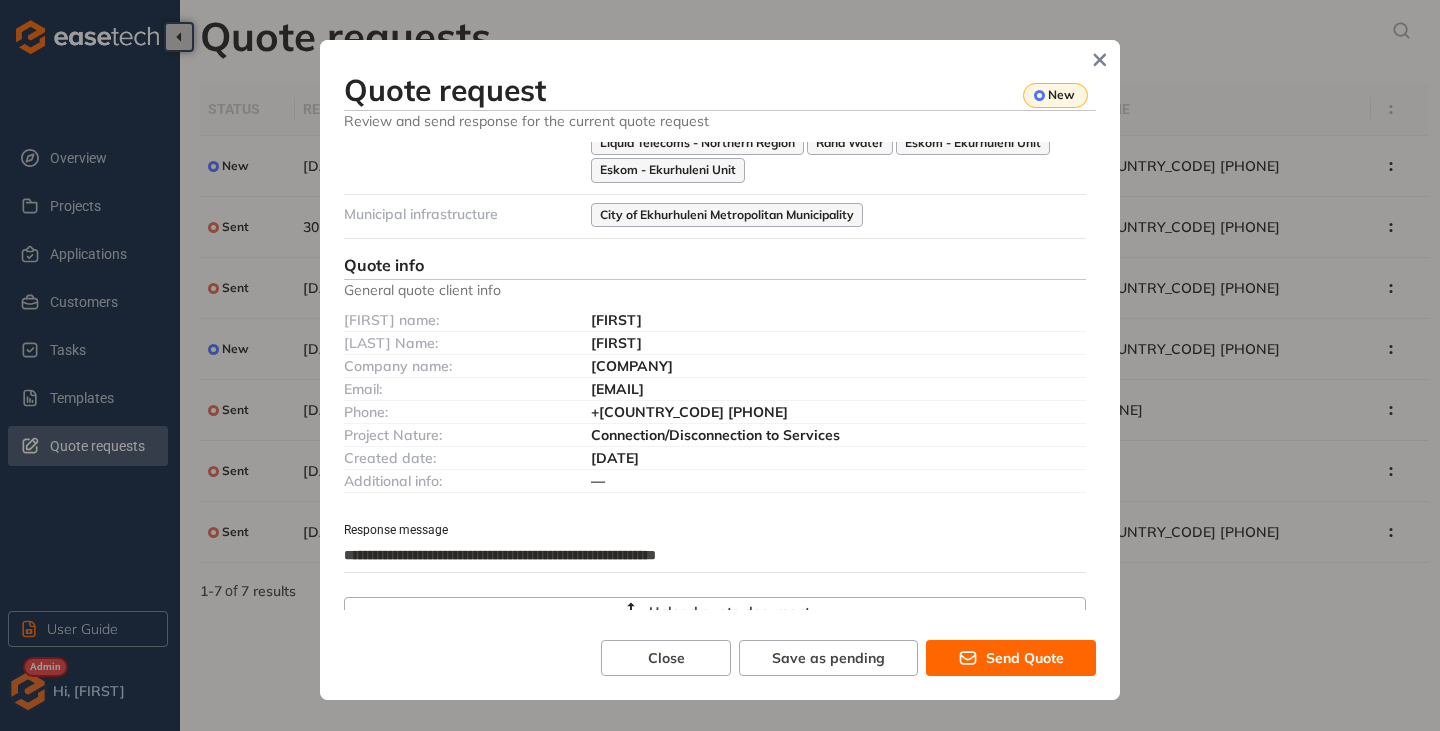 type on "**********" 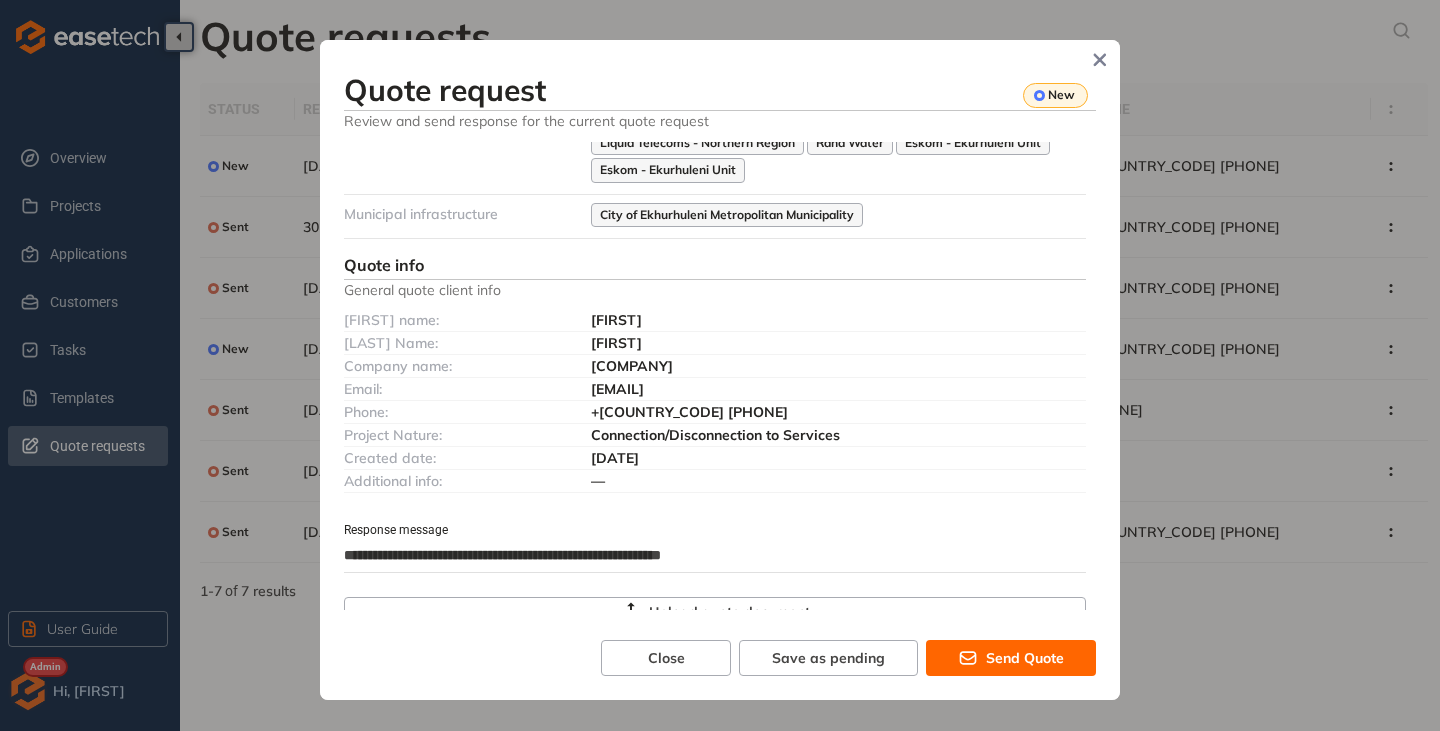 type on "**********" 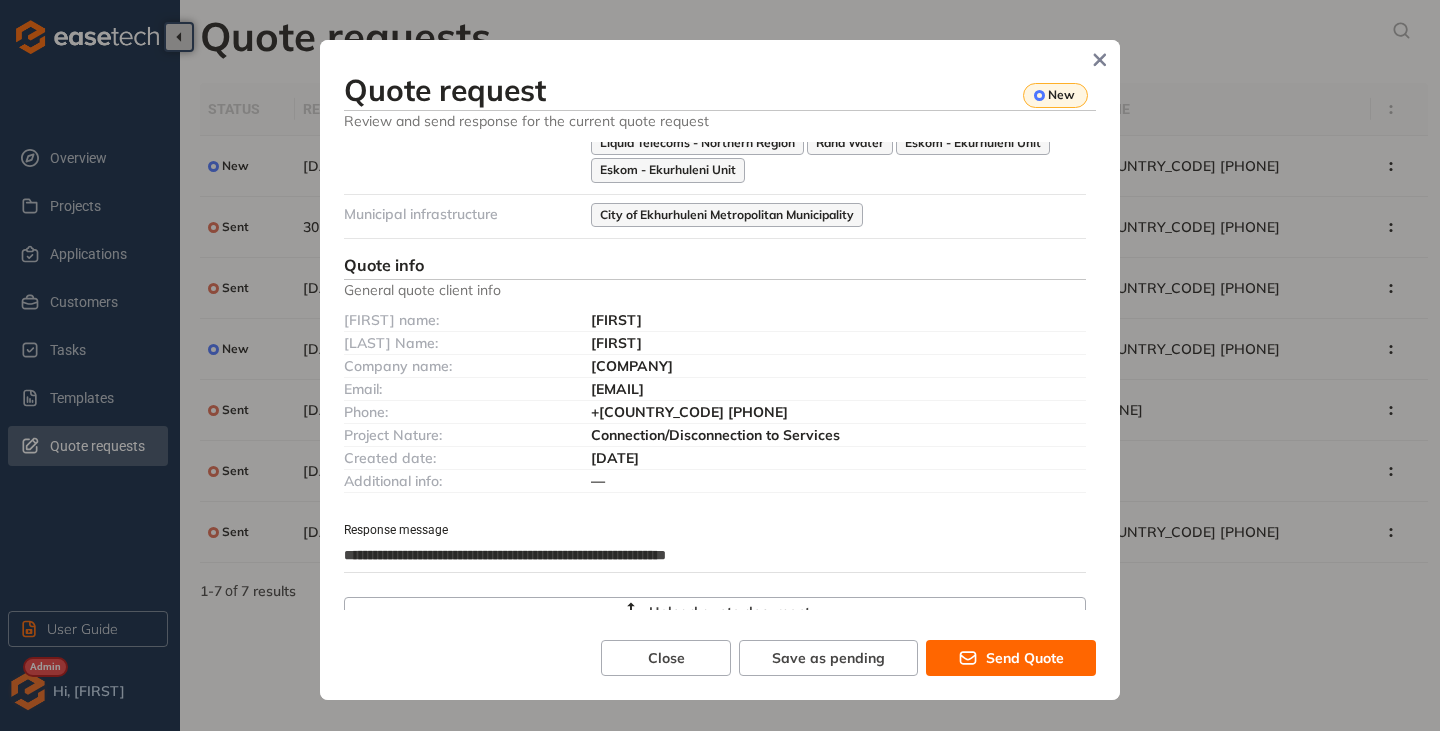 type on "**********" 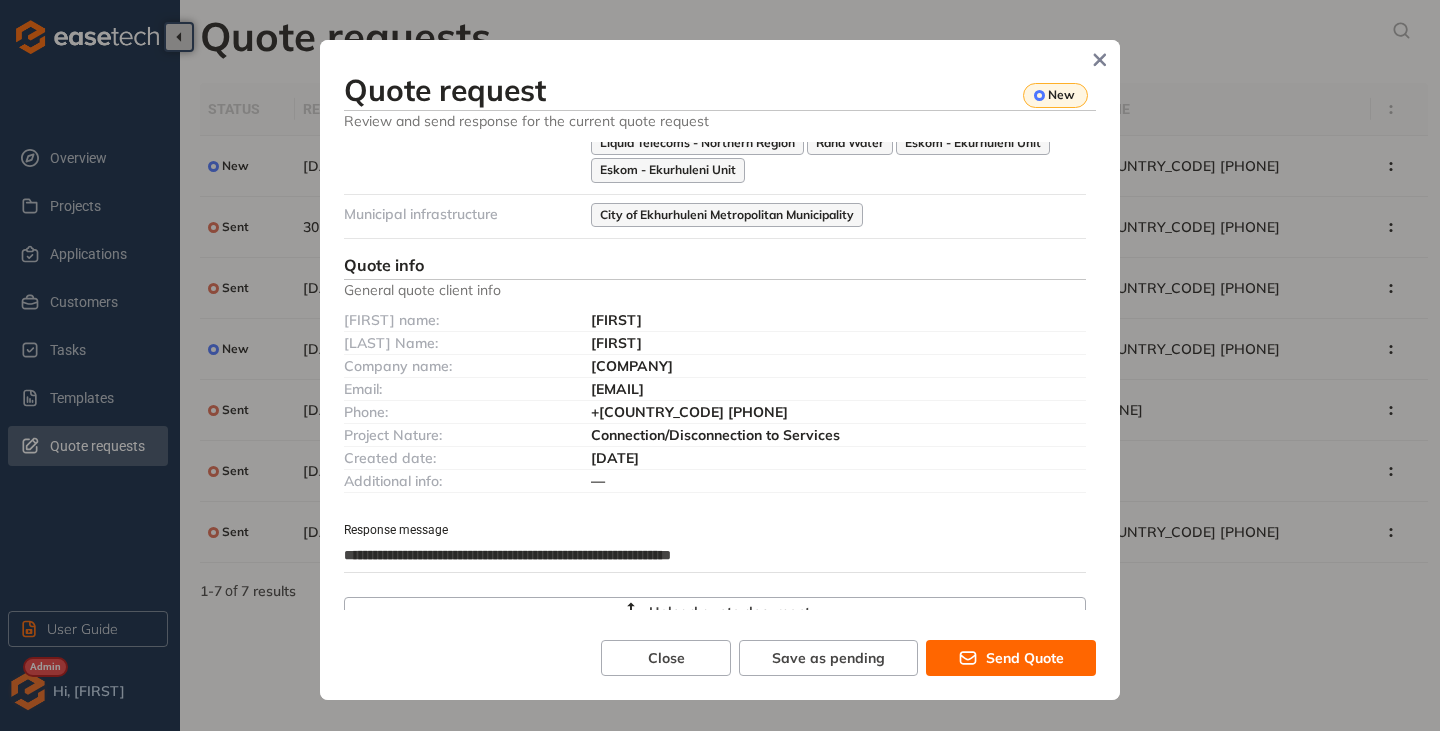 type on "**********" 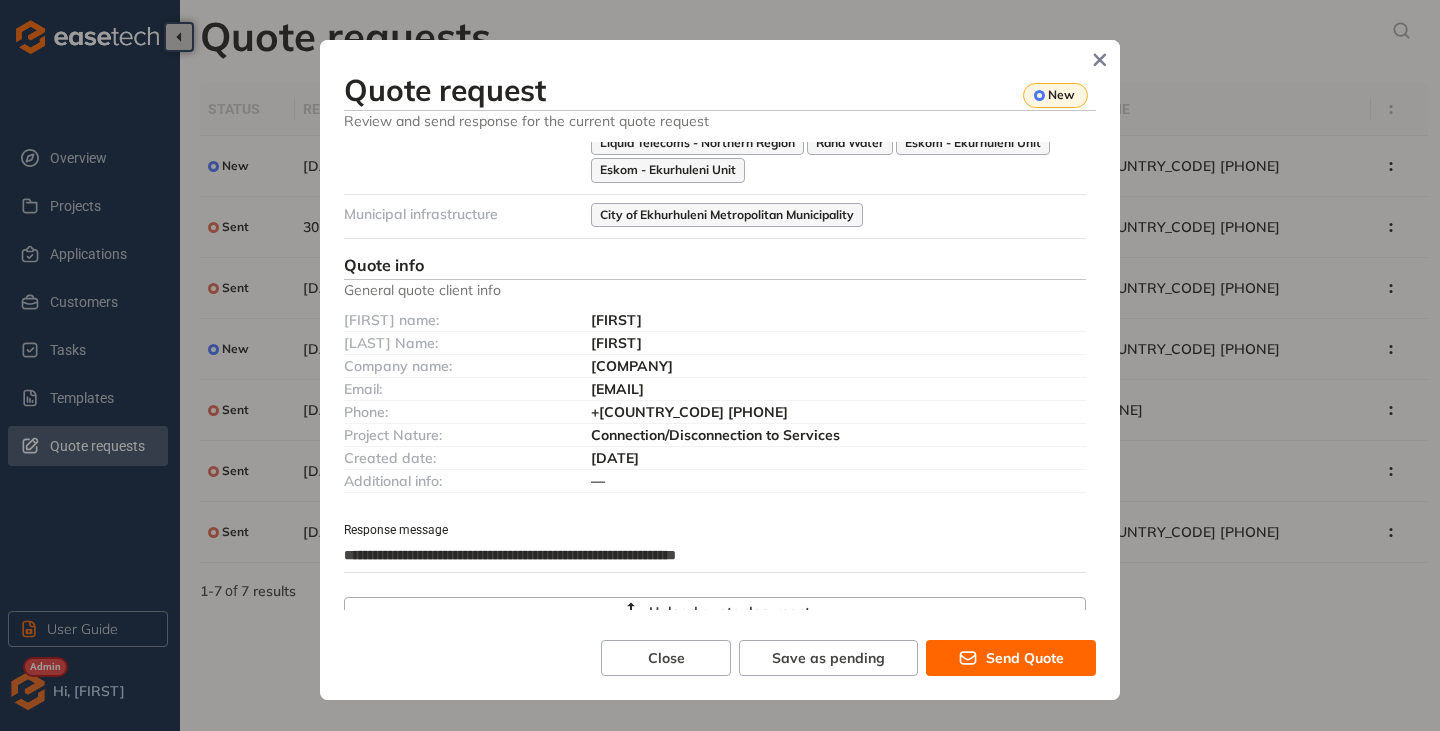 type on "**********" 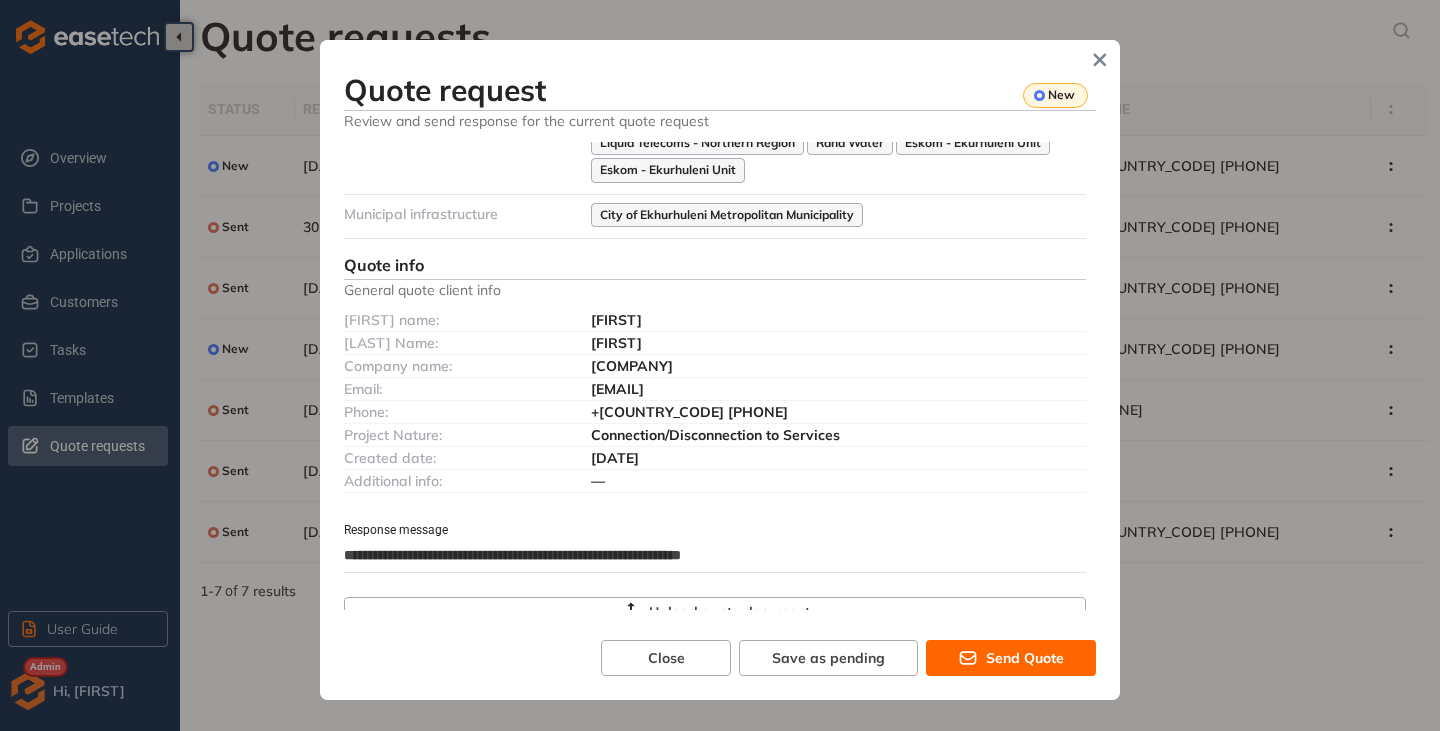type on "**********" 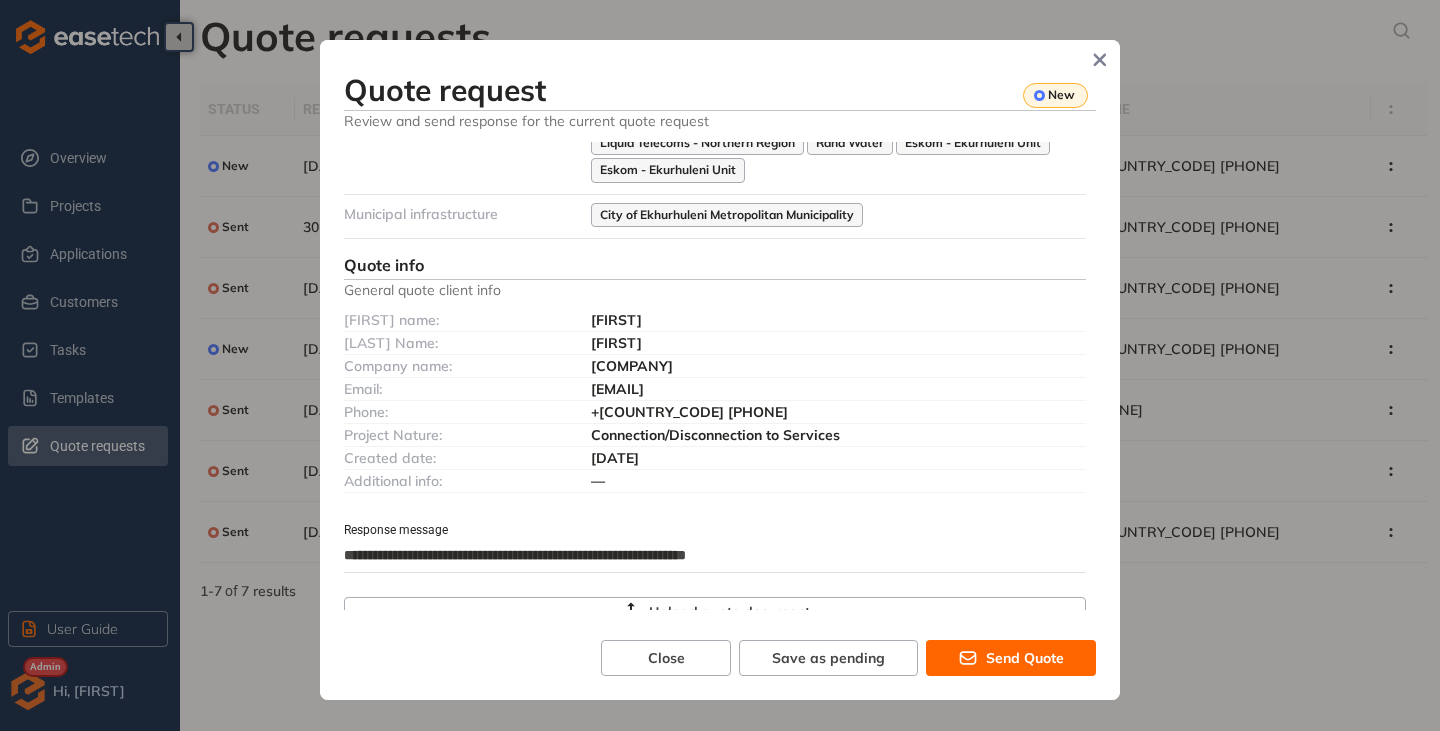 type on "**********" 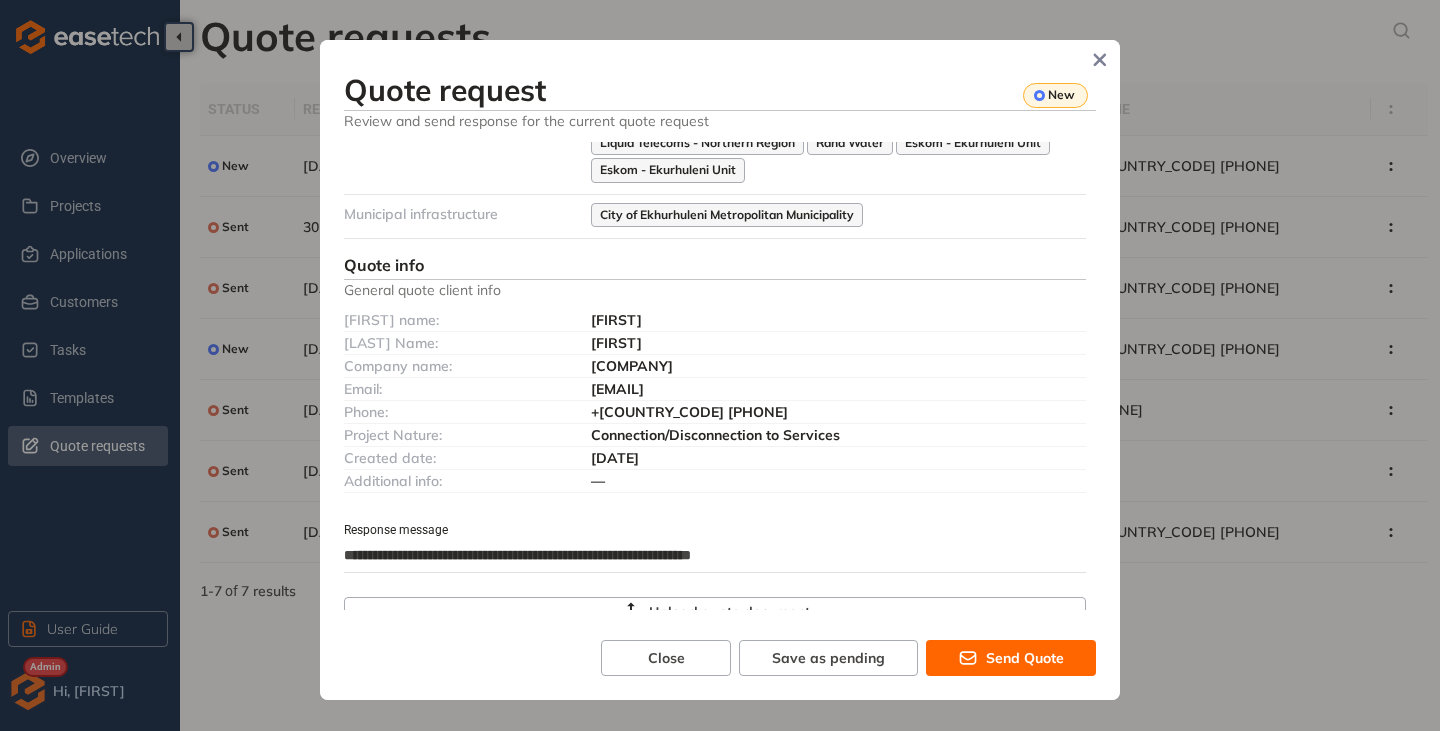 type on "**********" 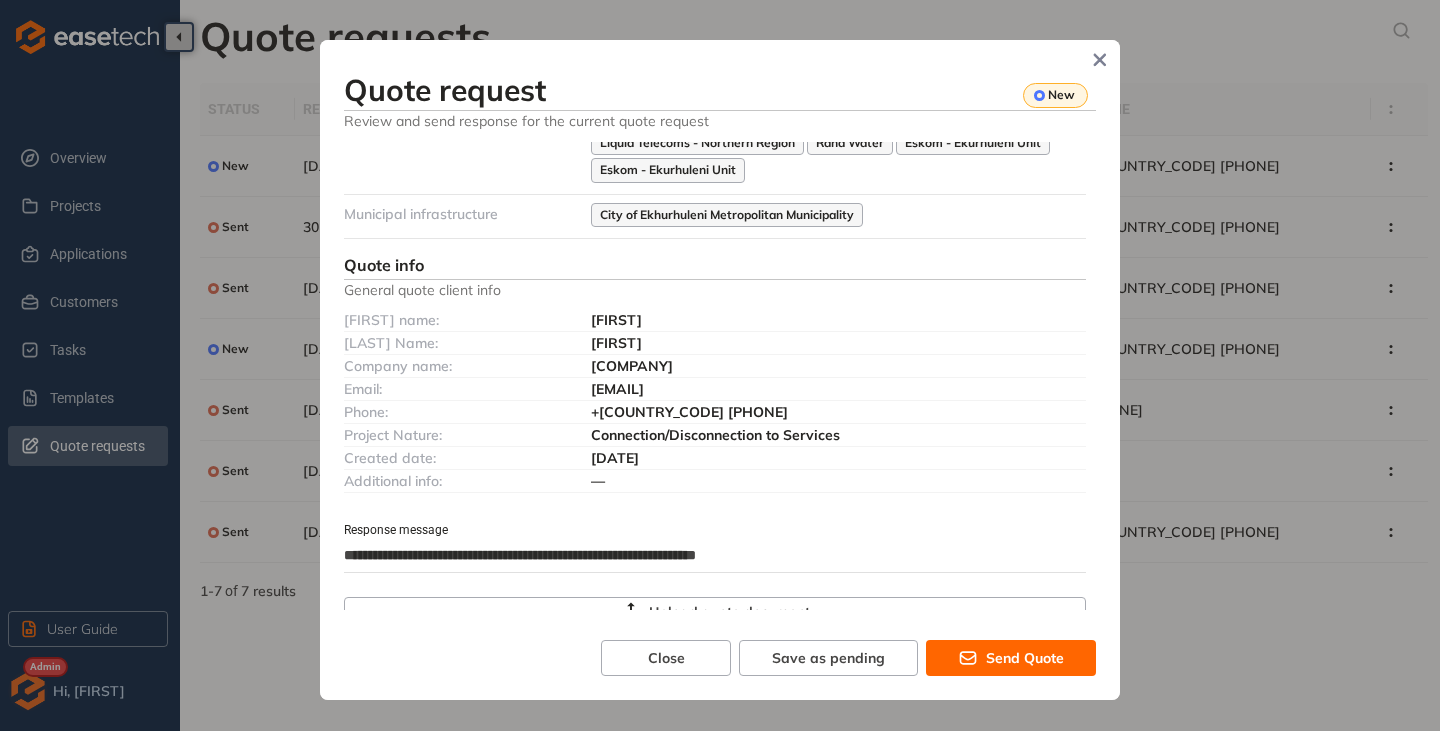 type on "**********" 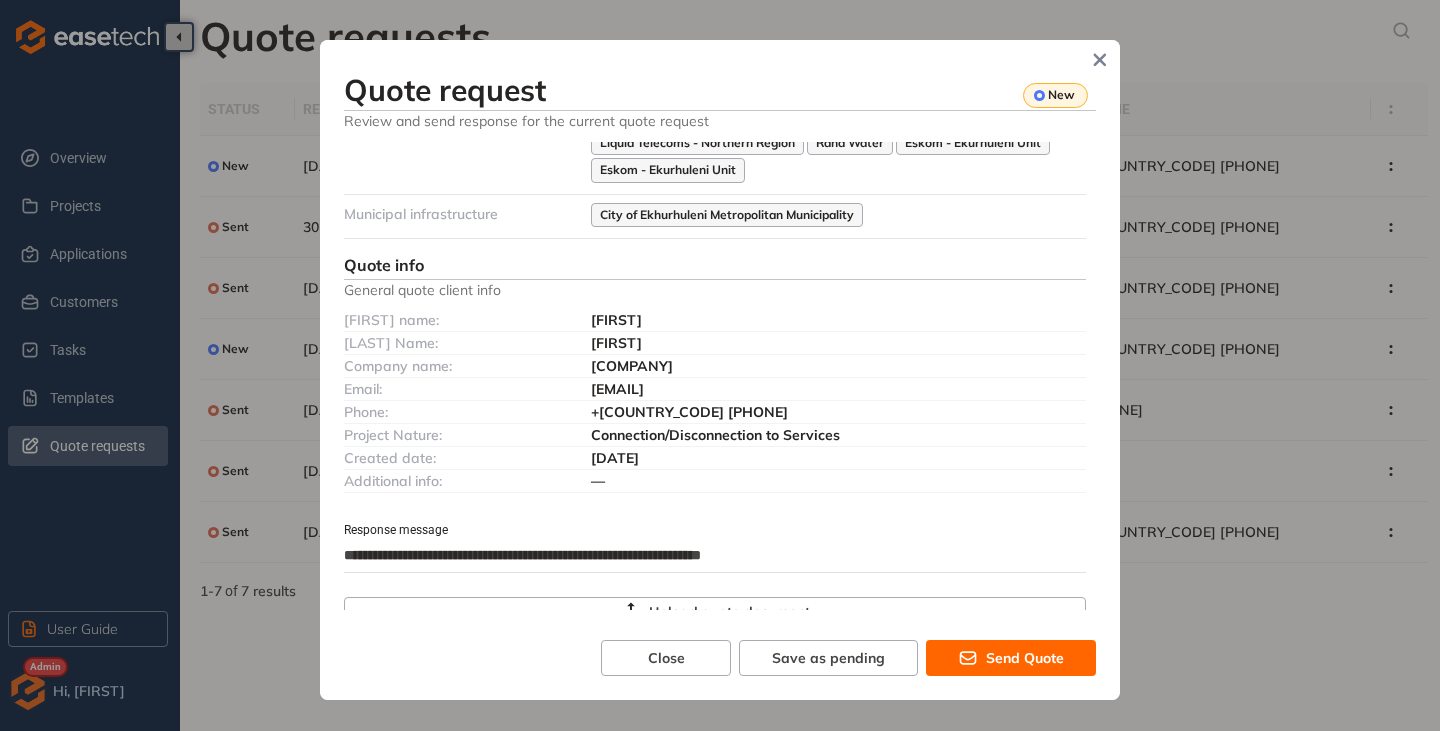 type on "**********" 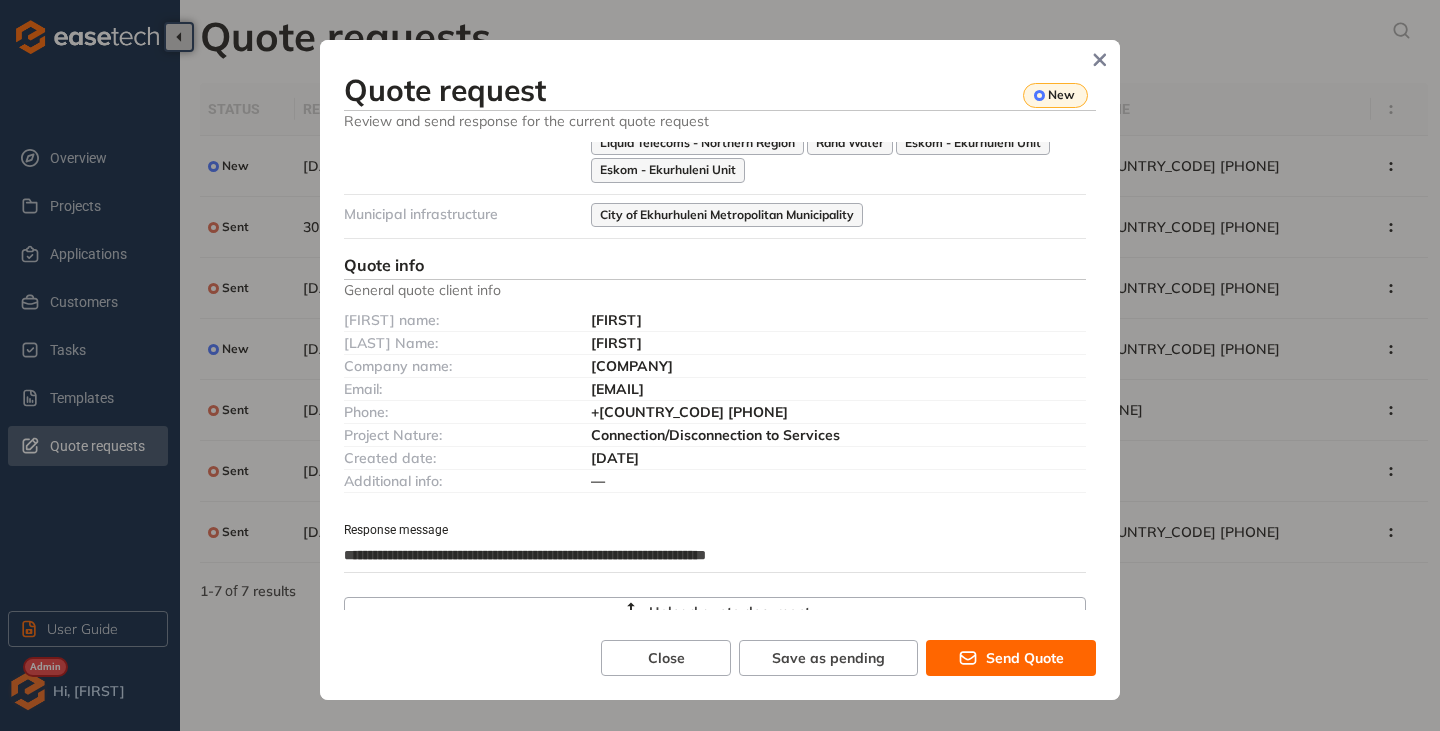 type on "**********" 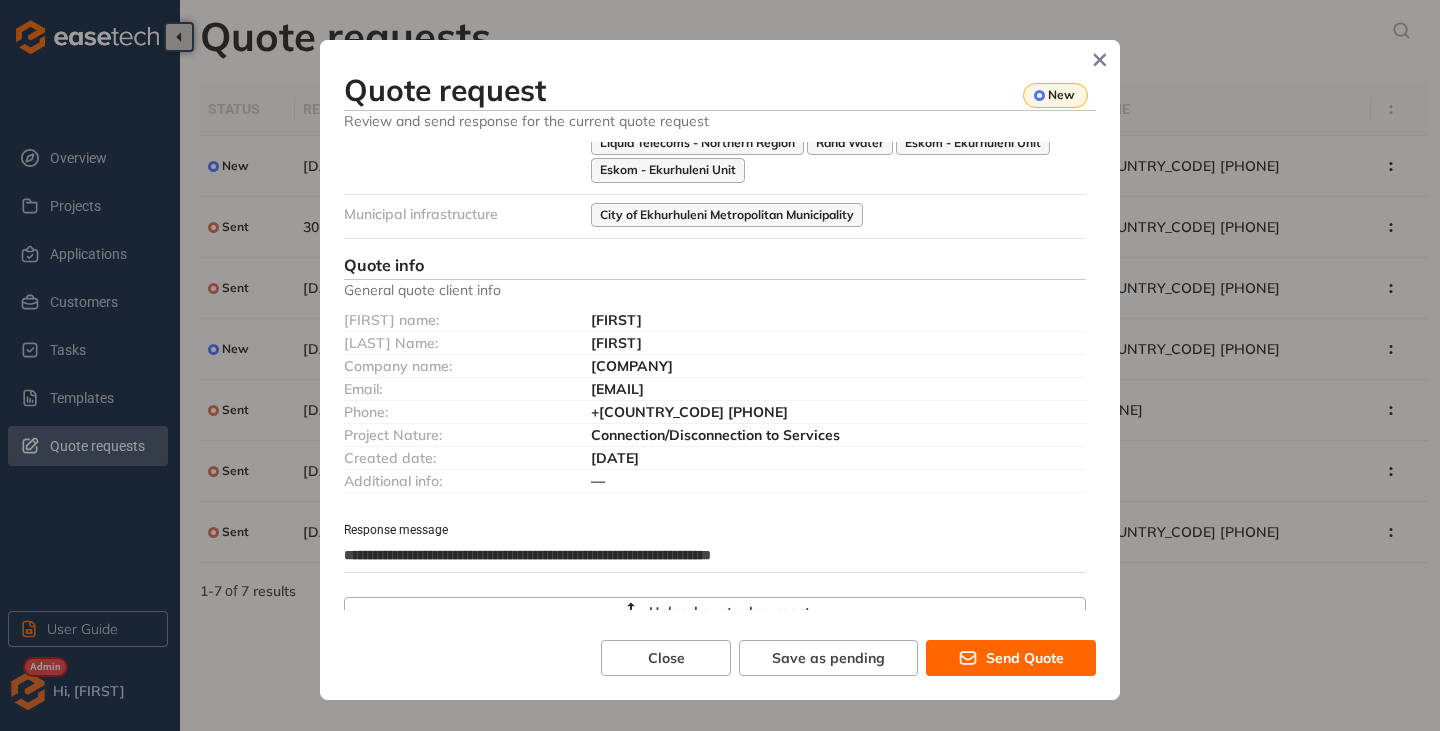 type on "**********" 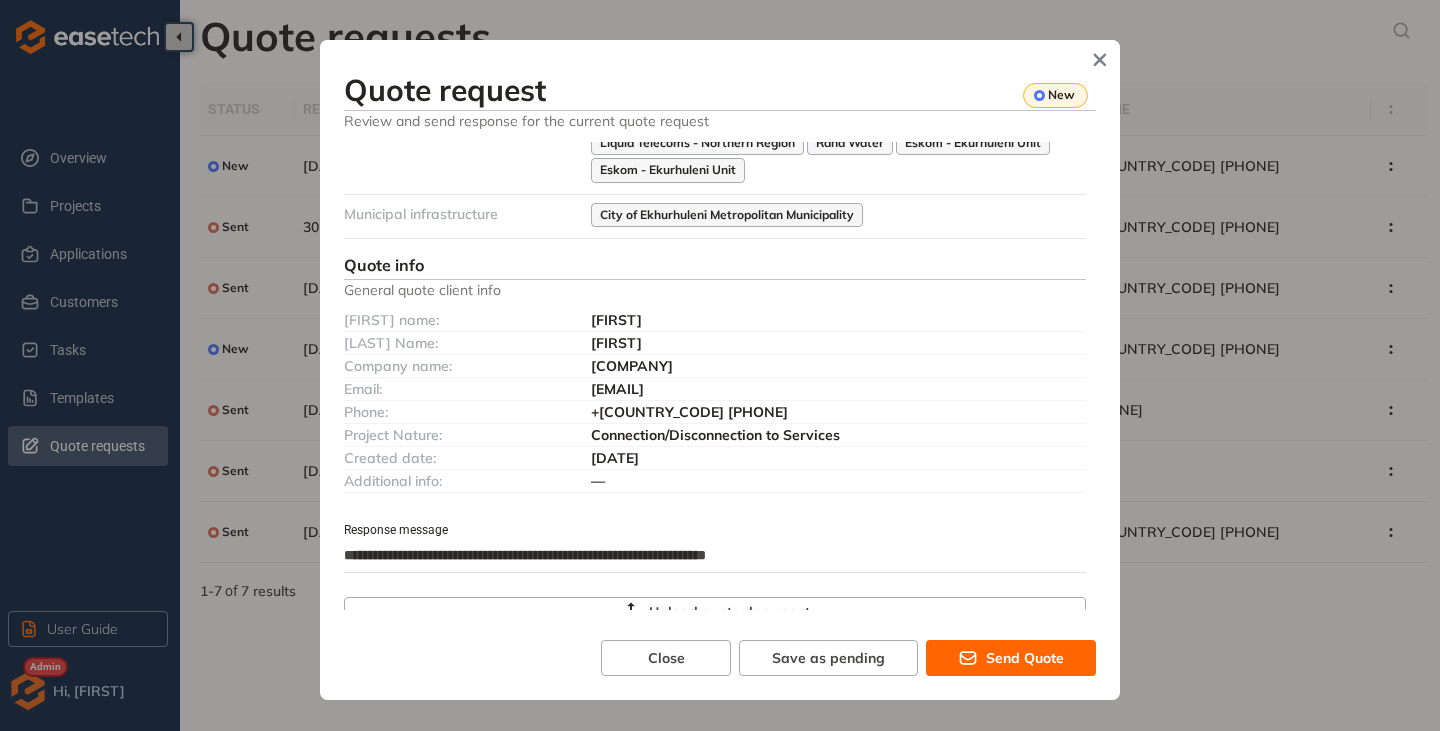 type on "**********" 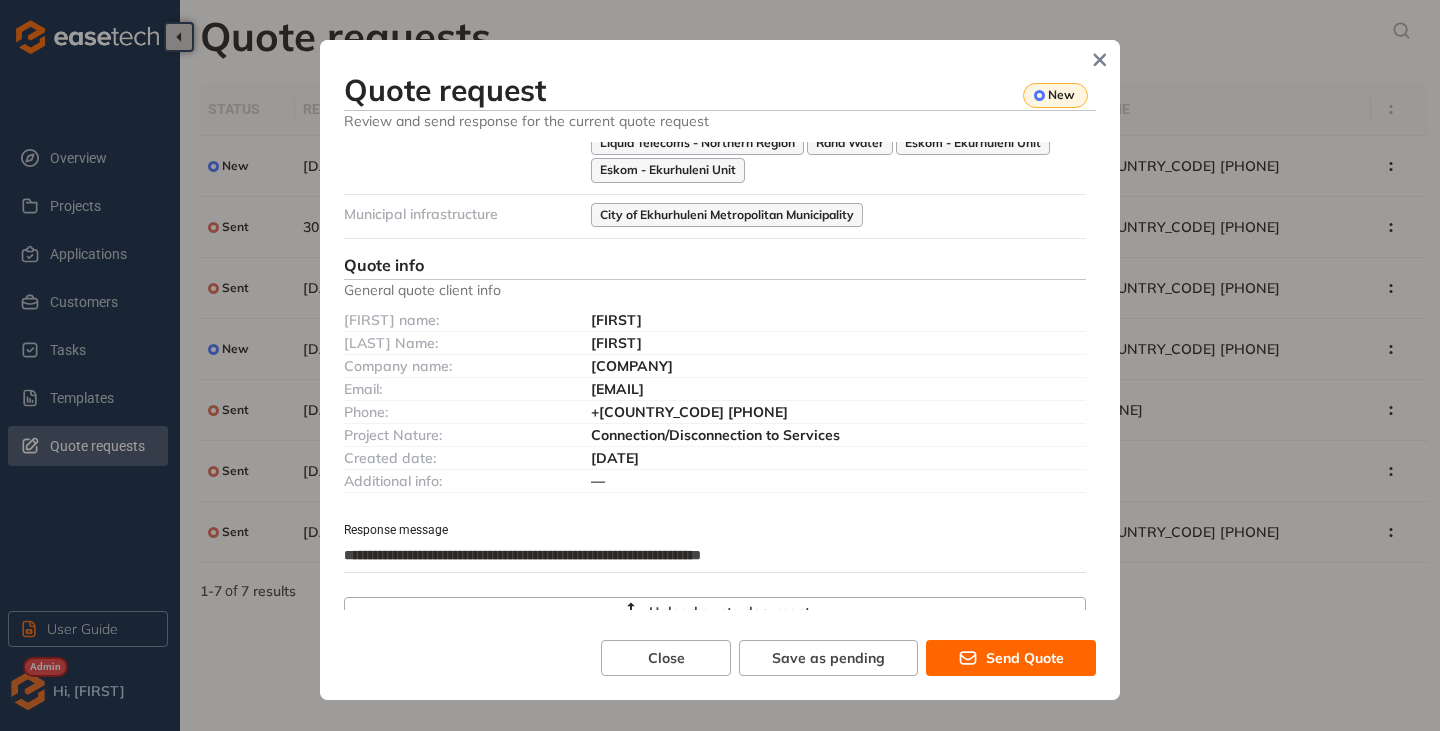 type on "**********" 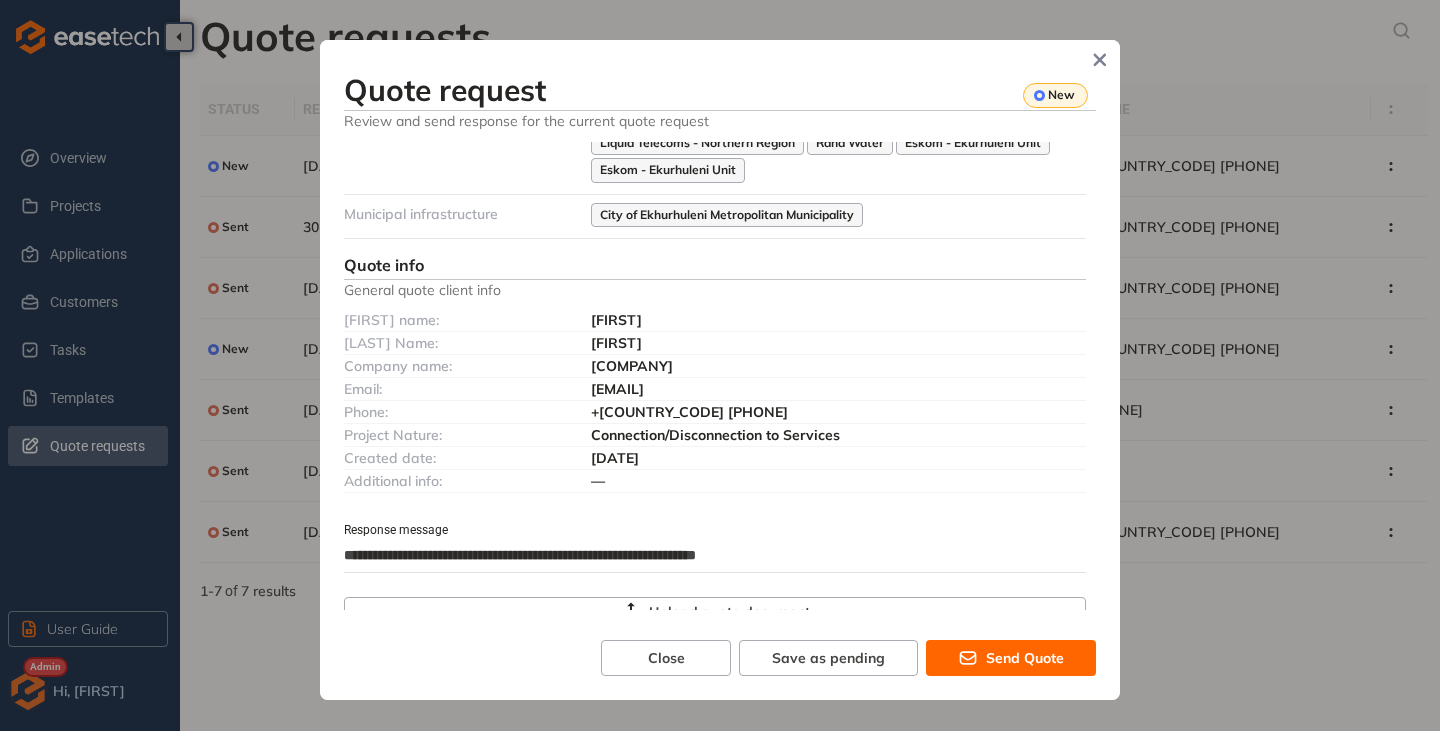 type on "**********" 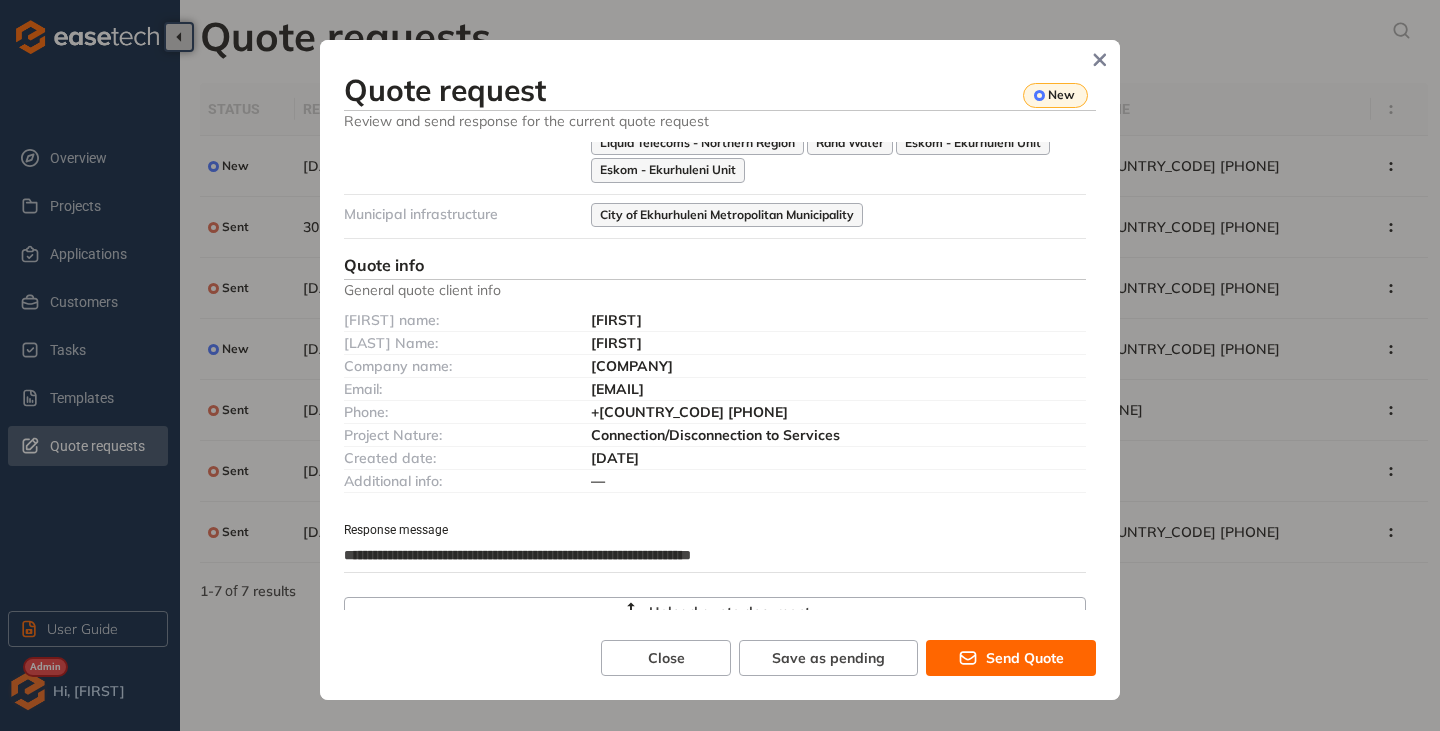 type on "**********" 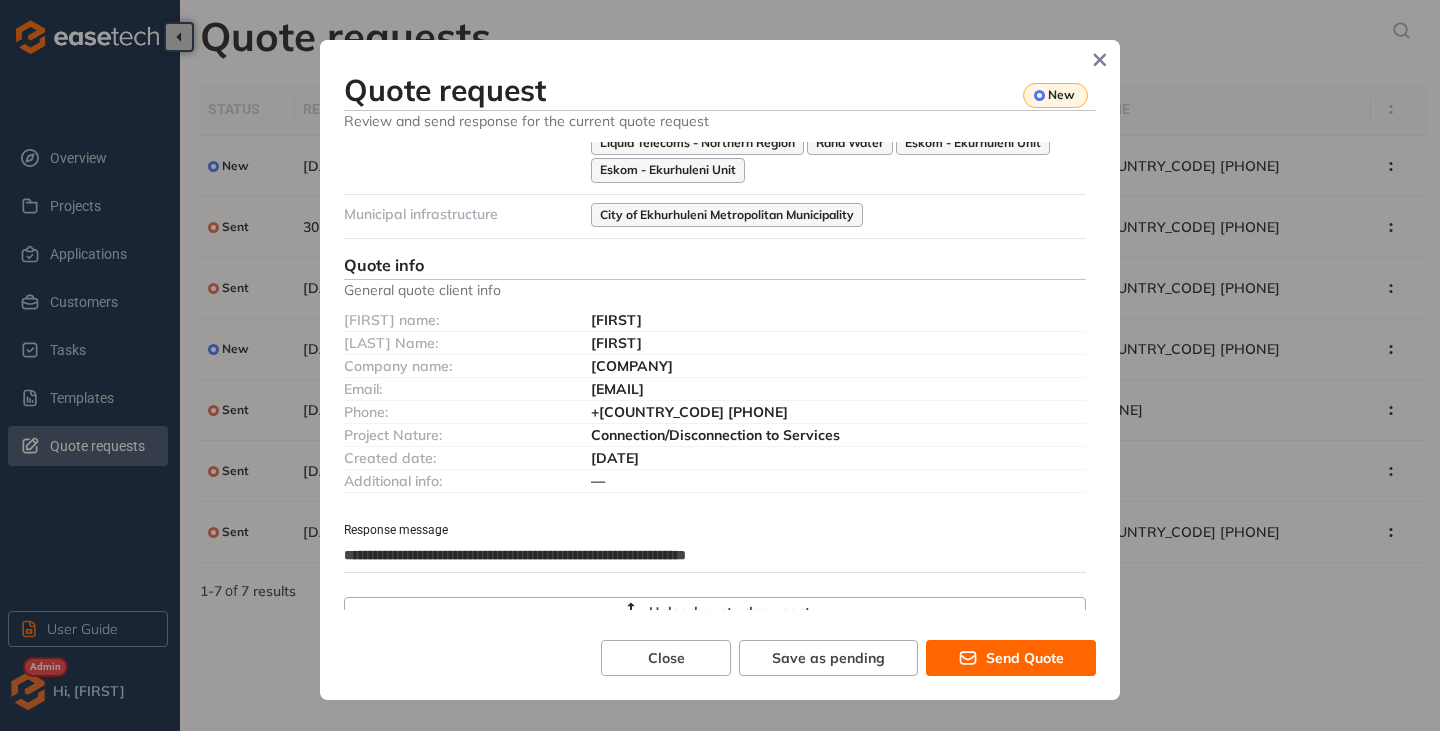 type on "**********" 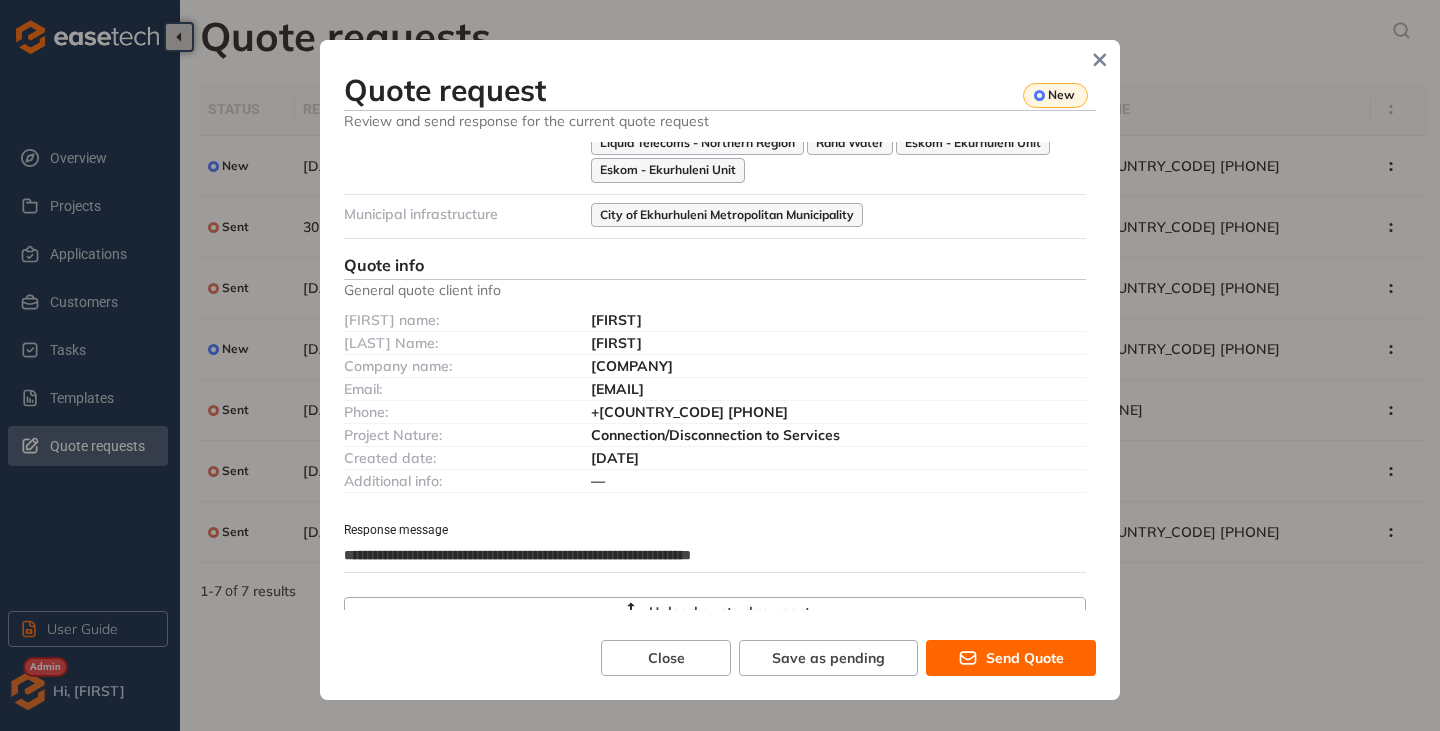 type on "**********" 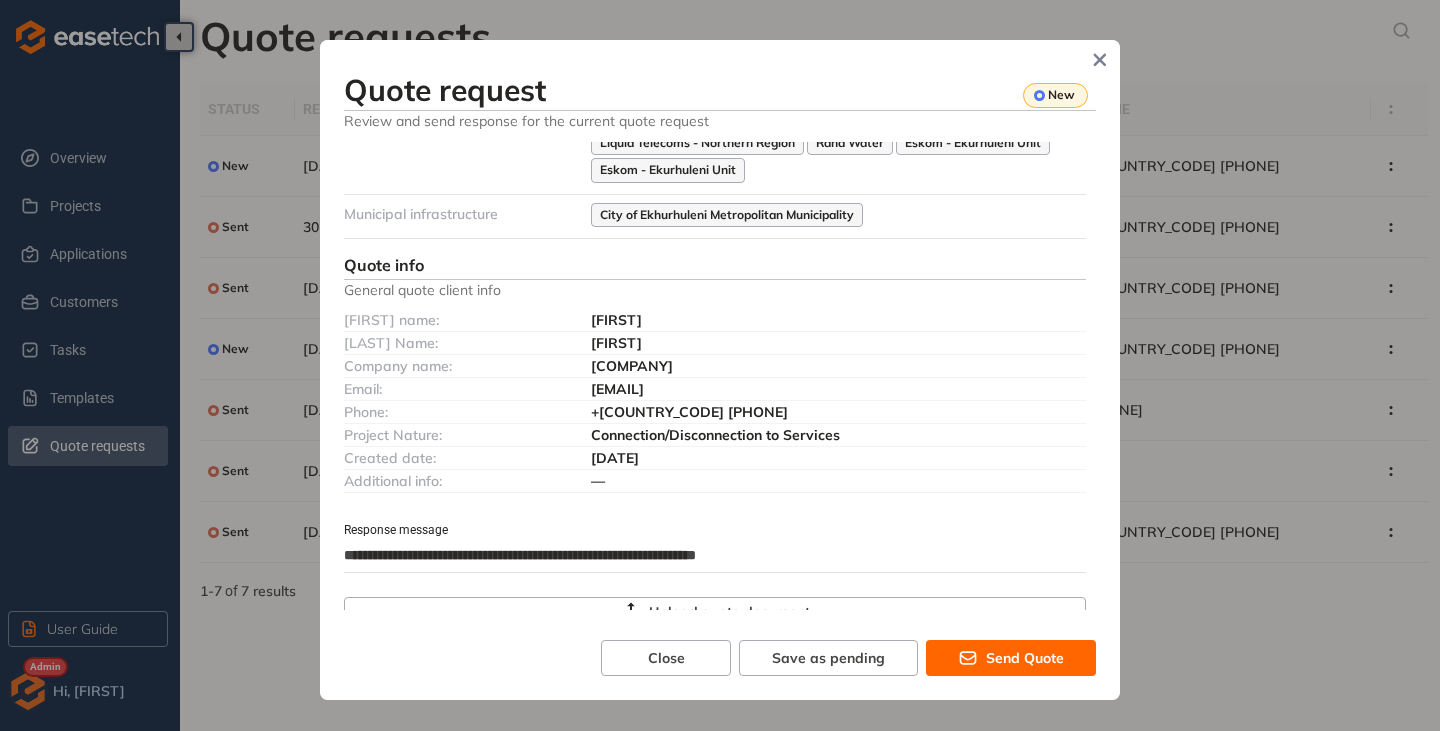 type on "**********" 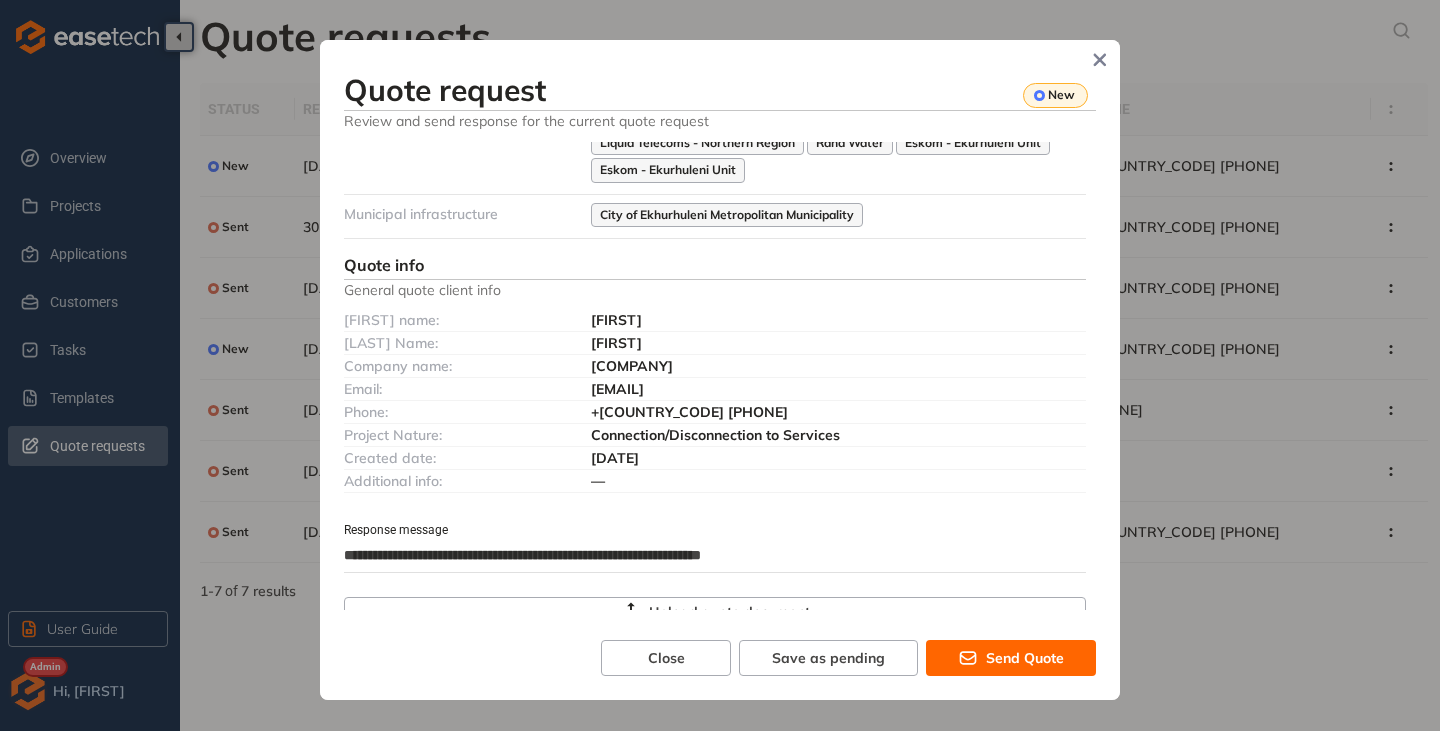 type on "**********" 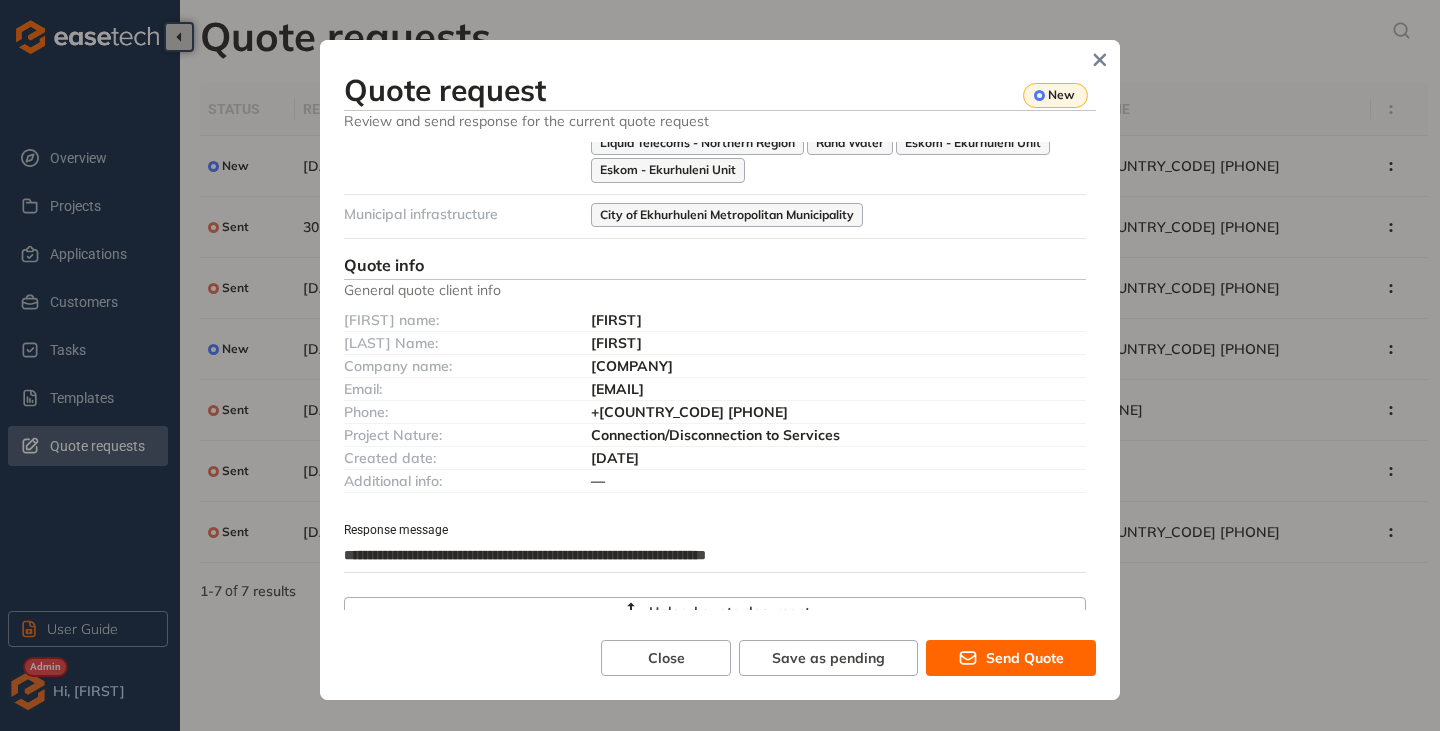 type on "**********" 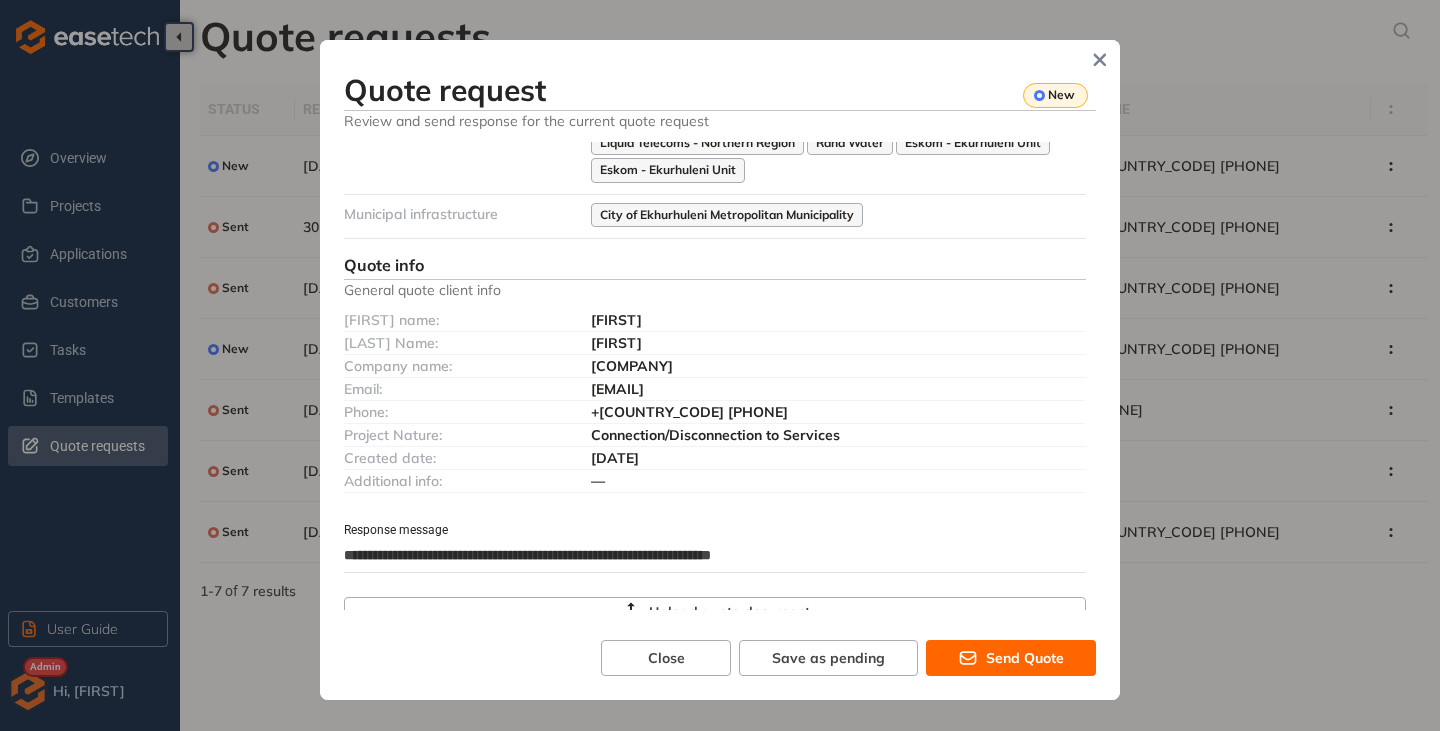 type on "**********" 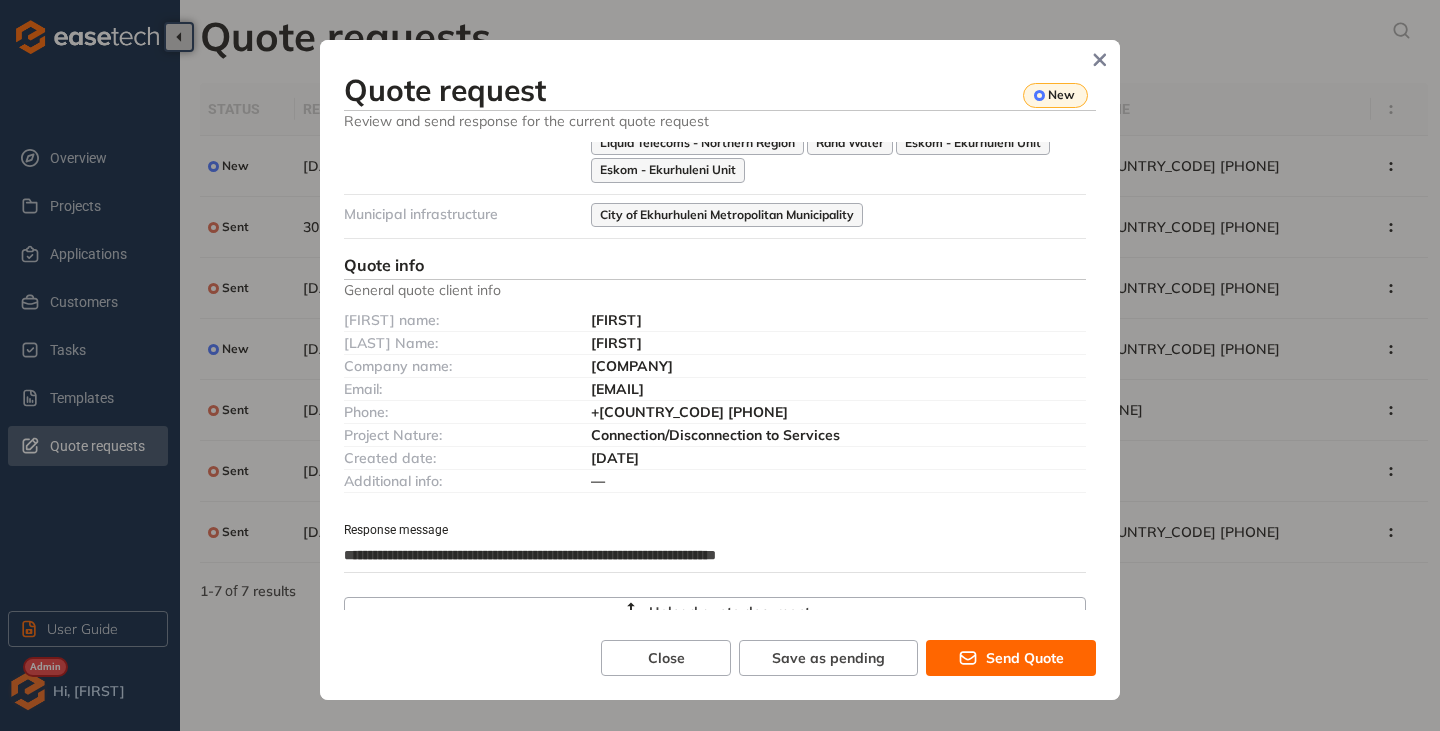 type on "**********" 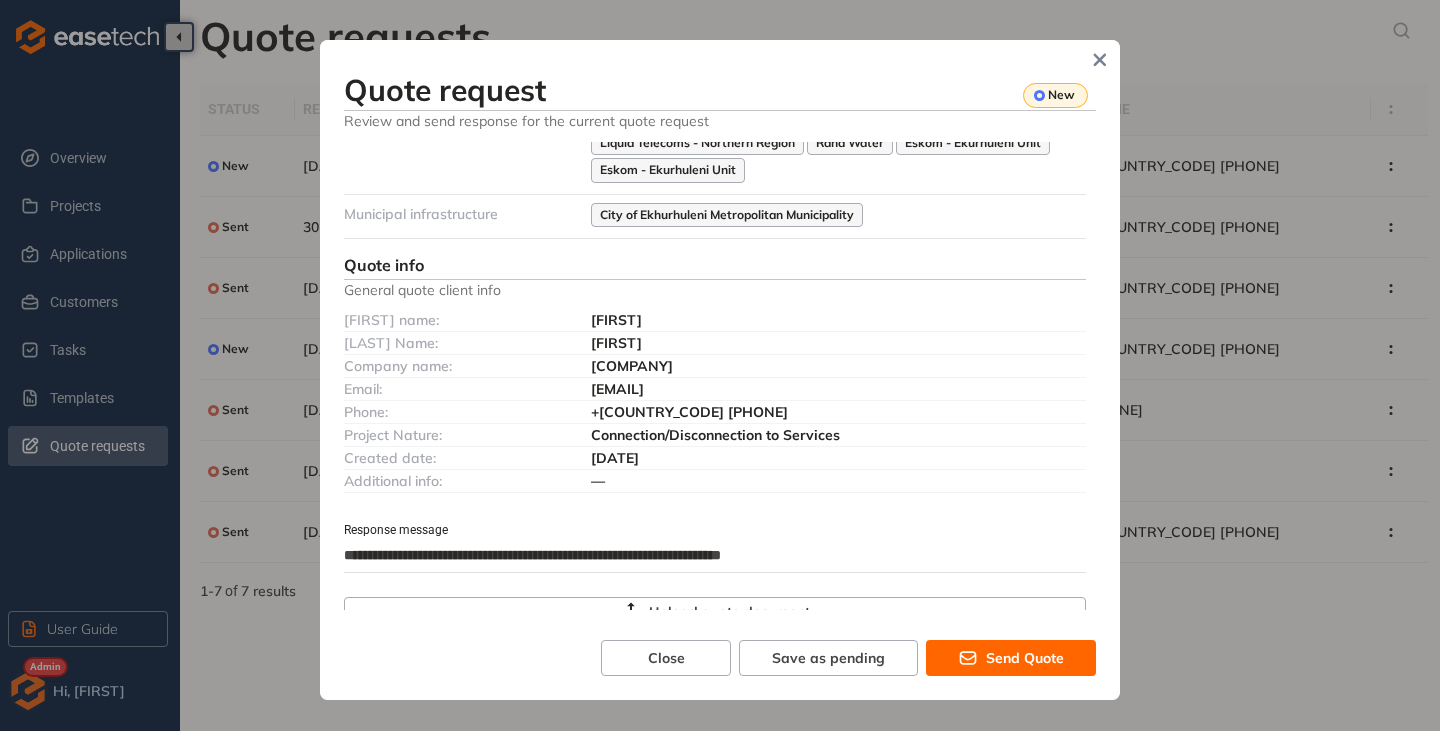 type on "**********" 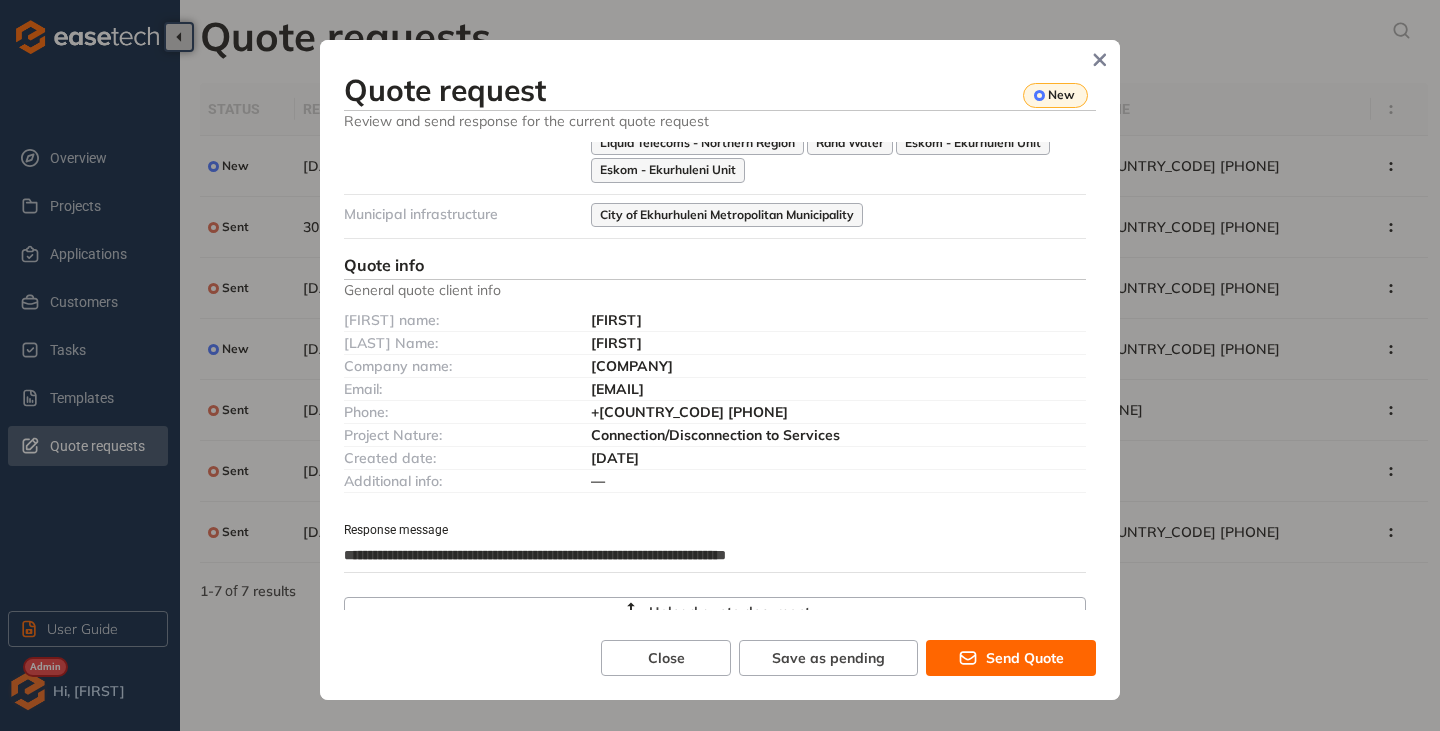 type on "**********" 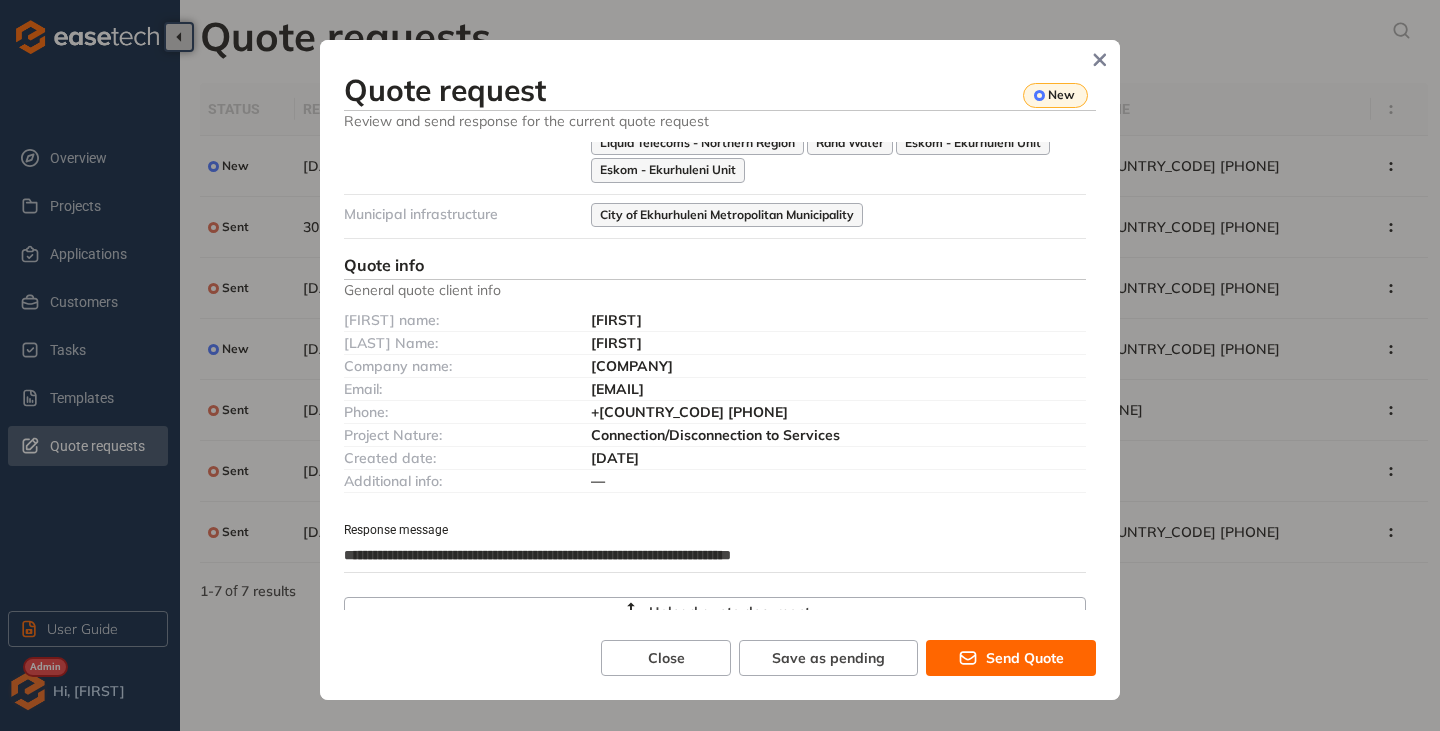 type on "**********" 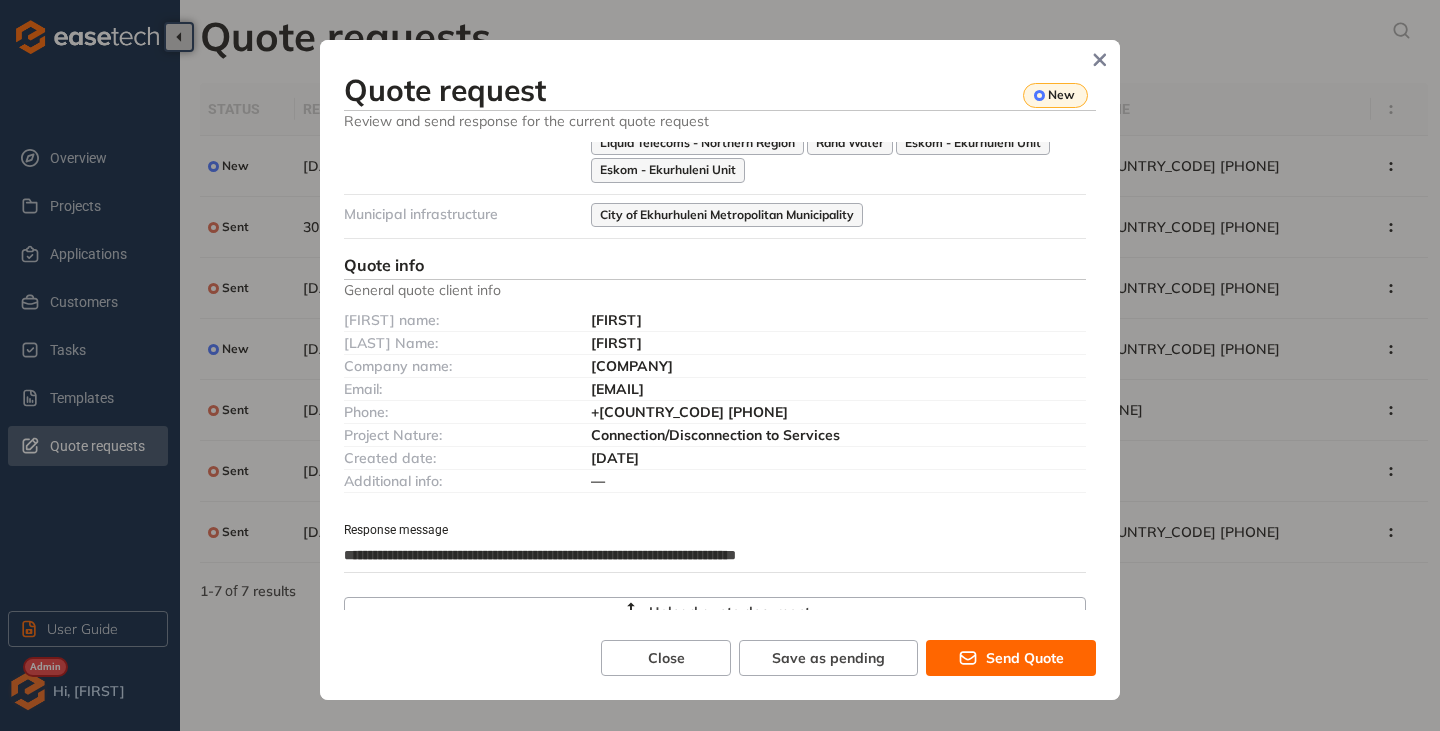 type on "**********" 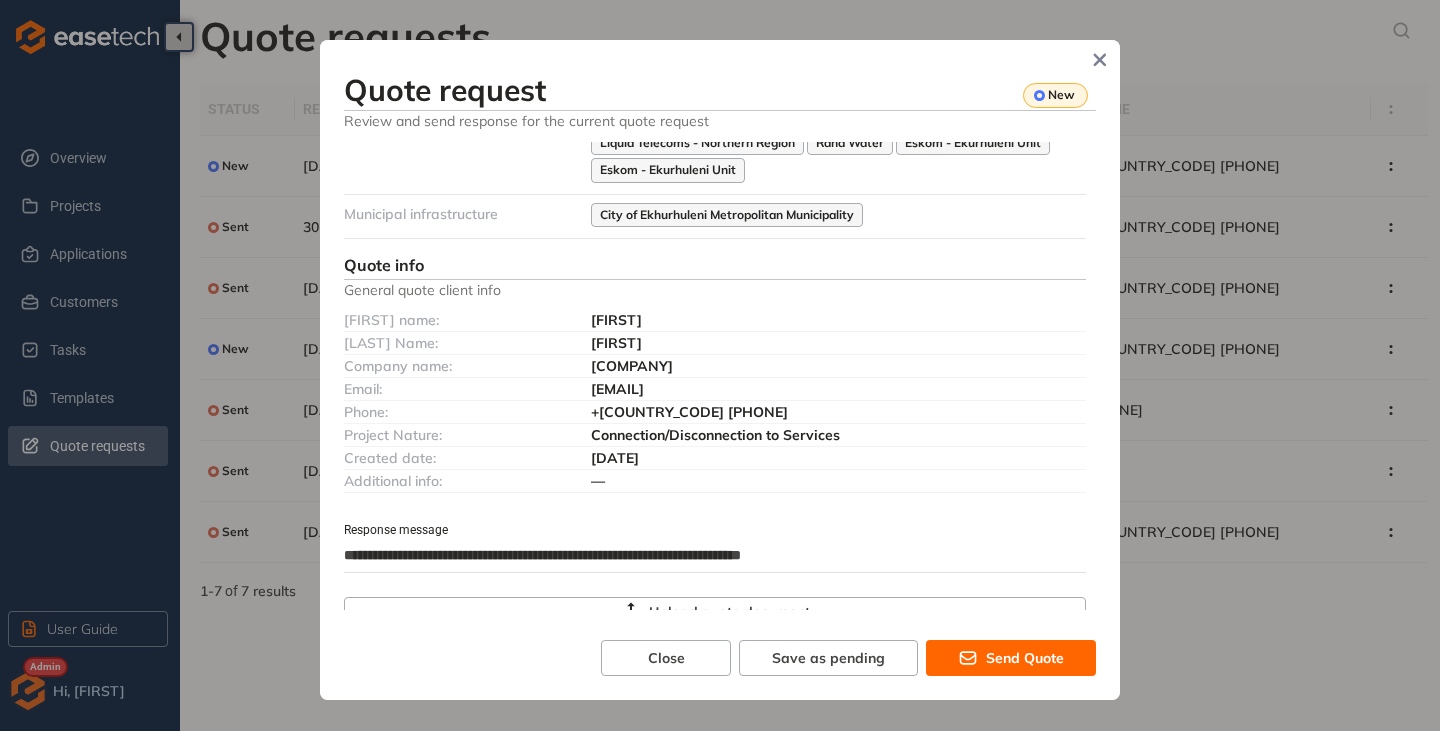 type on "**********" 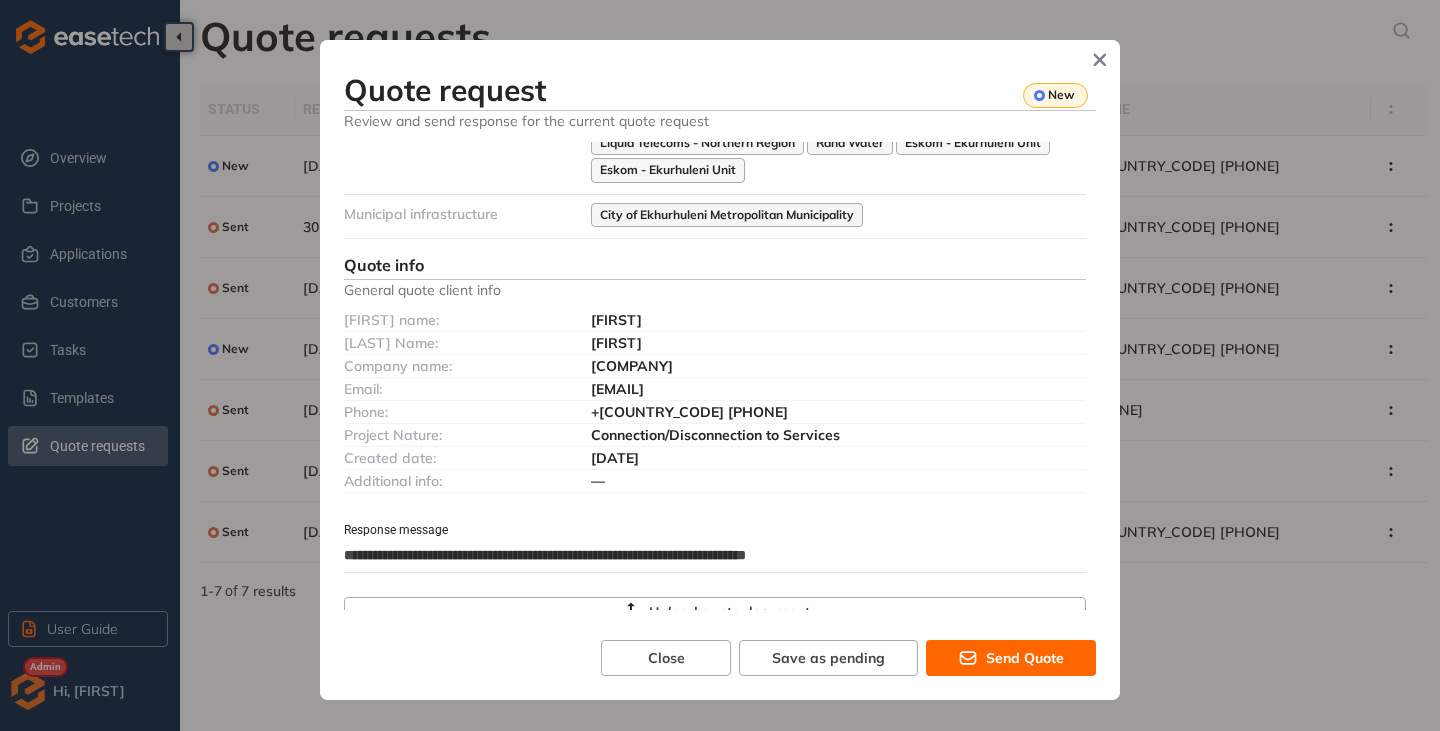 type on "**********" 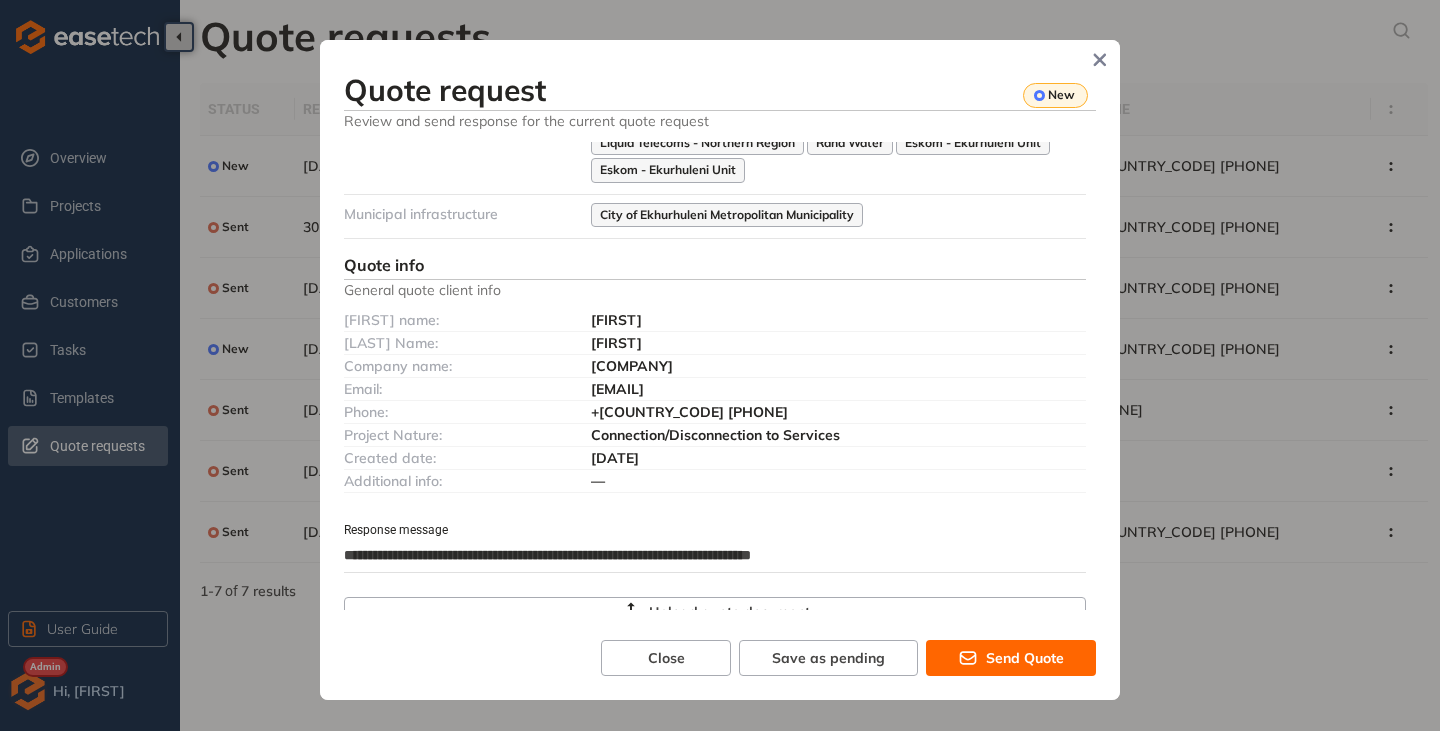type on "**********" 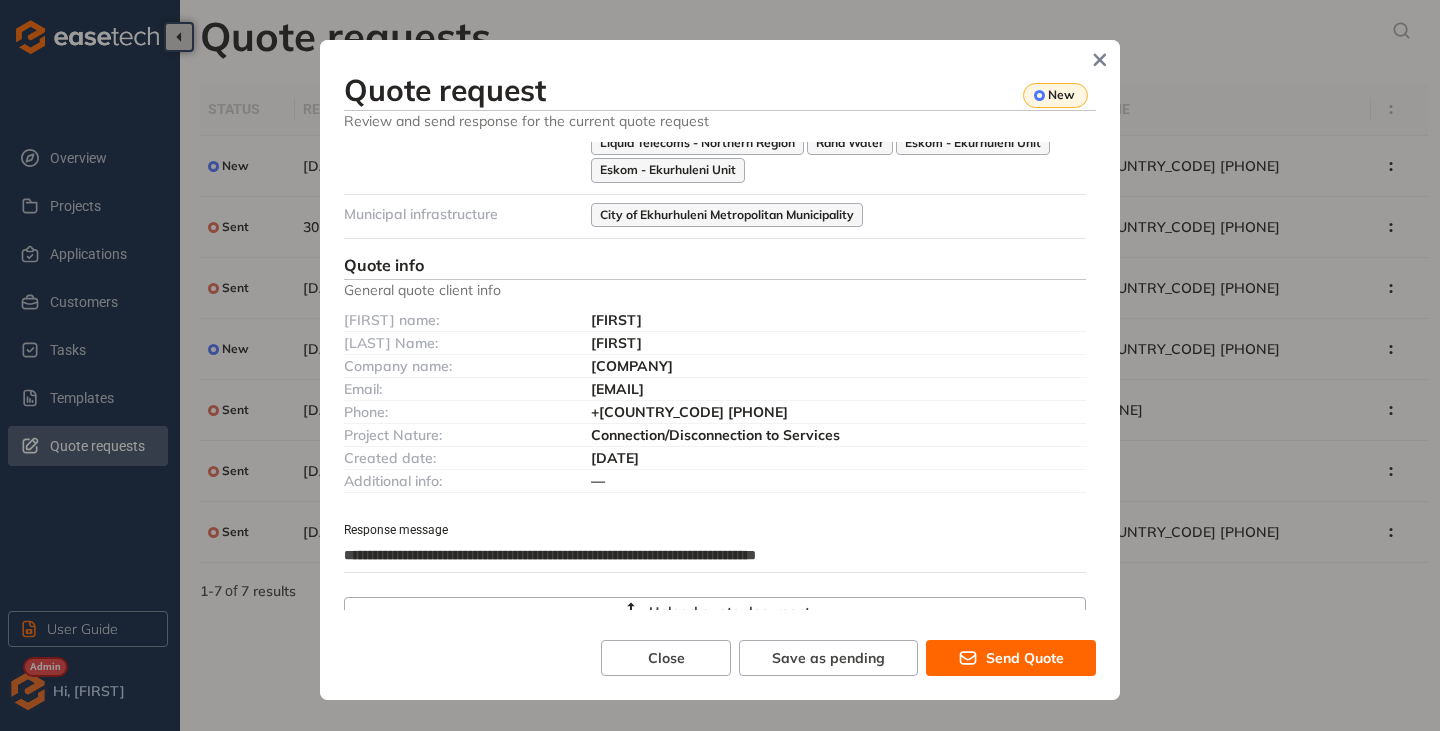 type on "**********" 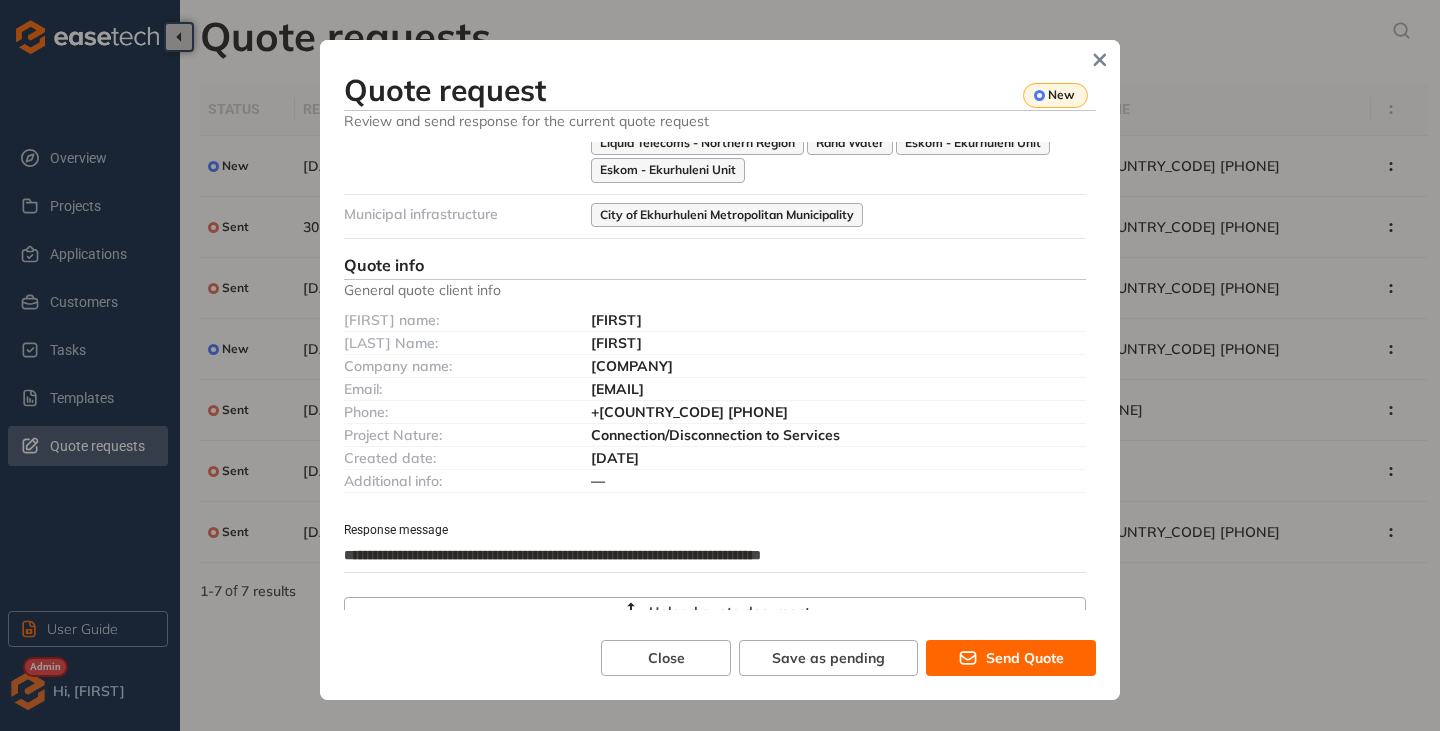 type on "**********" 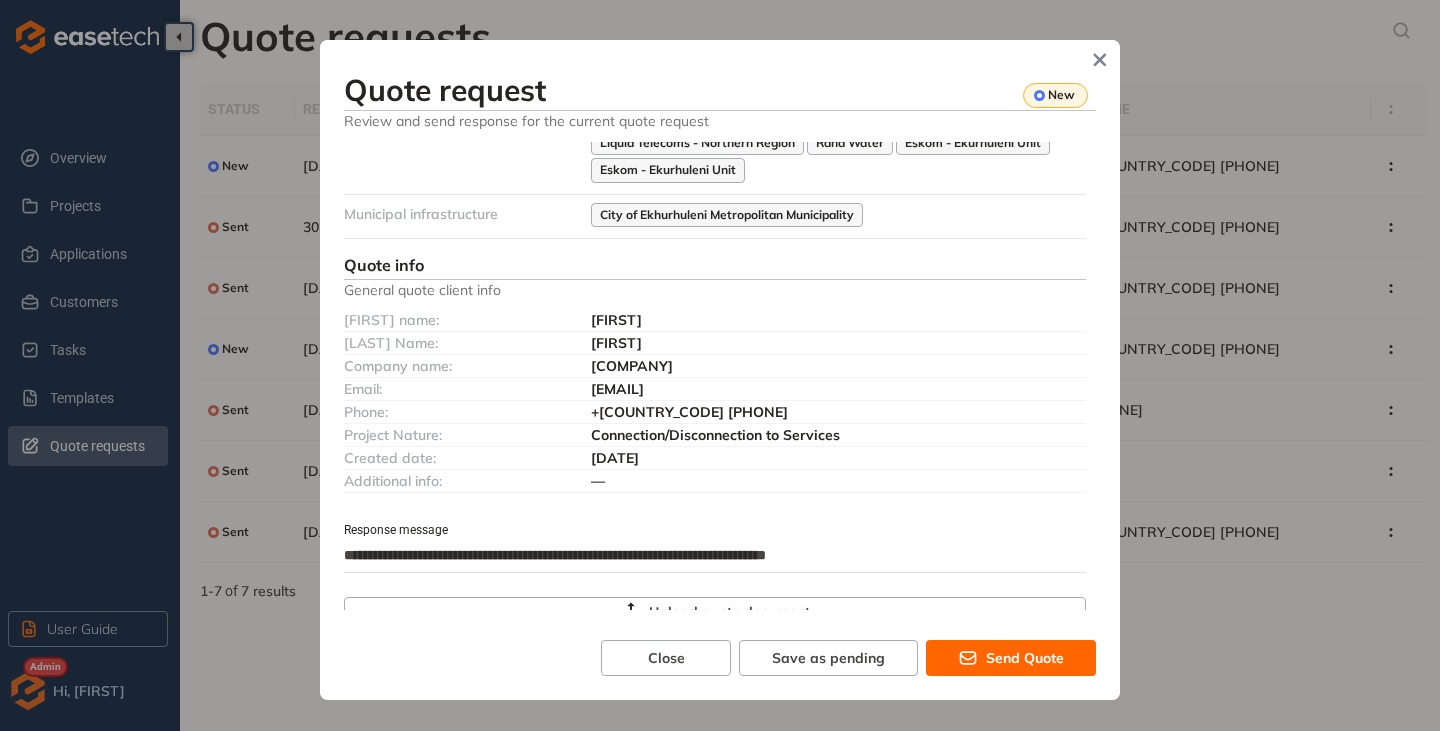type on "**********" 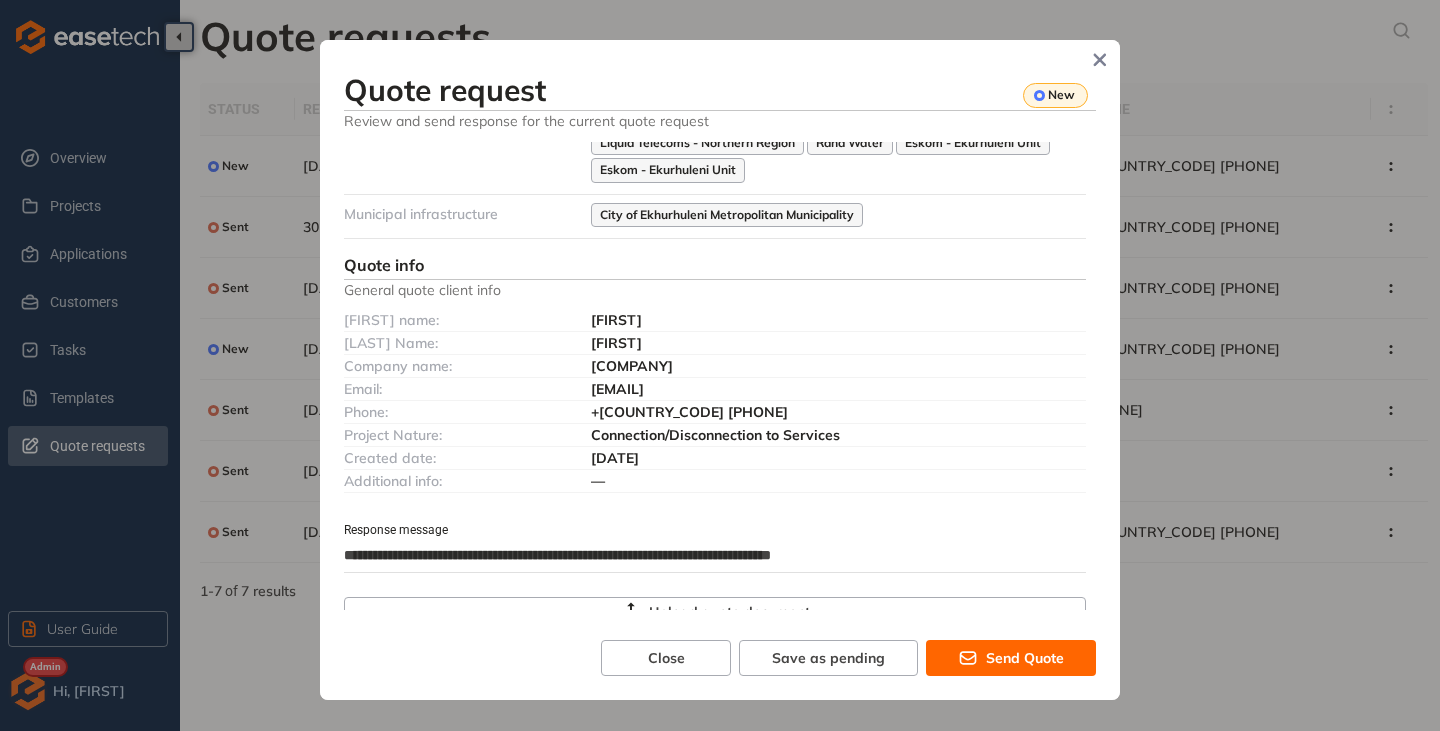 type on "**********" 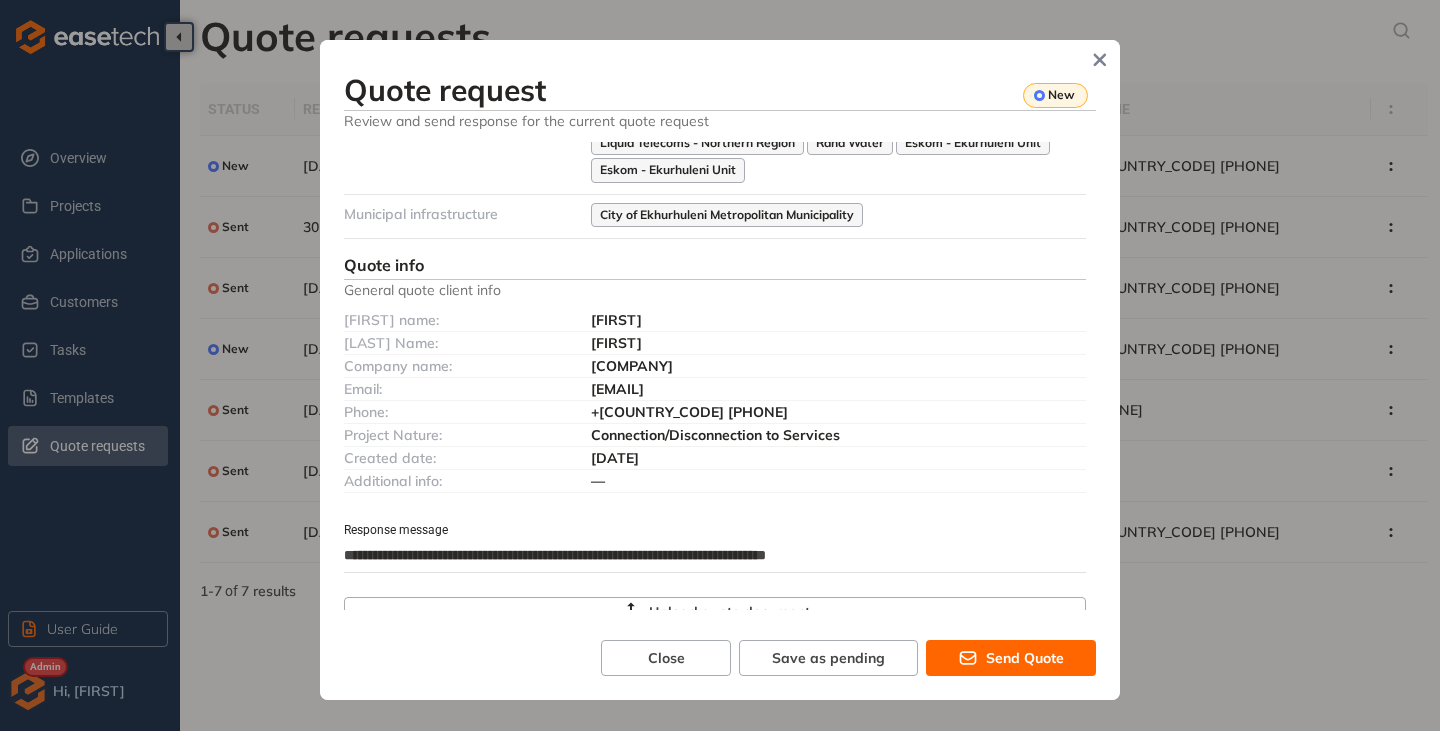 type on "**********" 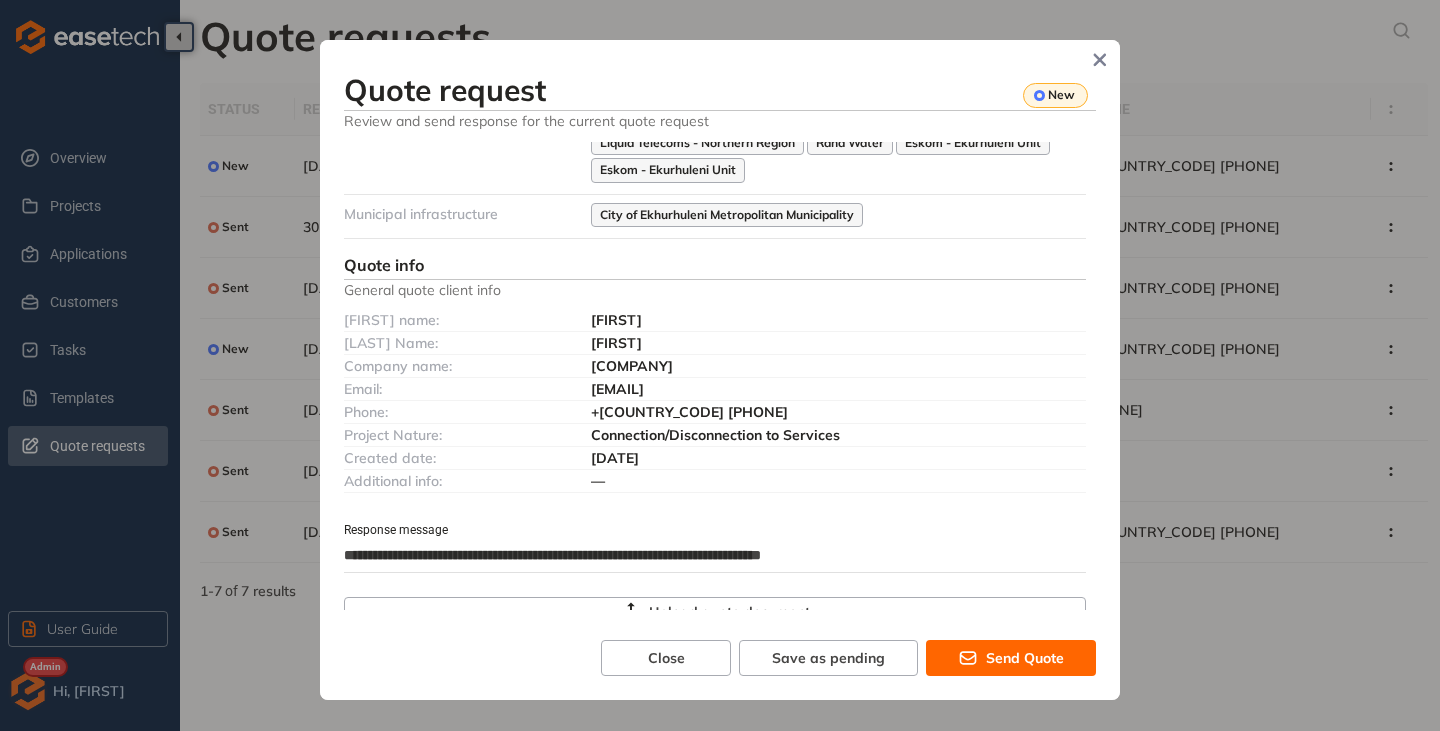 type on "**********" 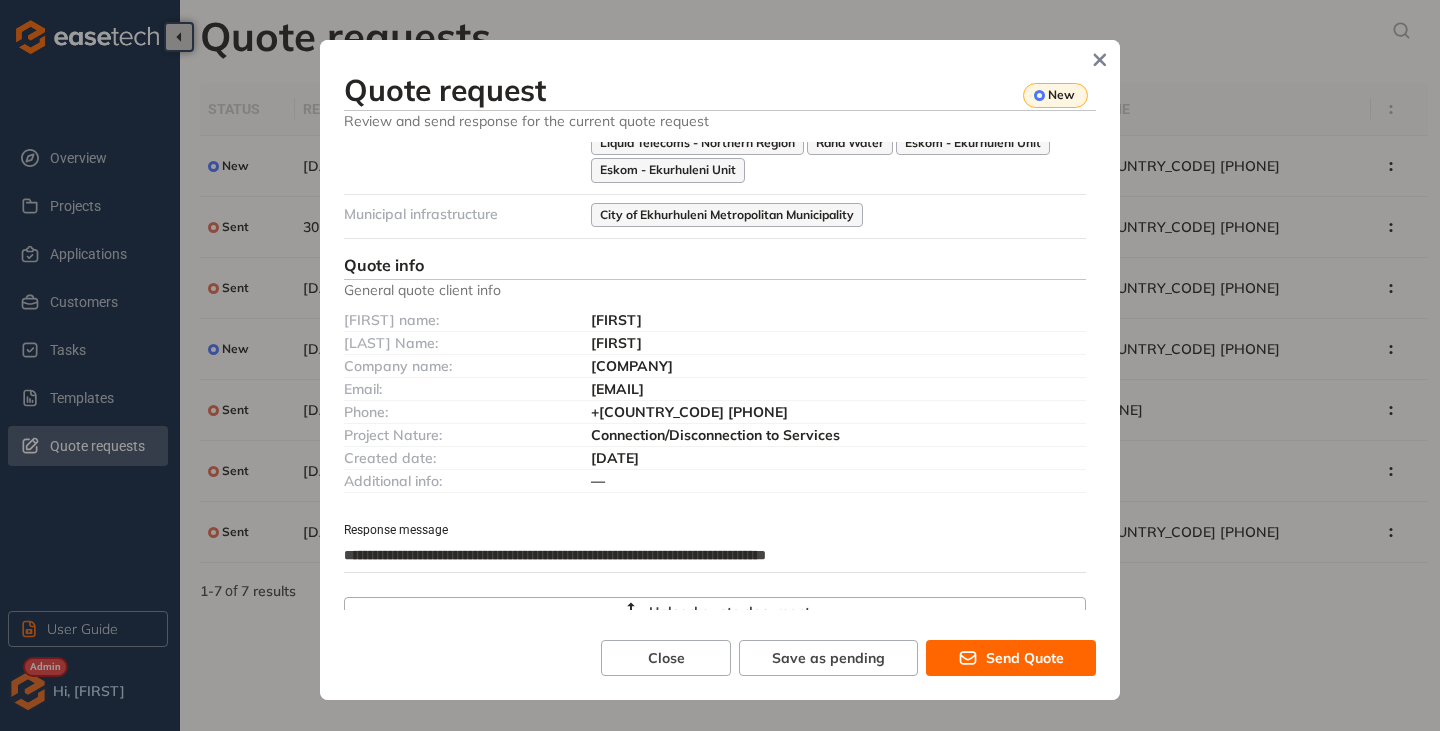 type on "**********" 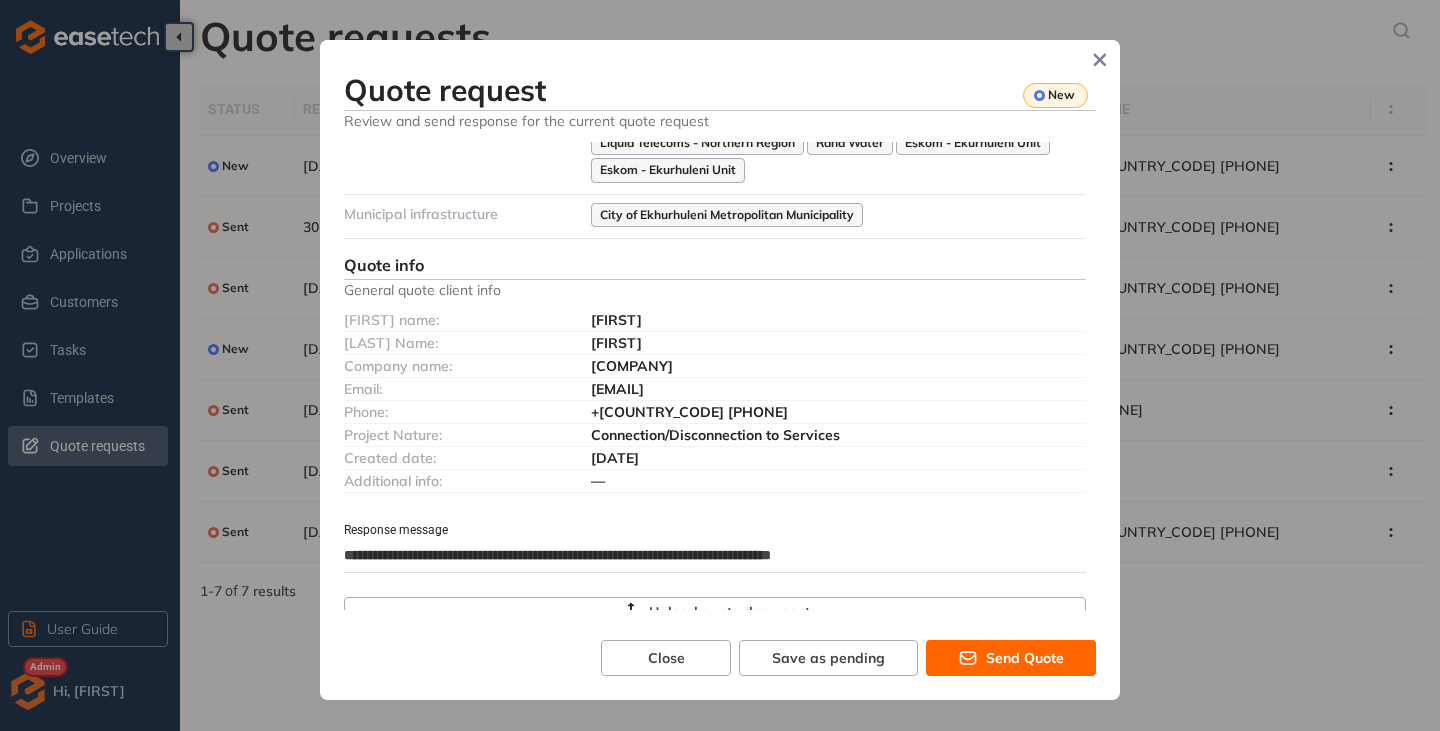 type on "**********" 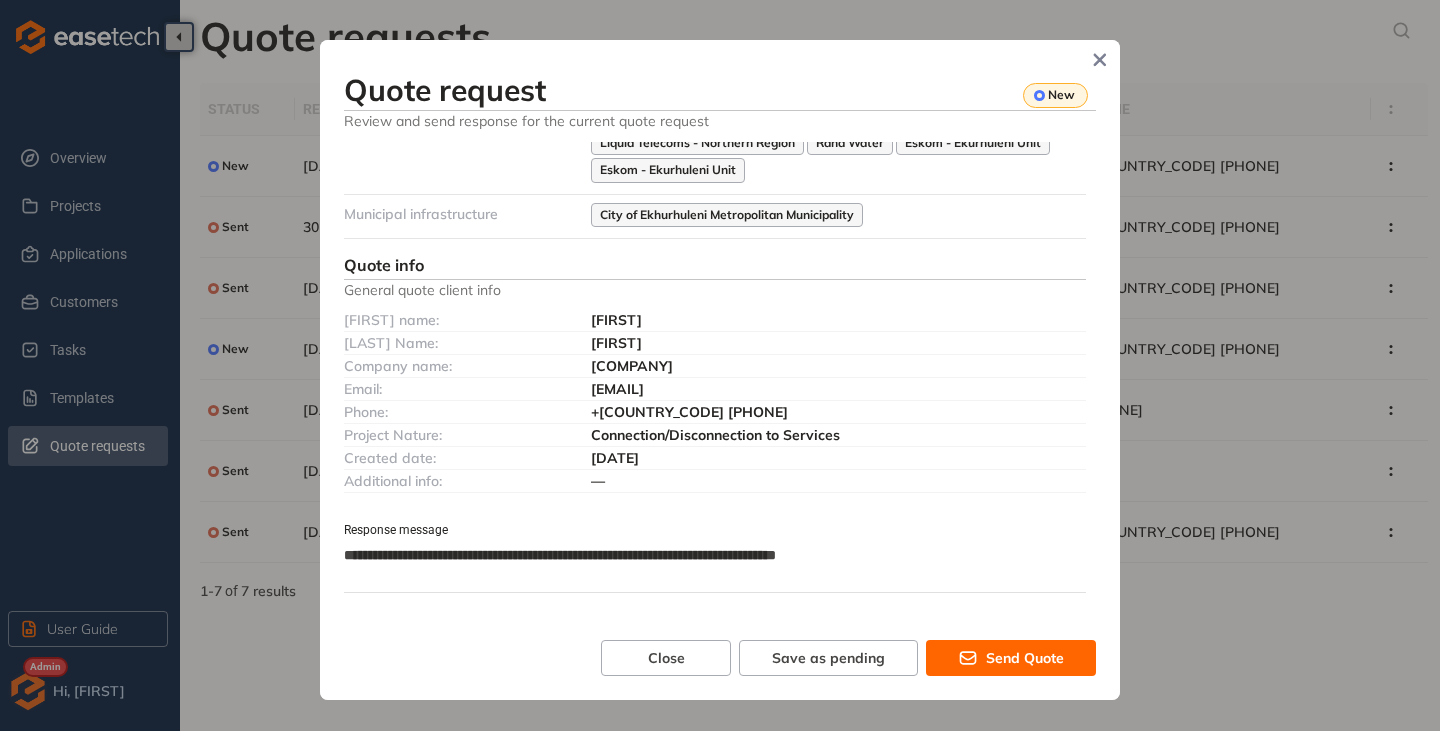 type 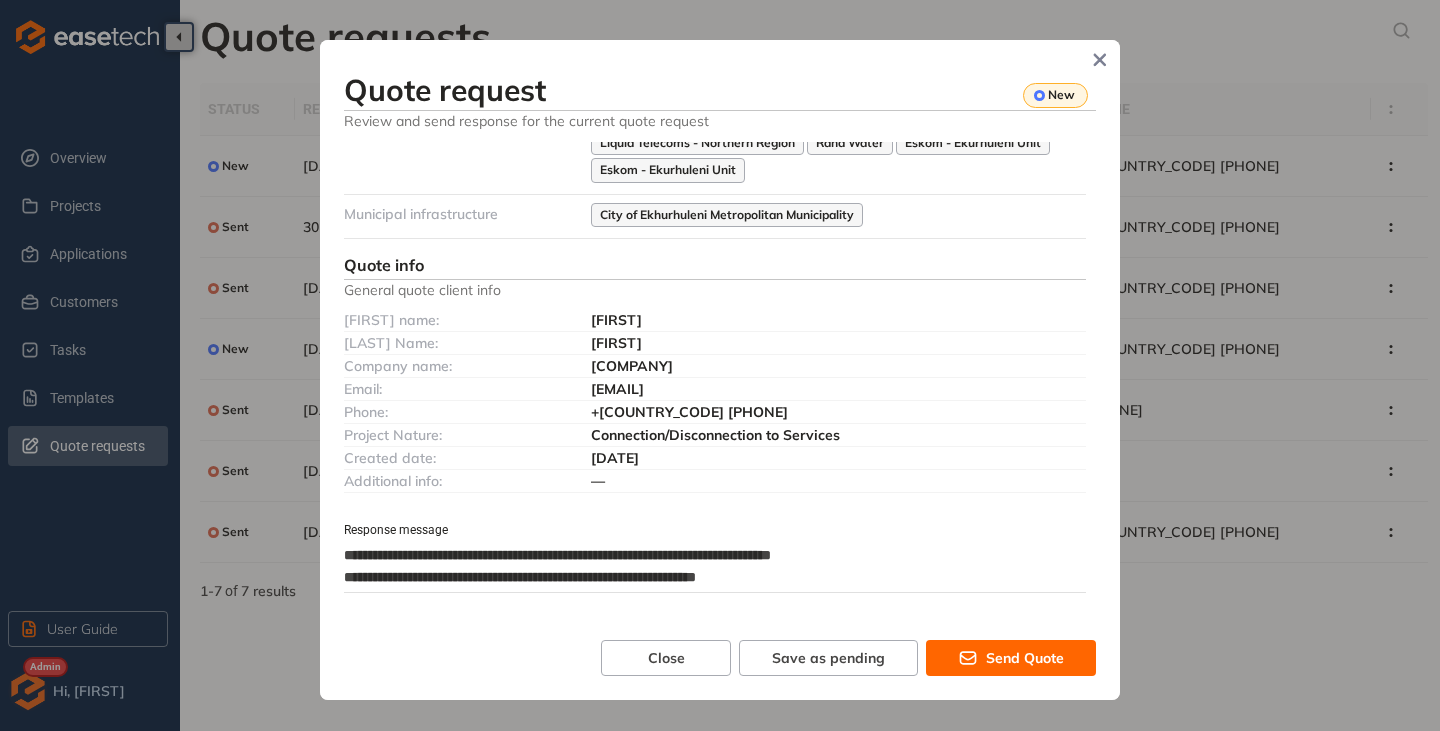 click on "**********" at bounding box center (709, 566) 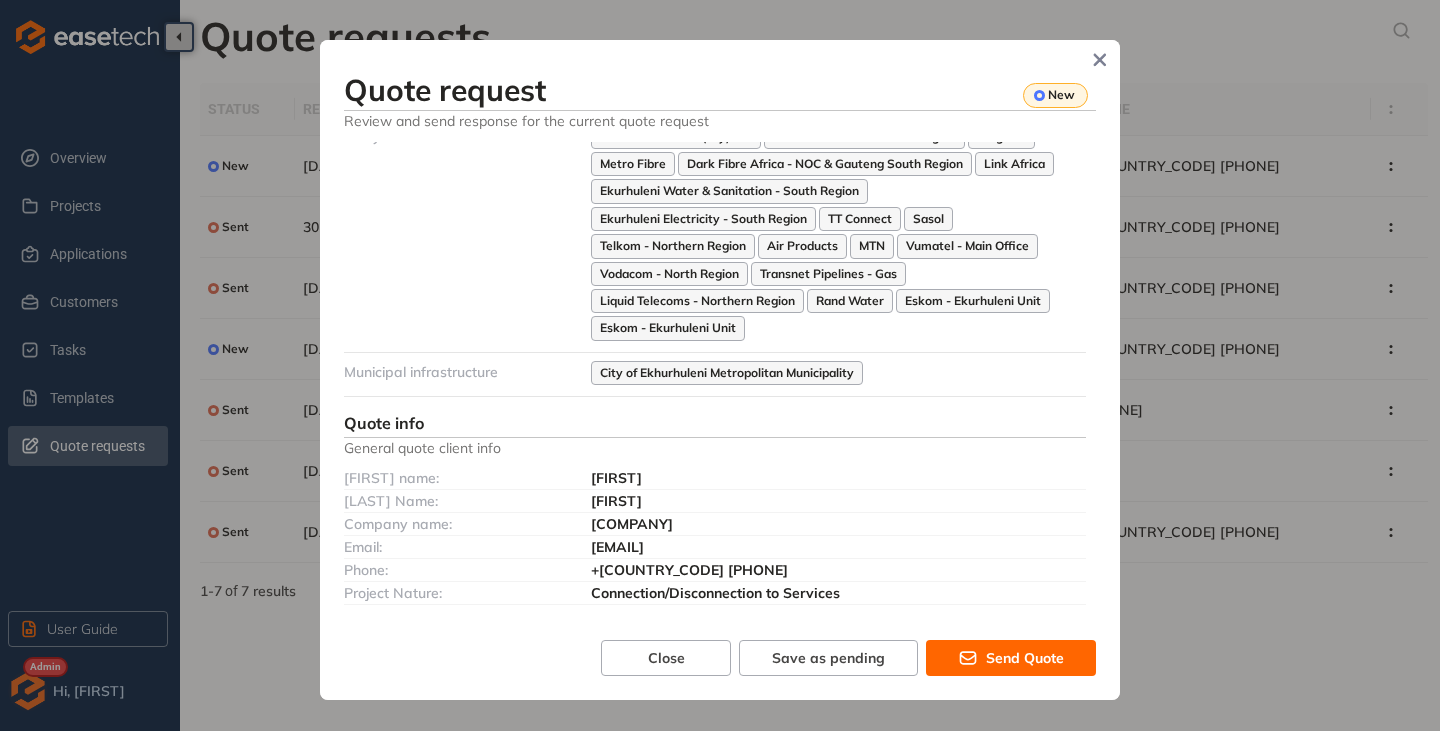 scroll, scrollTop: 1046, scrollLeft: 0, axis: vertical 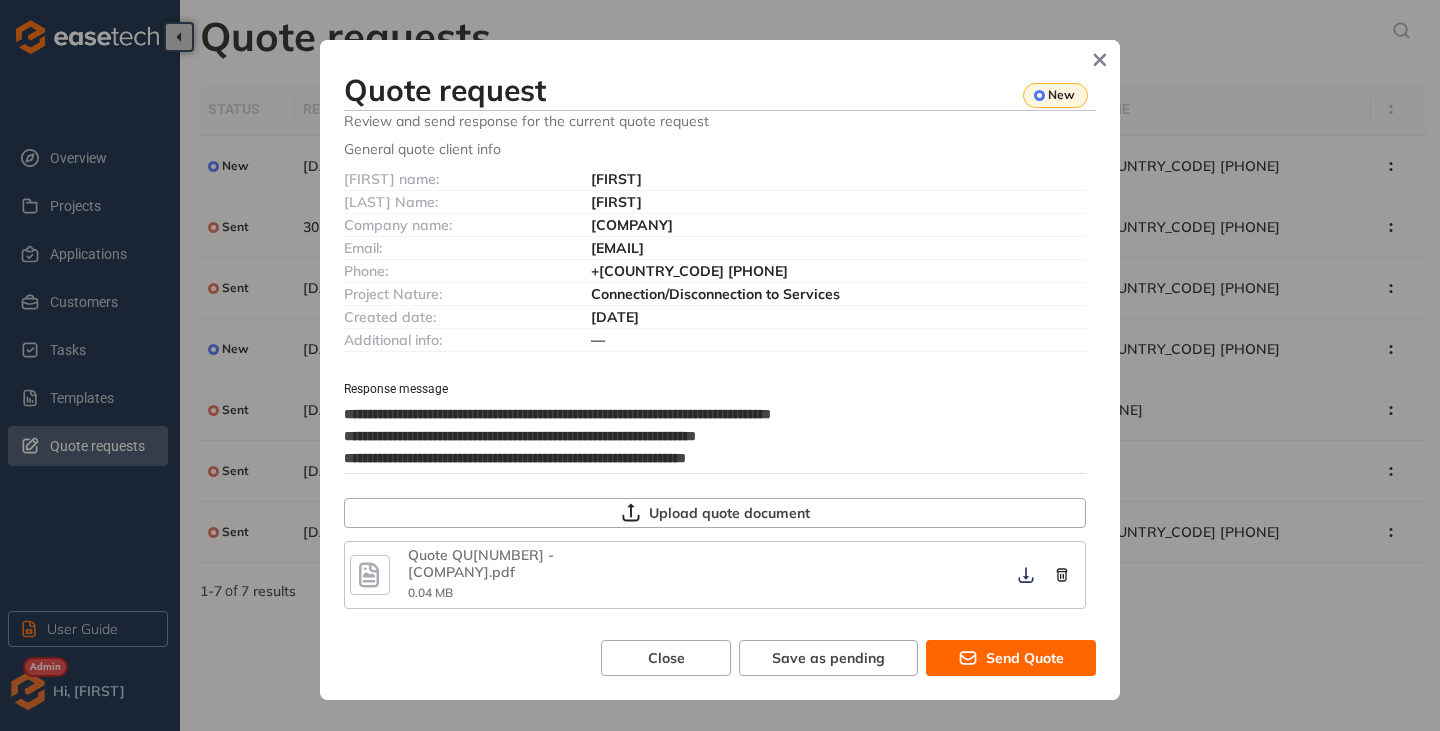 drag, startPoint x: 820, startPoint y: 459, endPoint x: 347, endPoint y: 413, distance: 475.23154 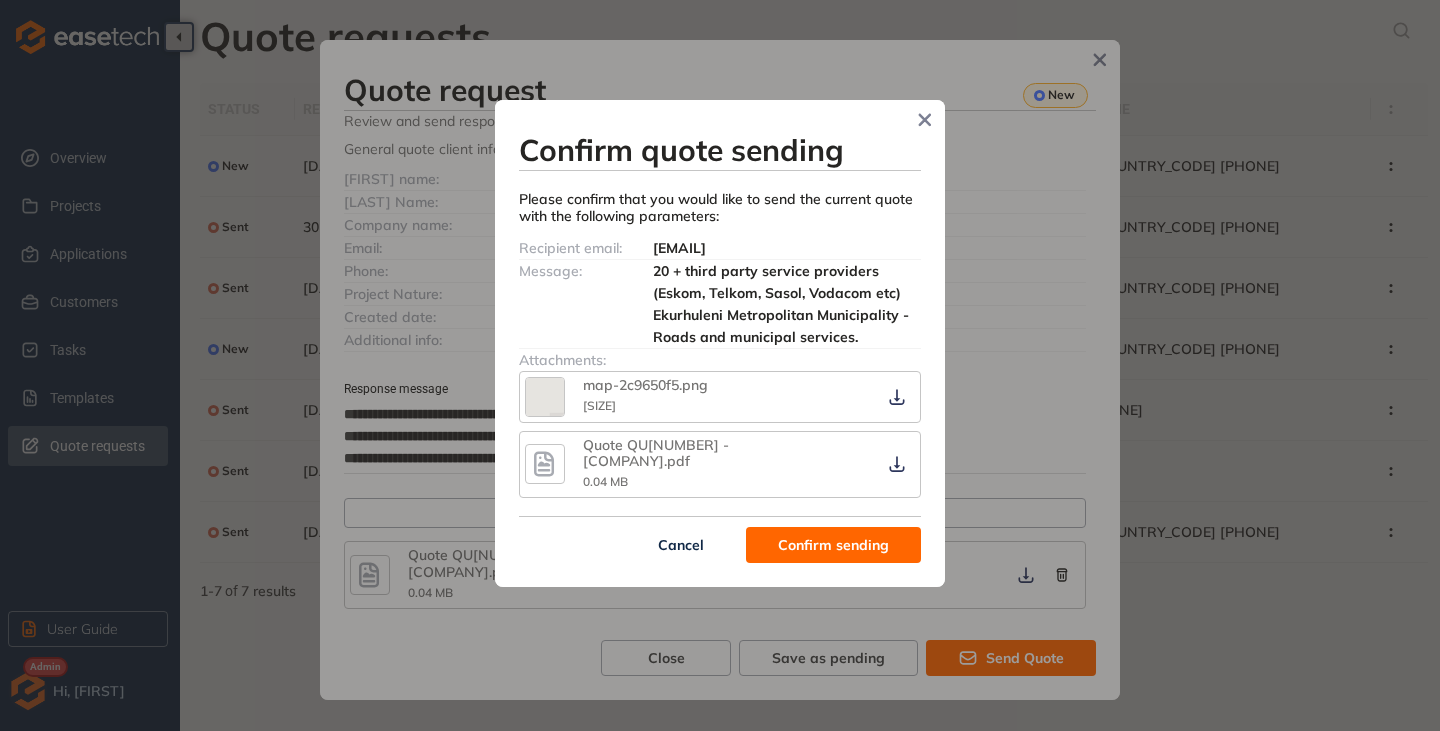click at bounding box center [545, 397] 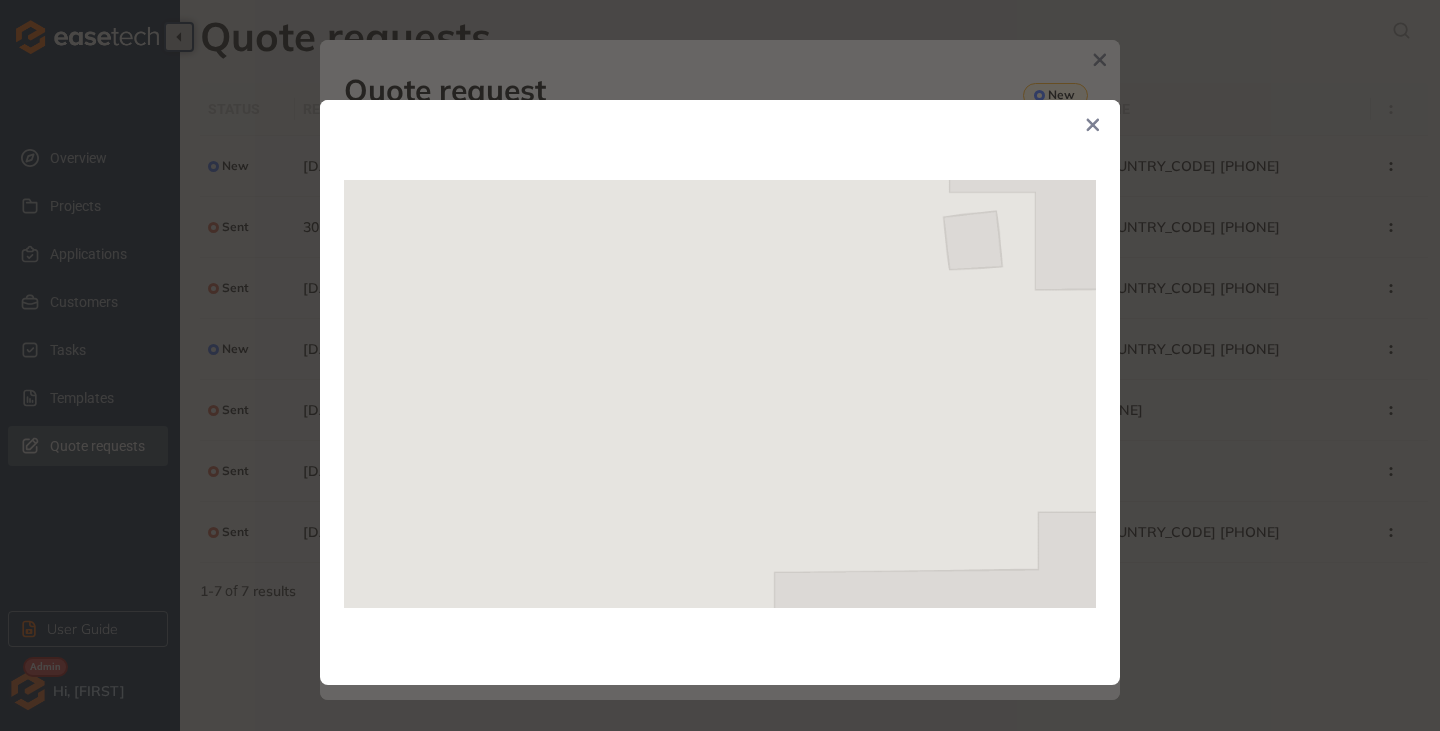 click at bounding box center (1093, 127) 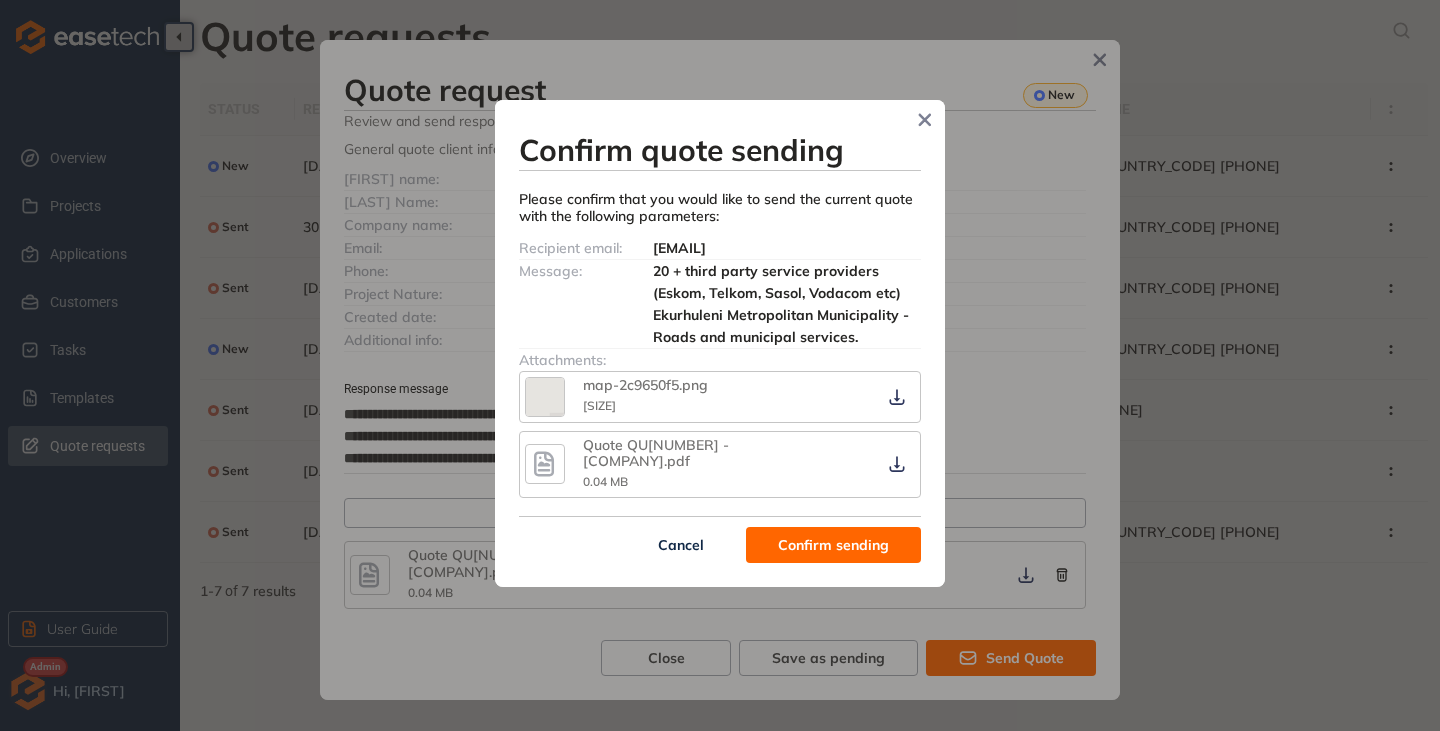 click on "Cancel" at bounding box center (681, 545) 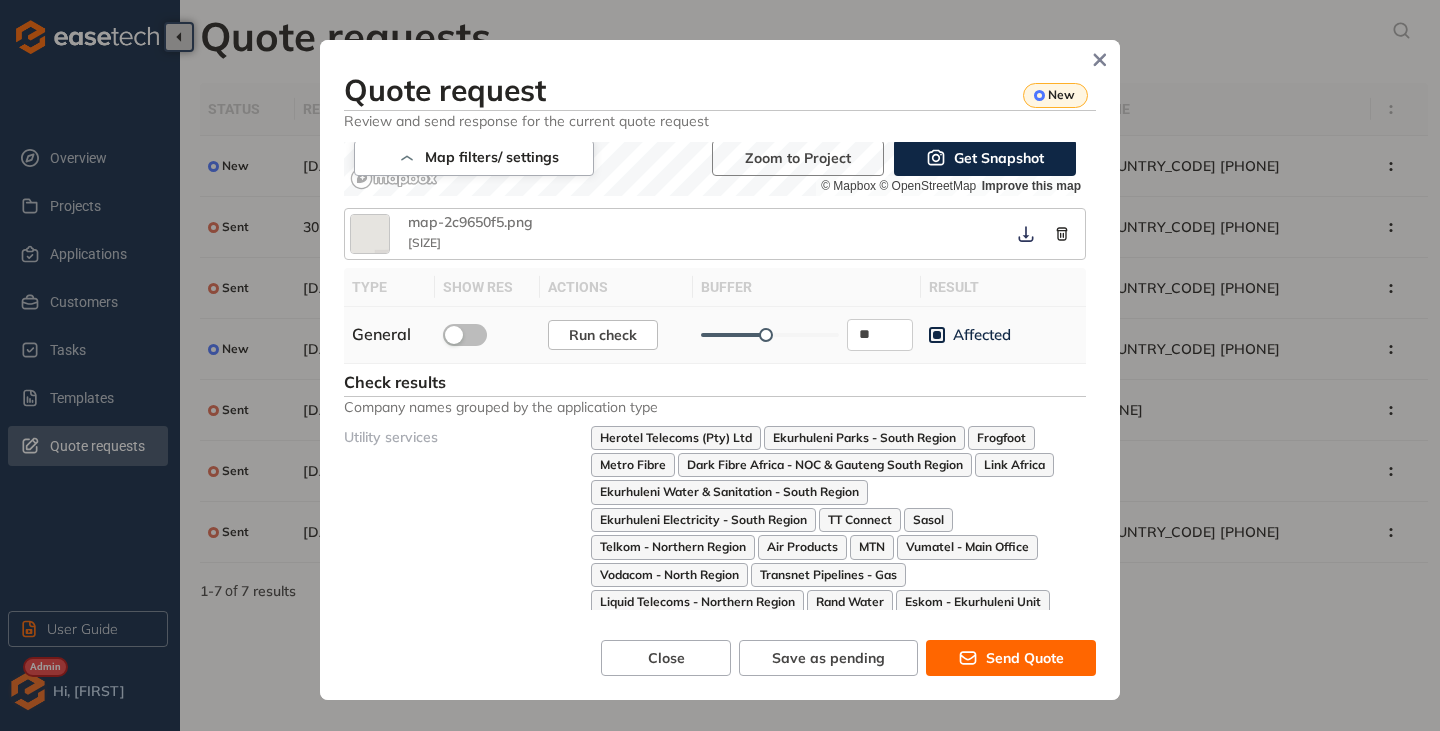 scroll, scrollTop: 46, scrollLeft: 0, axis: vertical 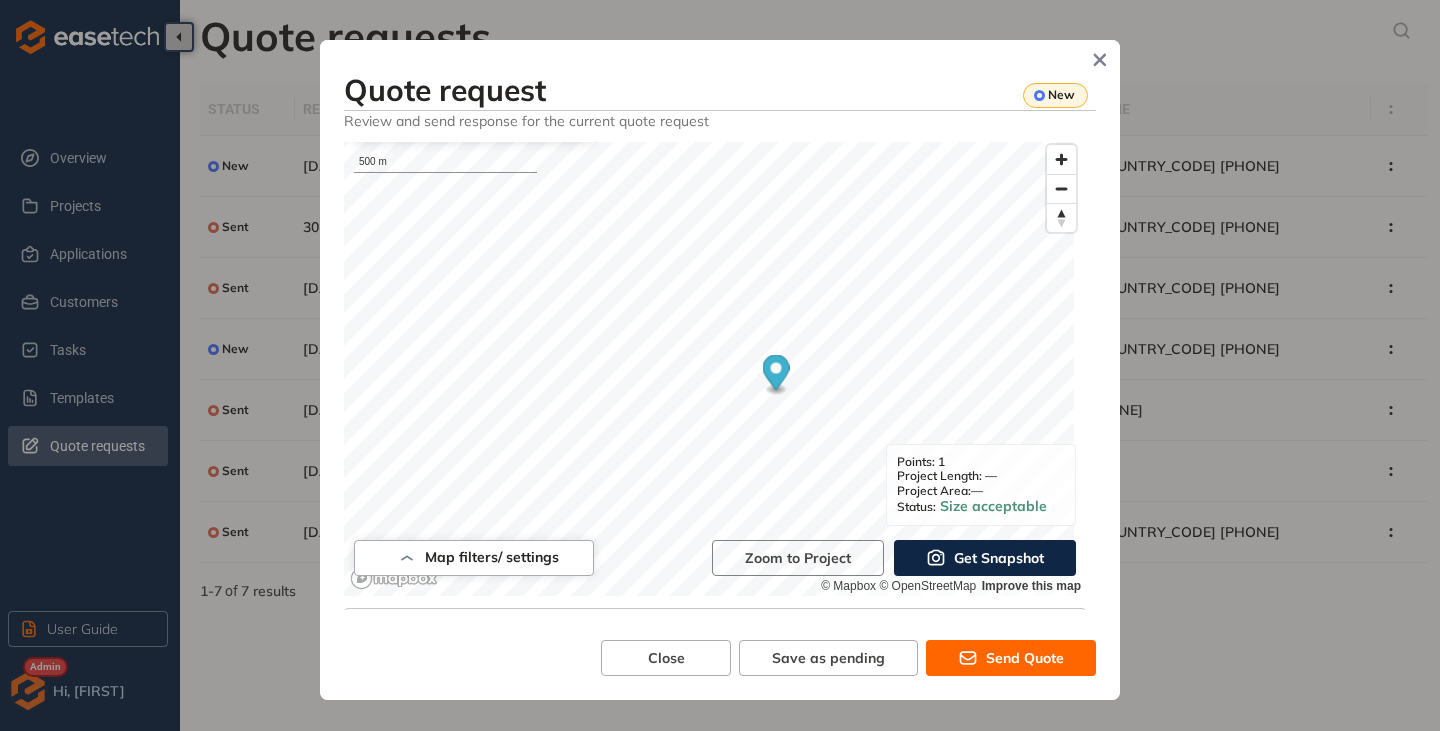 click on "Get Snapshot" at bounding box center (999, 558) 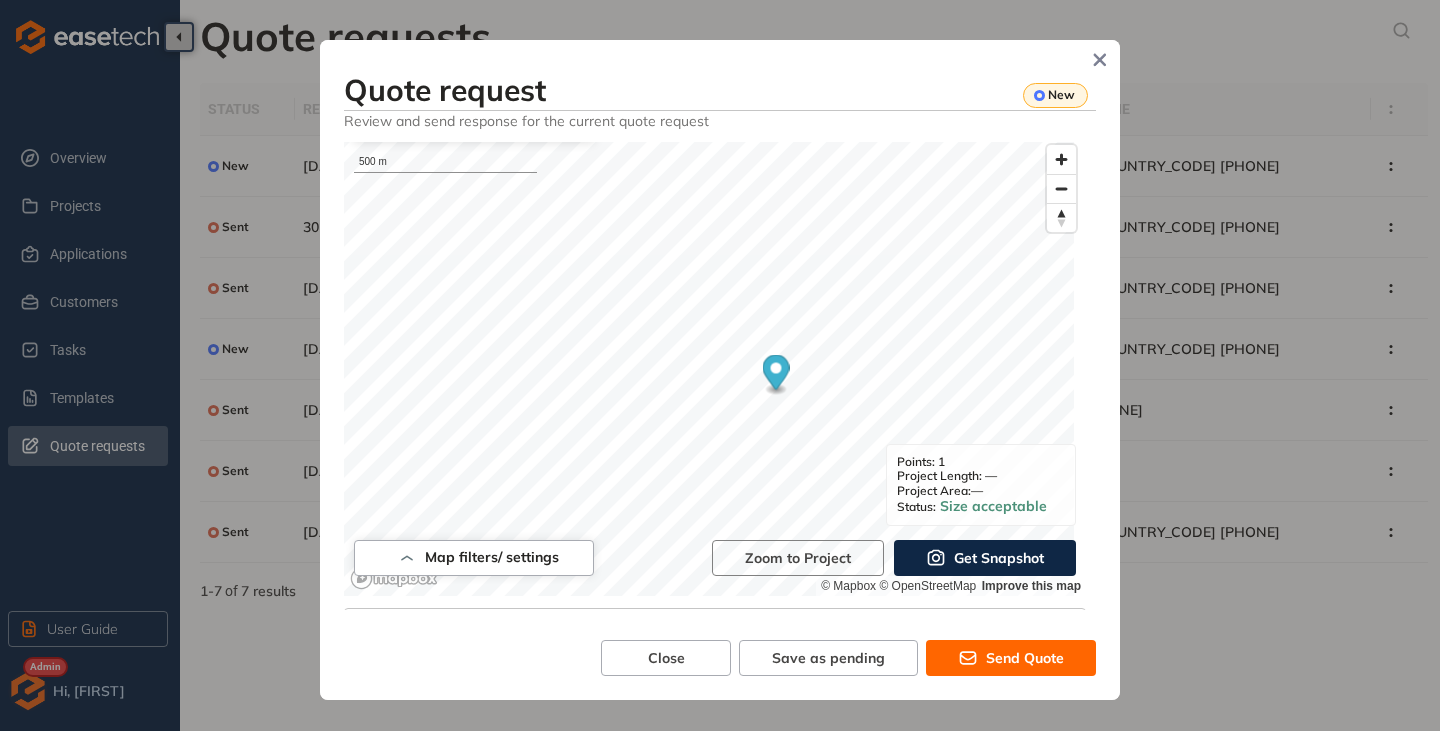 scroll, scrollTop: 446, scrollLeft: 0, axis: vertical 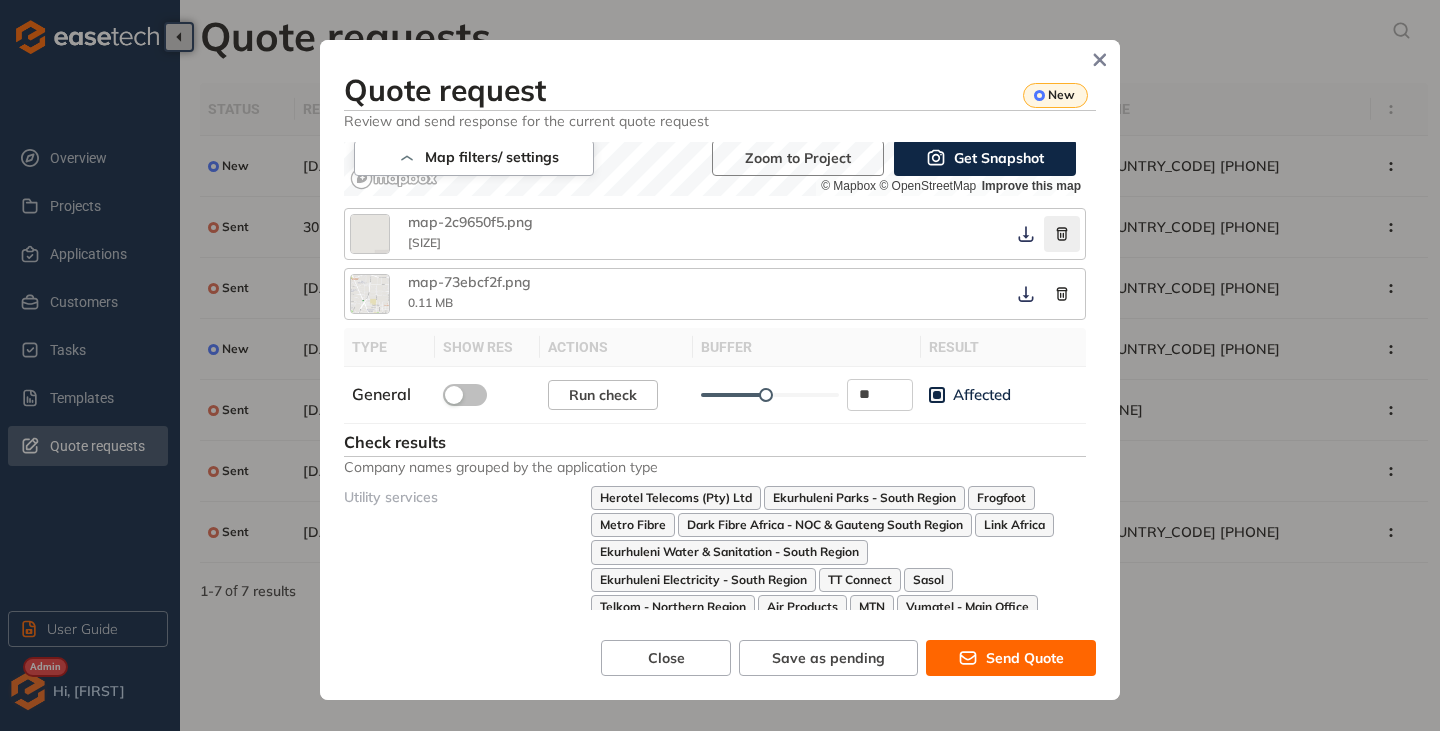 click 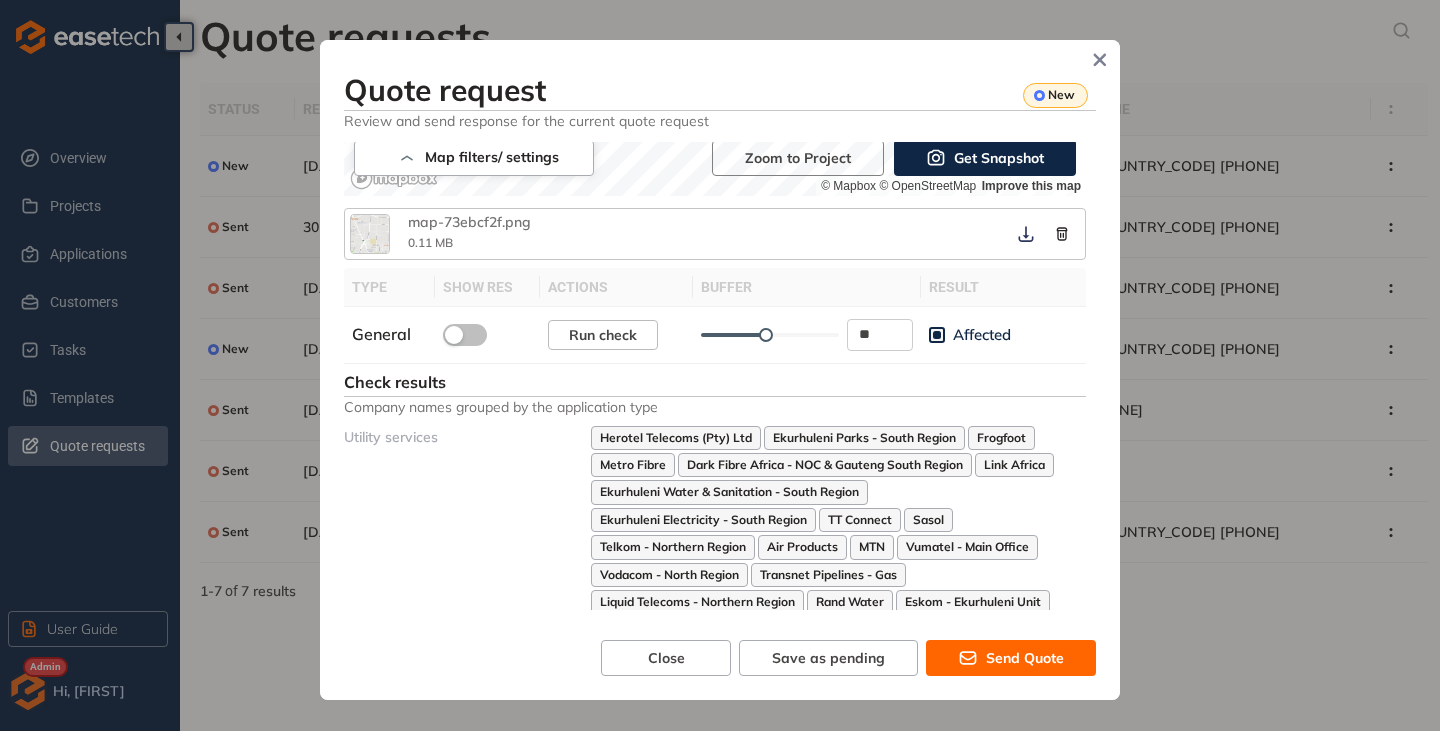 click on "Send Quote" at bounding box center (1025, 658) 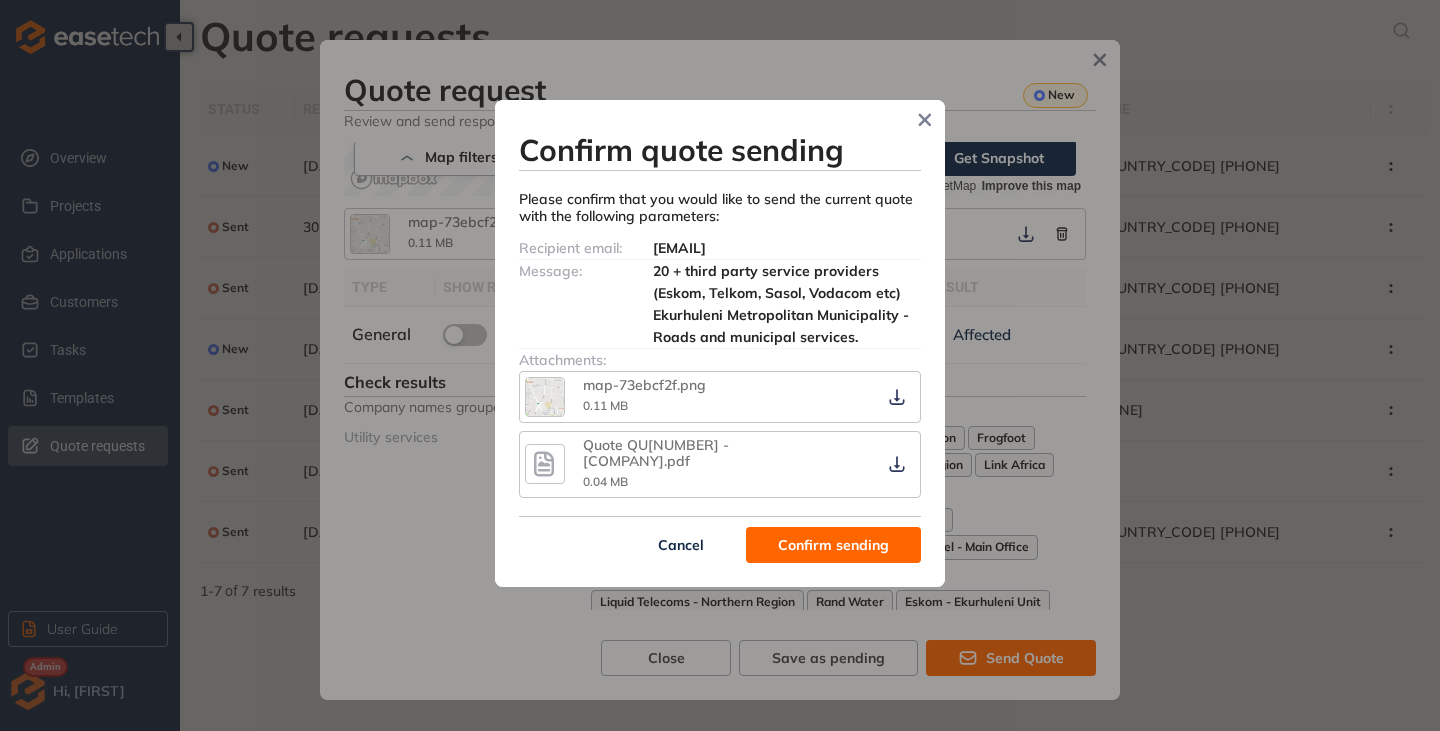 click at bounding box center [545, 397] 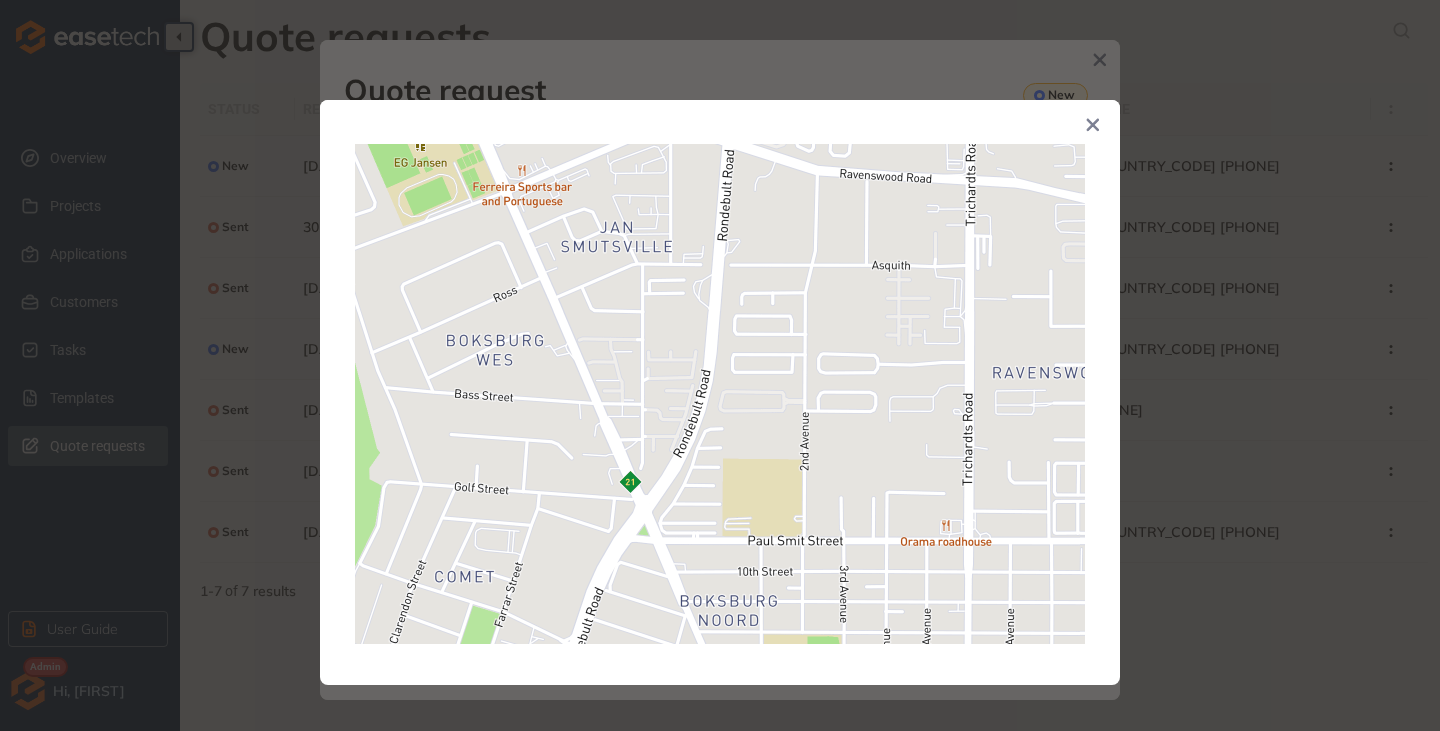 click 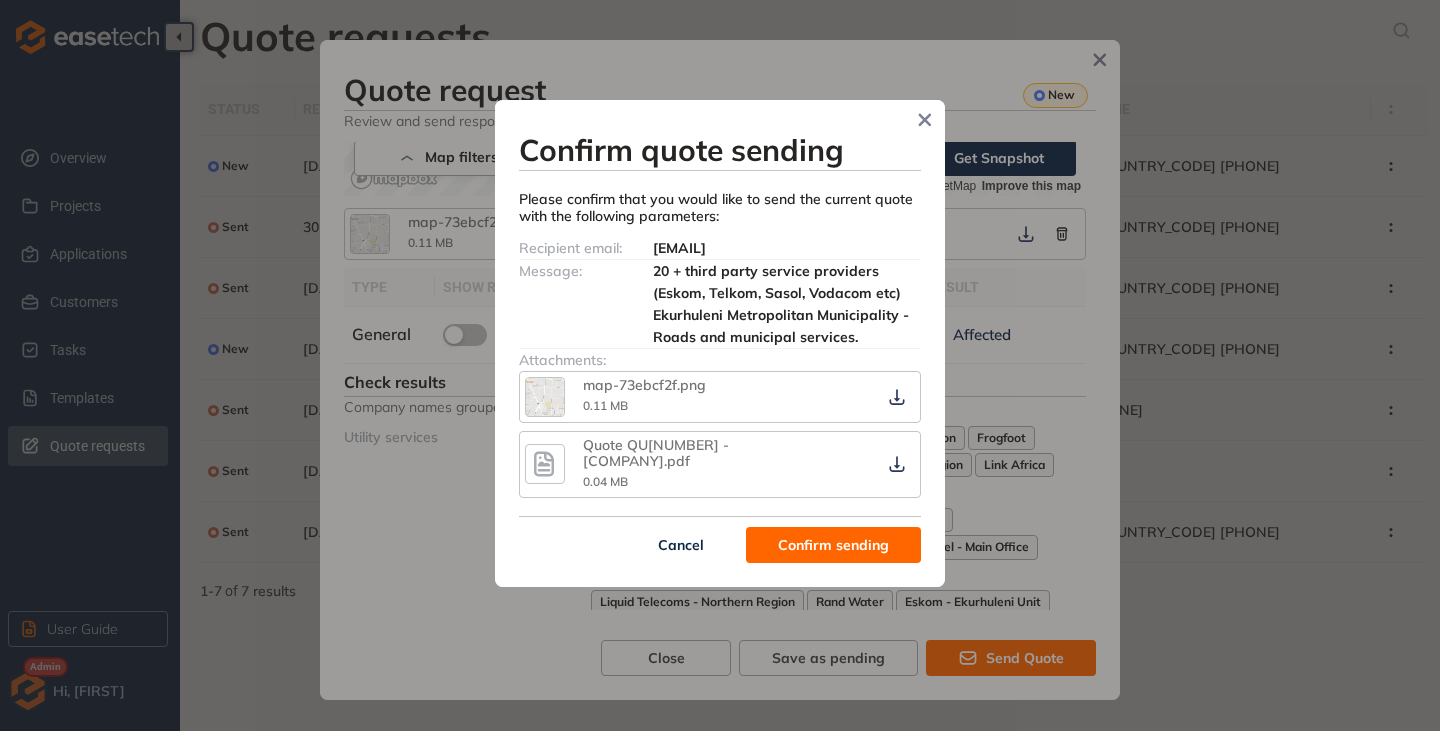 click on "Confirm sending" at bounding box center [833, 545] 